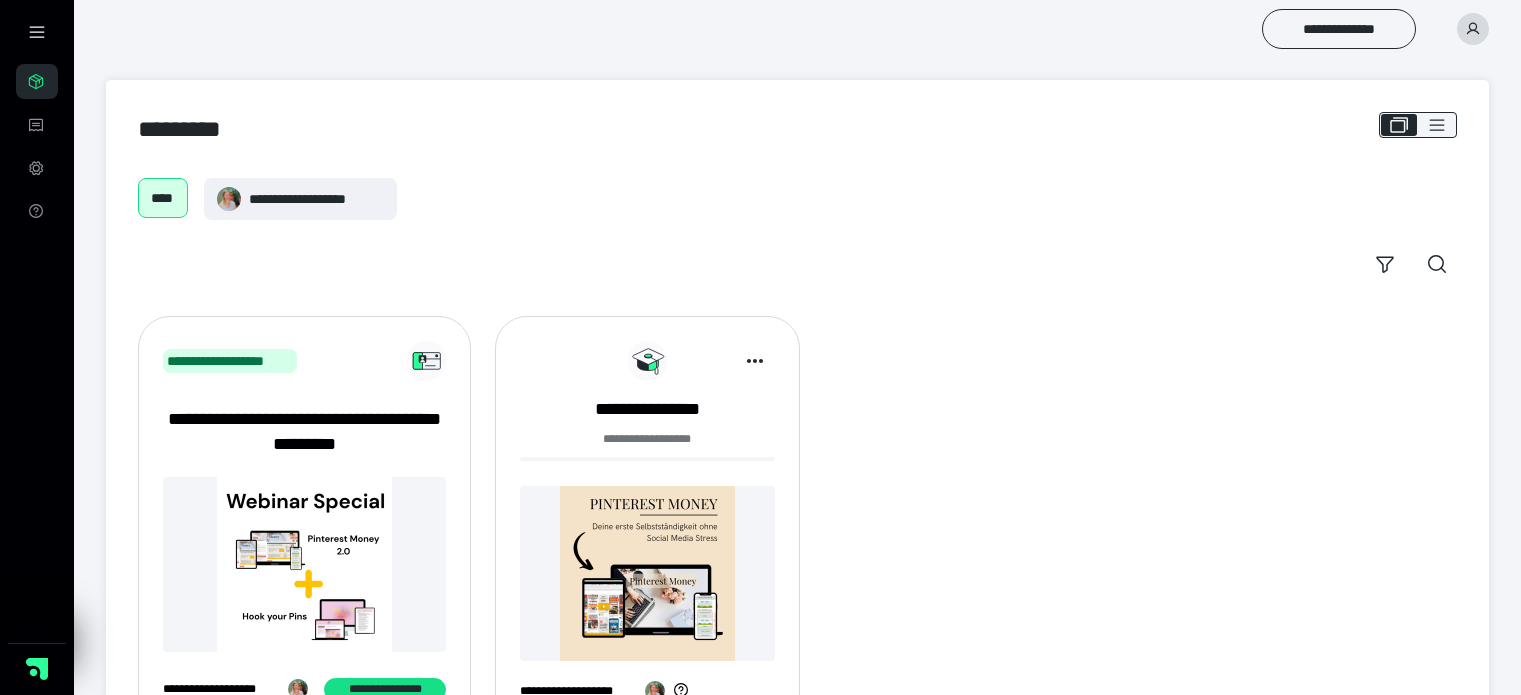 scroll, scrollTop: 85, scrollLeft: 0, axis: vertical 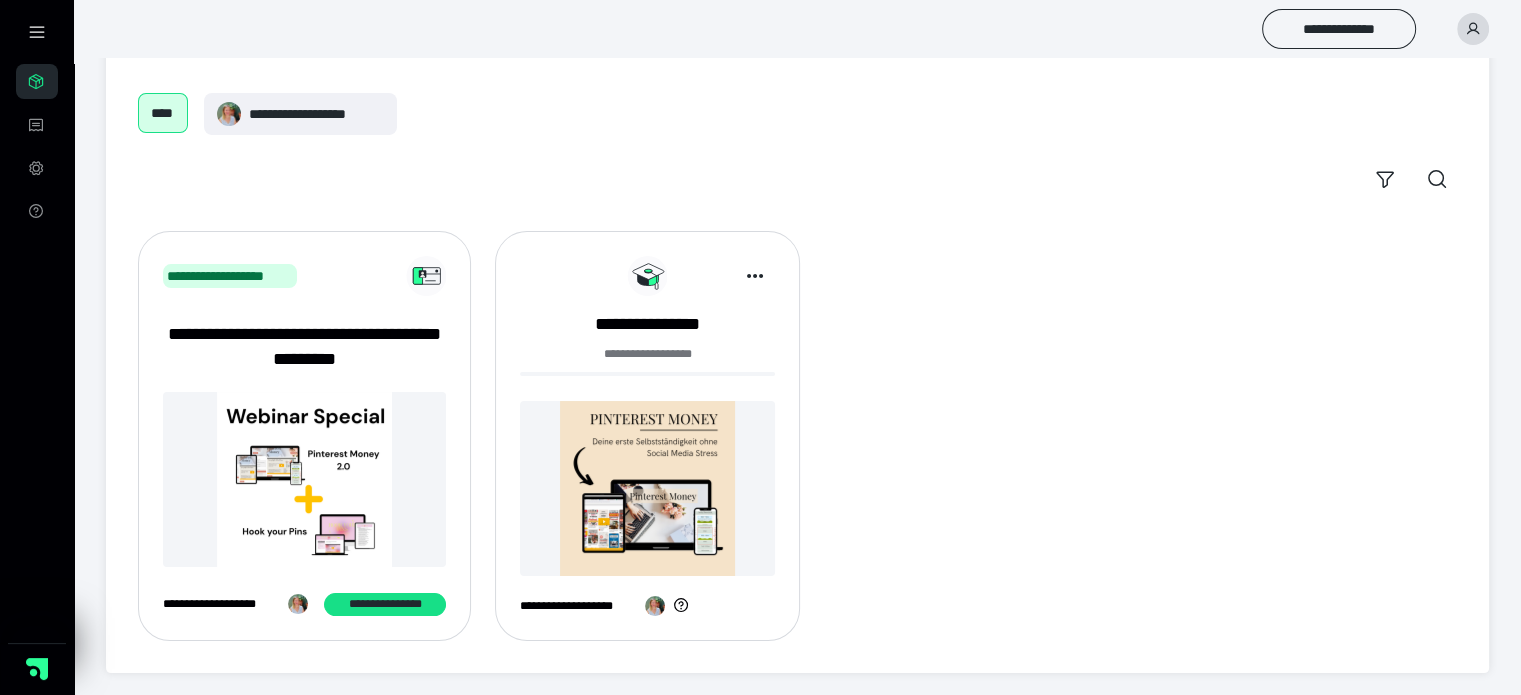 click 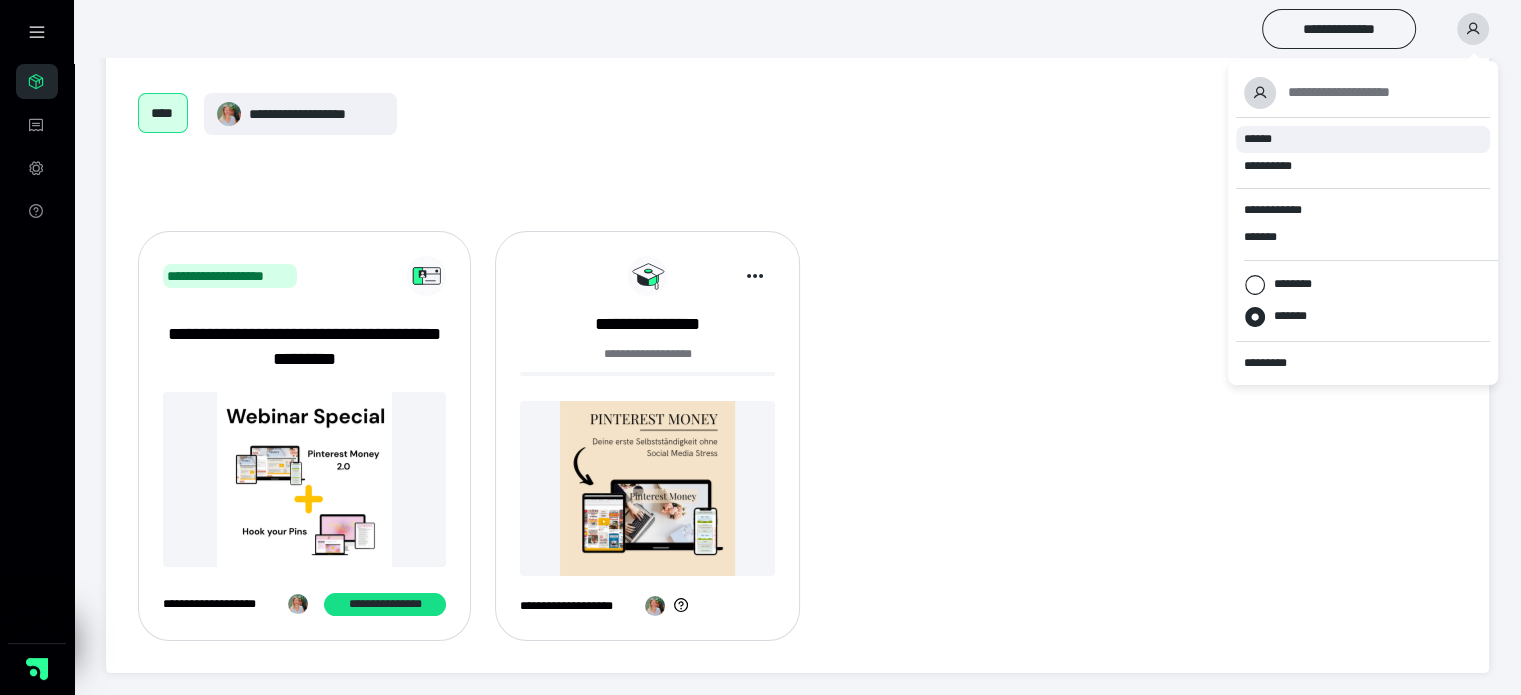 click on "******" at bounding box center (1258, 139) 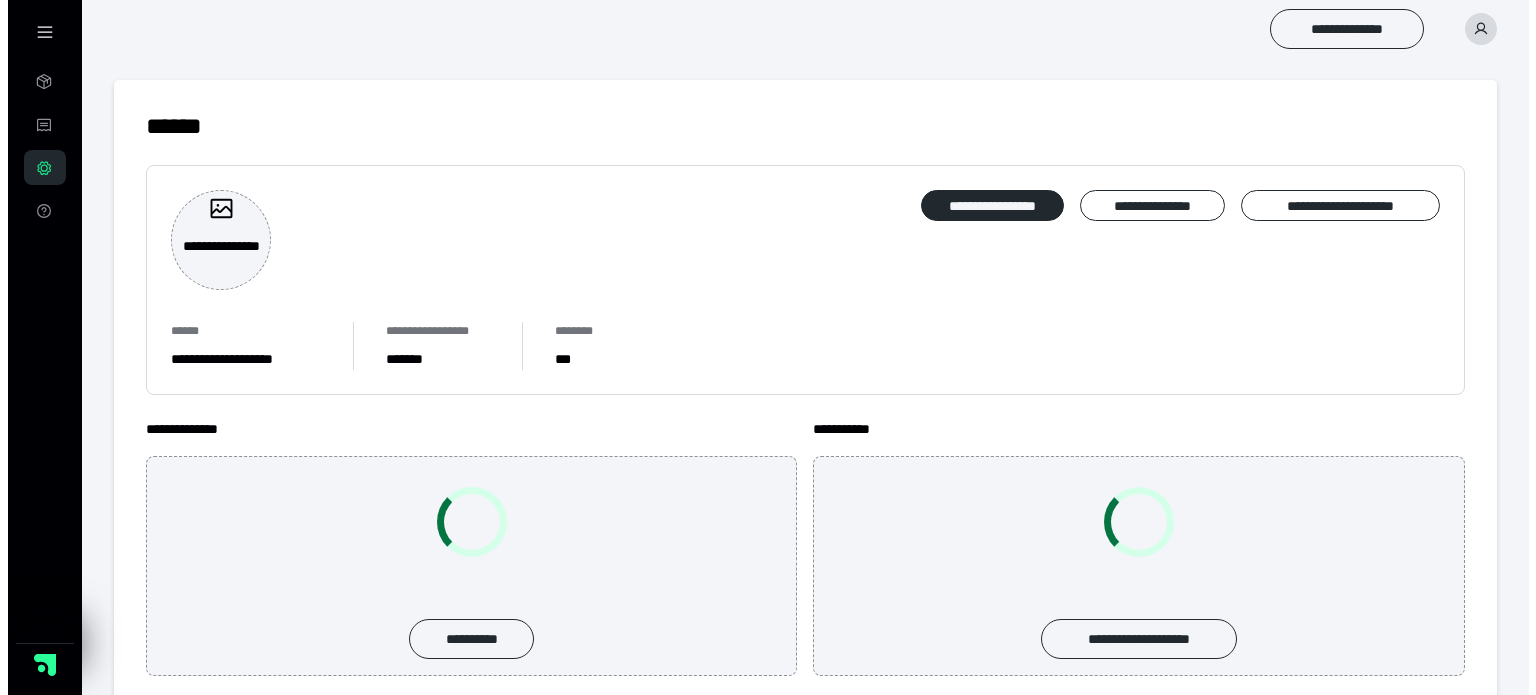 scroll, scrollTop: 0, scrollLeft: 0, axis: both 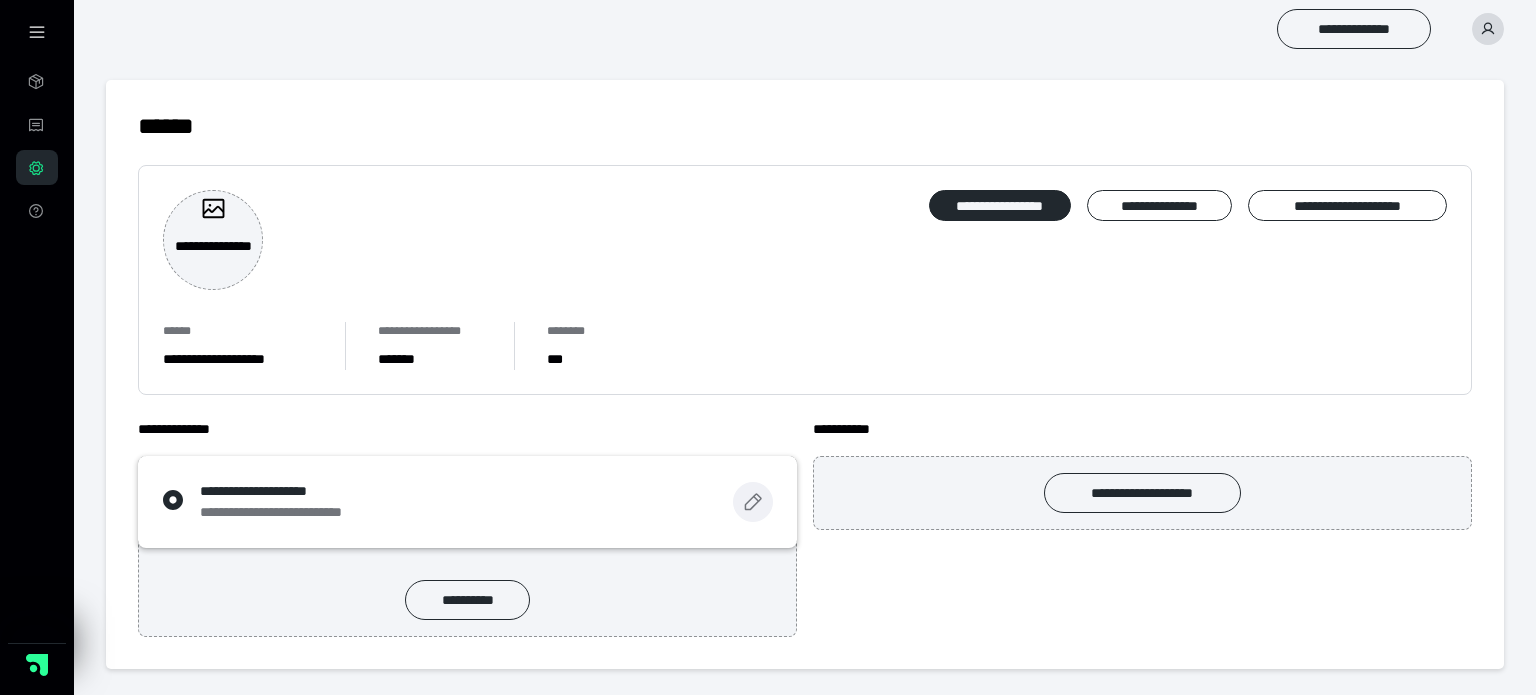 click 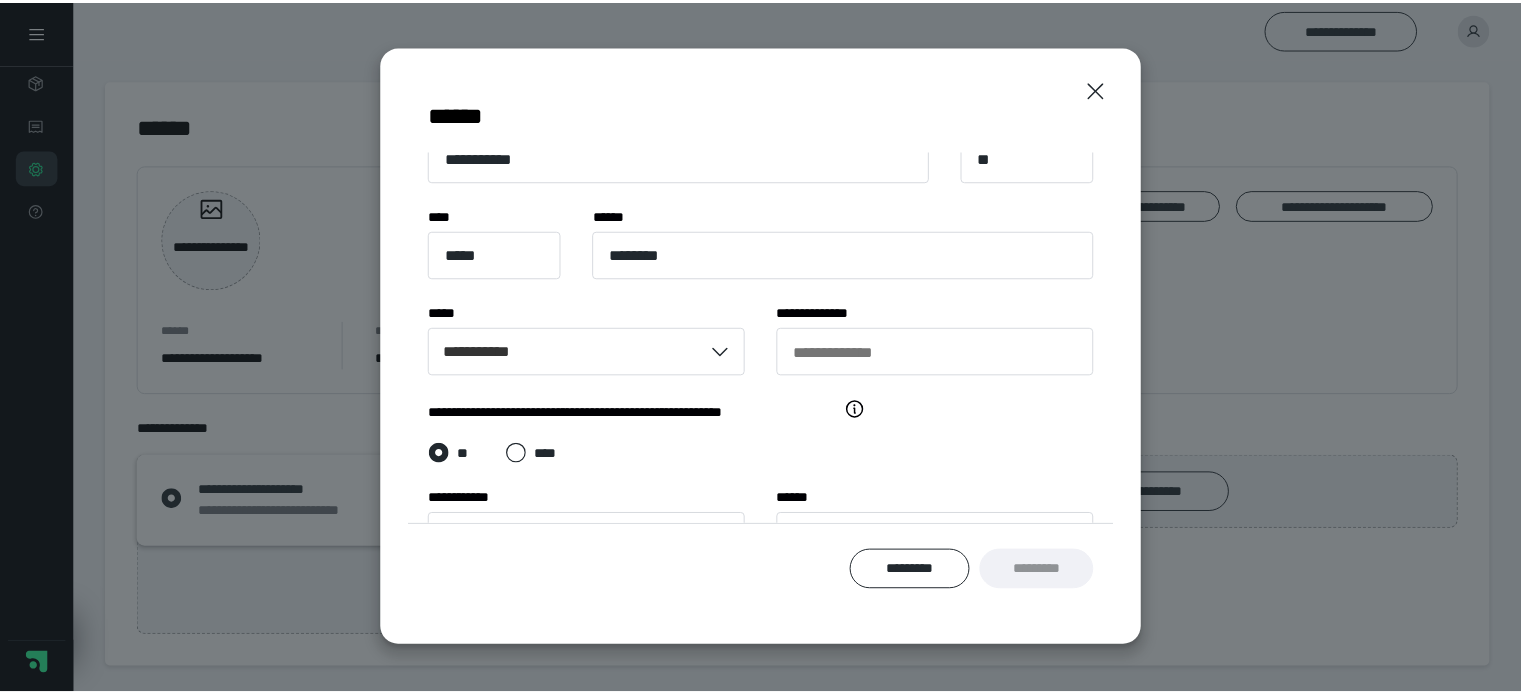 scroll, scrollTop: 271, scrollLeft: 0, axis: vertical 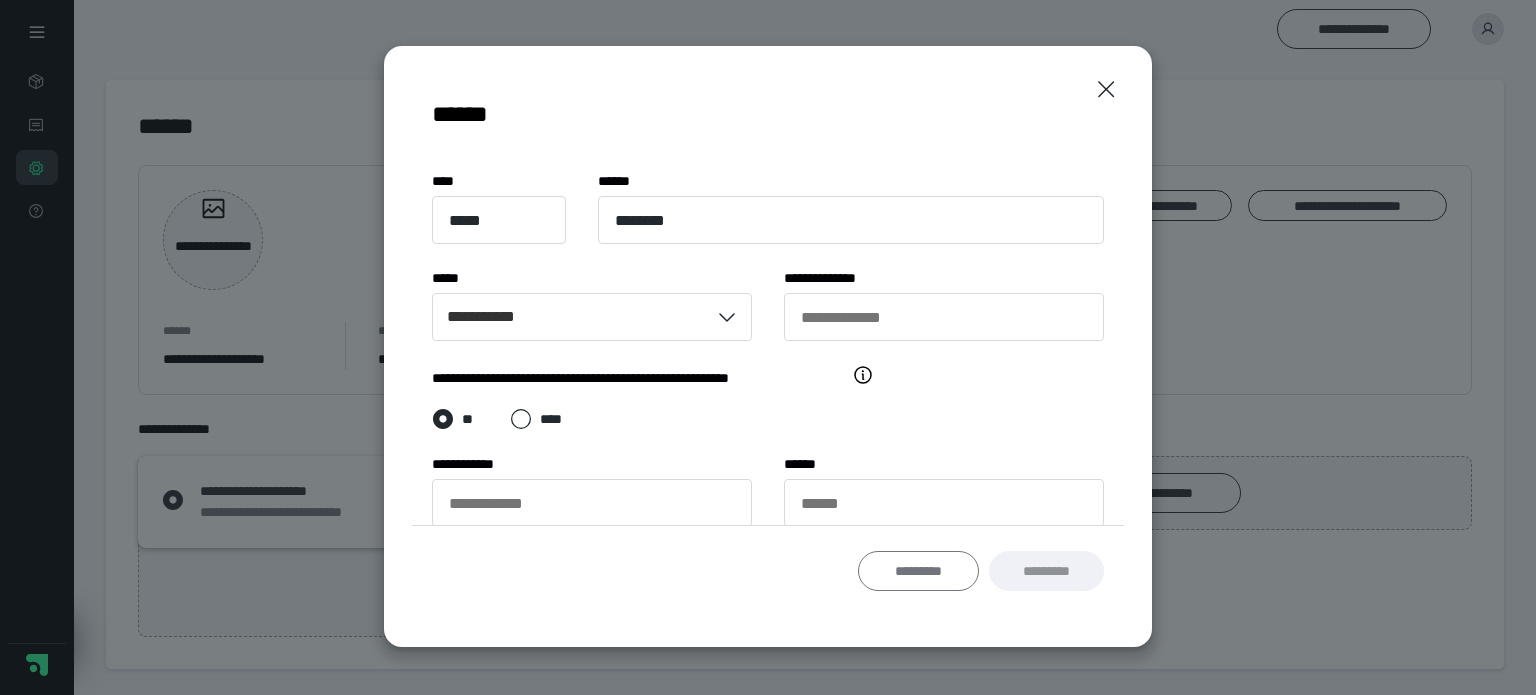 click on "*********" at bounding box center (918, 571) 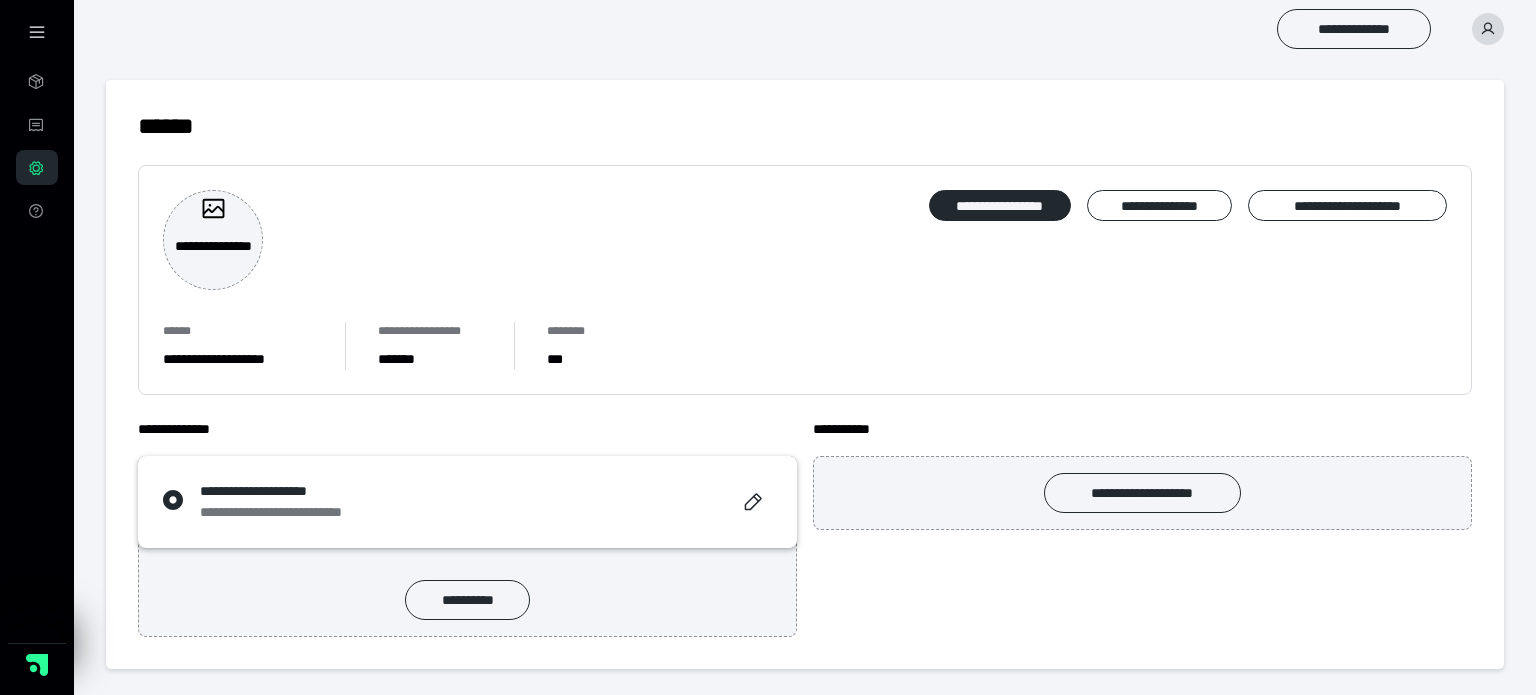 click on "**********" at bounding box center (238, 359) 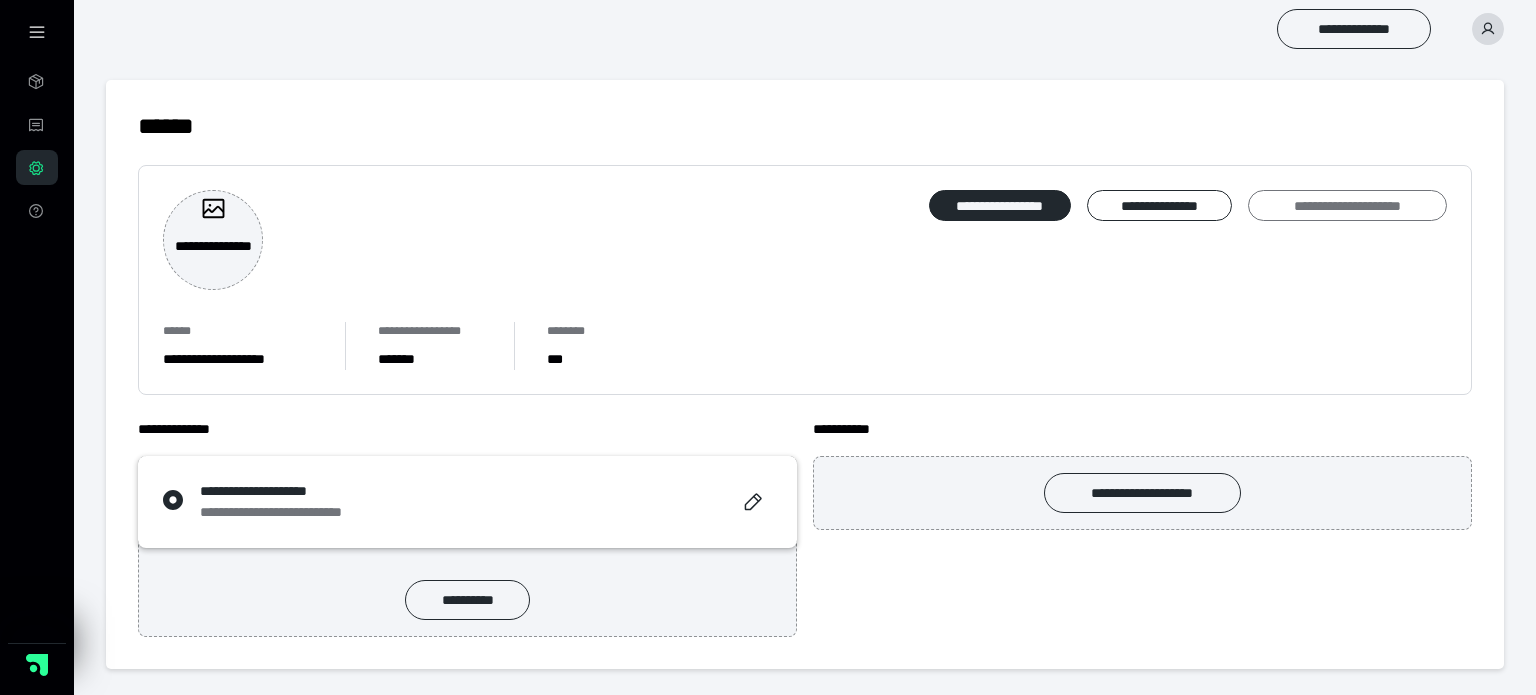 click on "**********" at bounding box center (1347, 206) 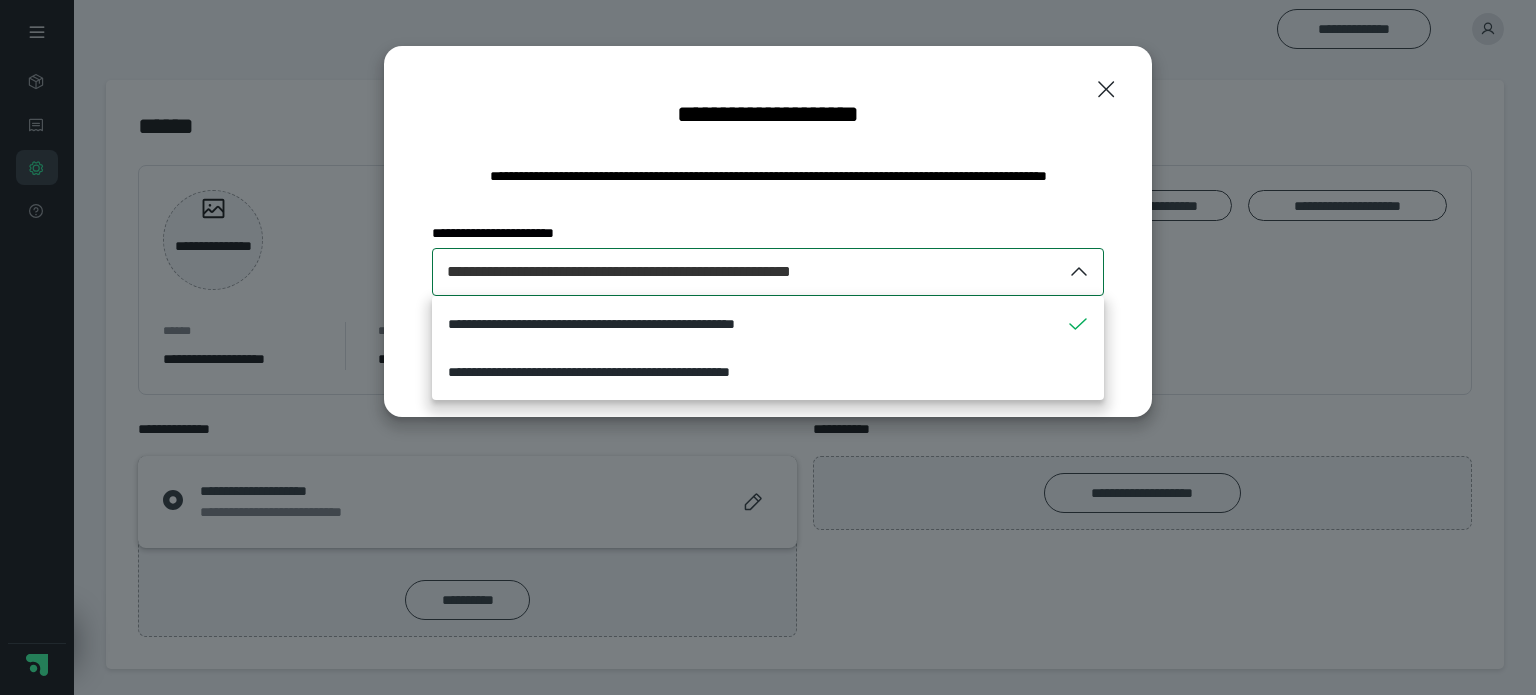 click on "**********" at bounding box center [747, 272] 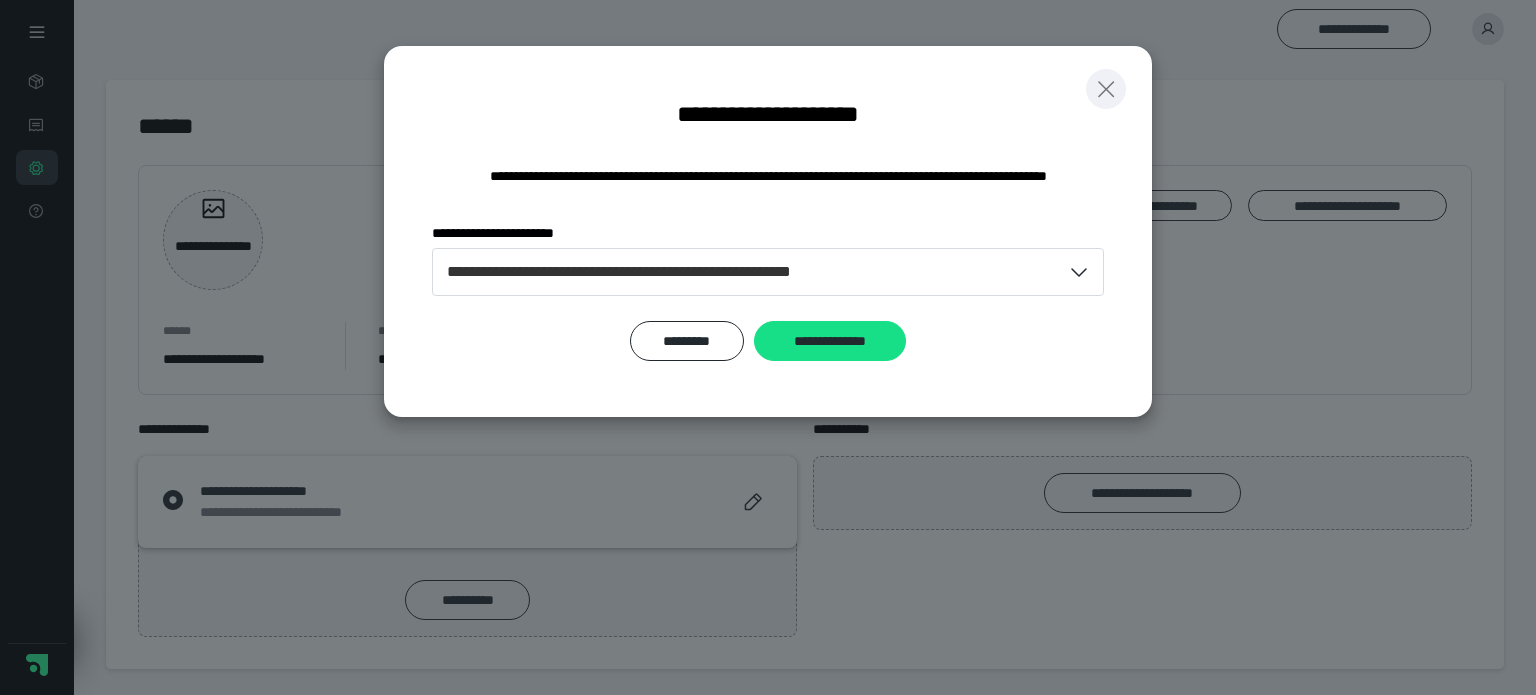 click 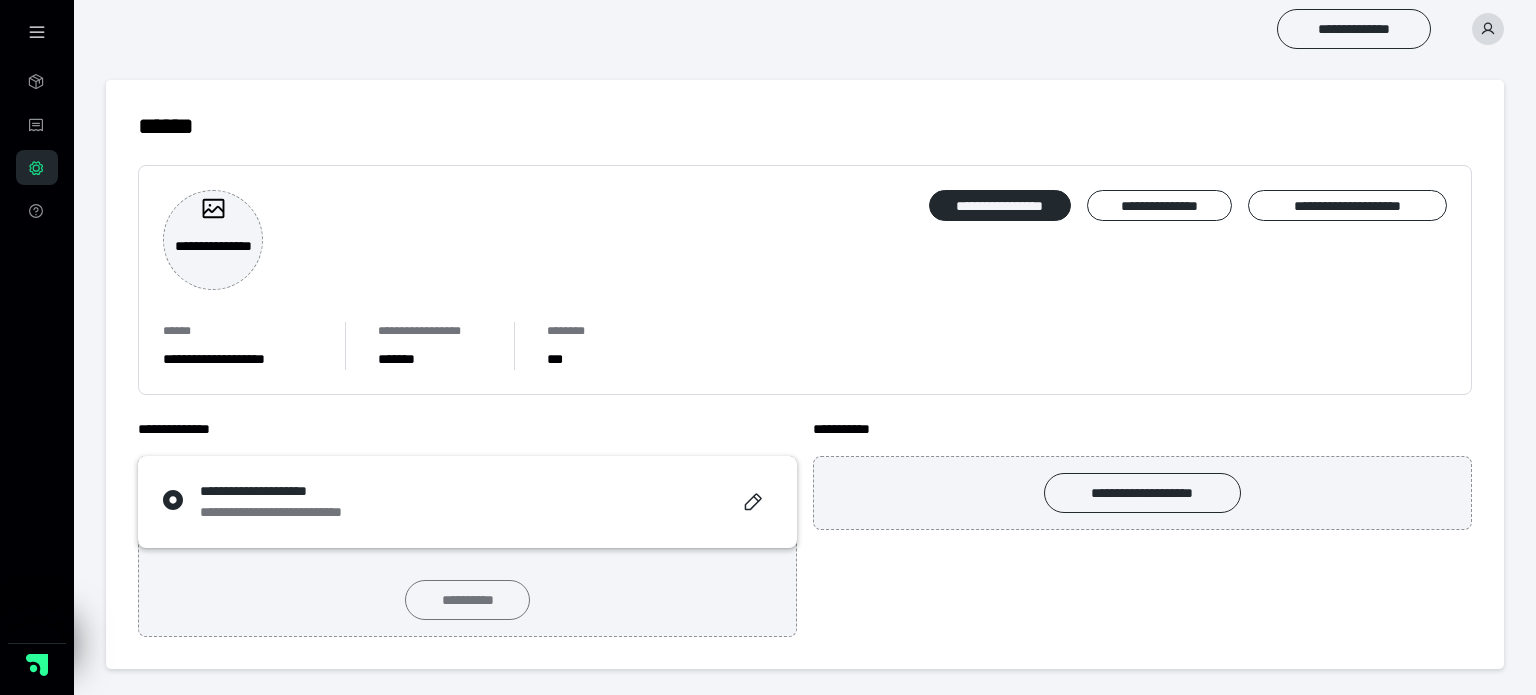 click on "**********" at bounding box center (467, 600) 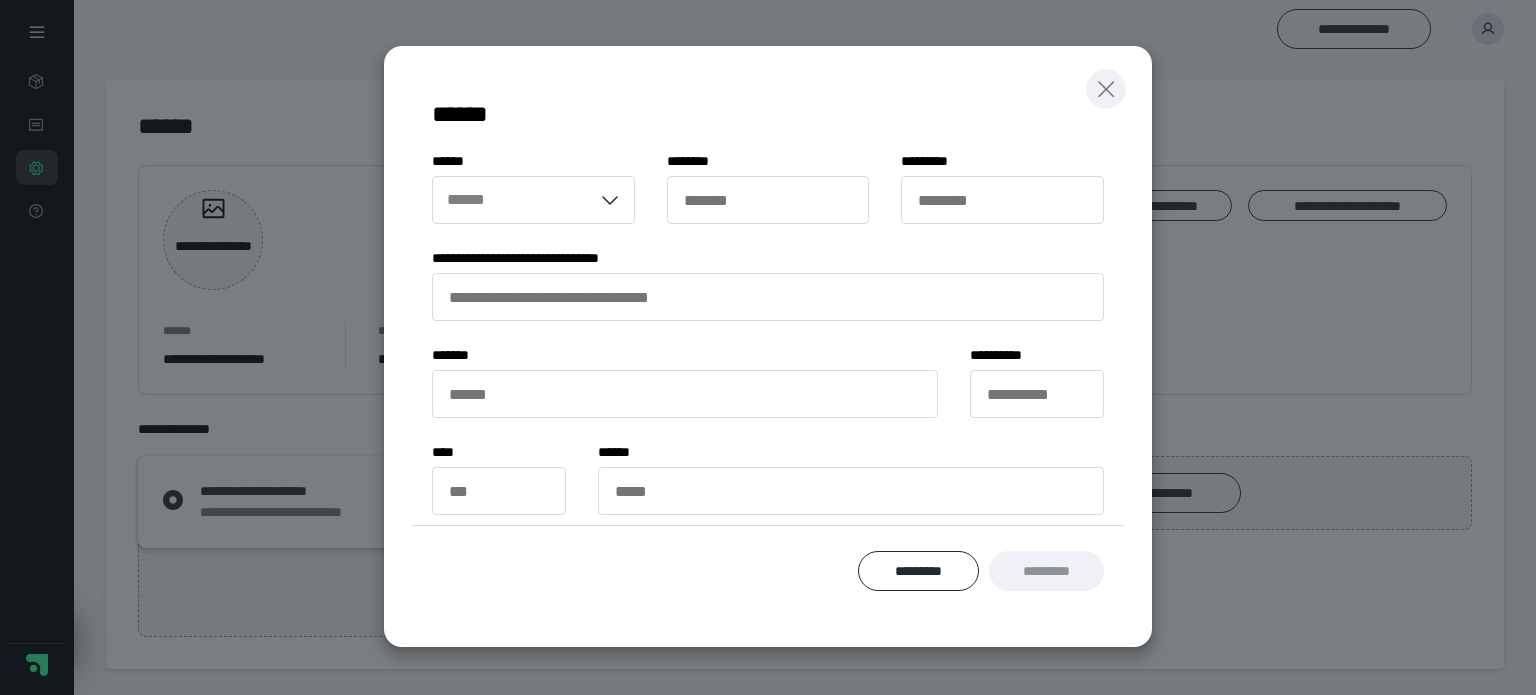 click 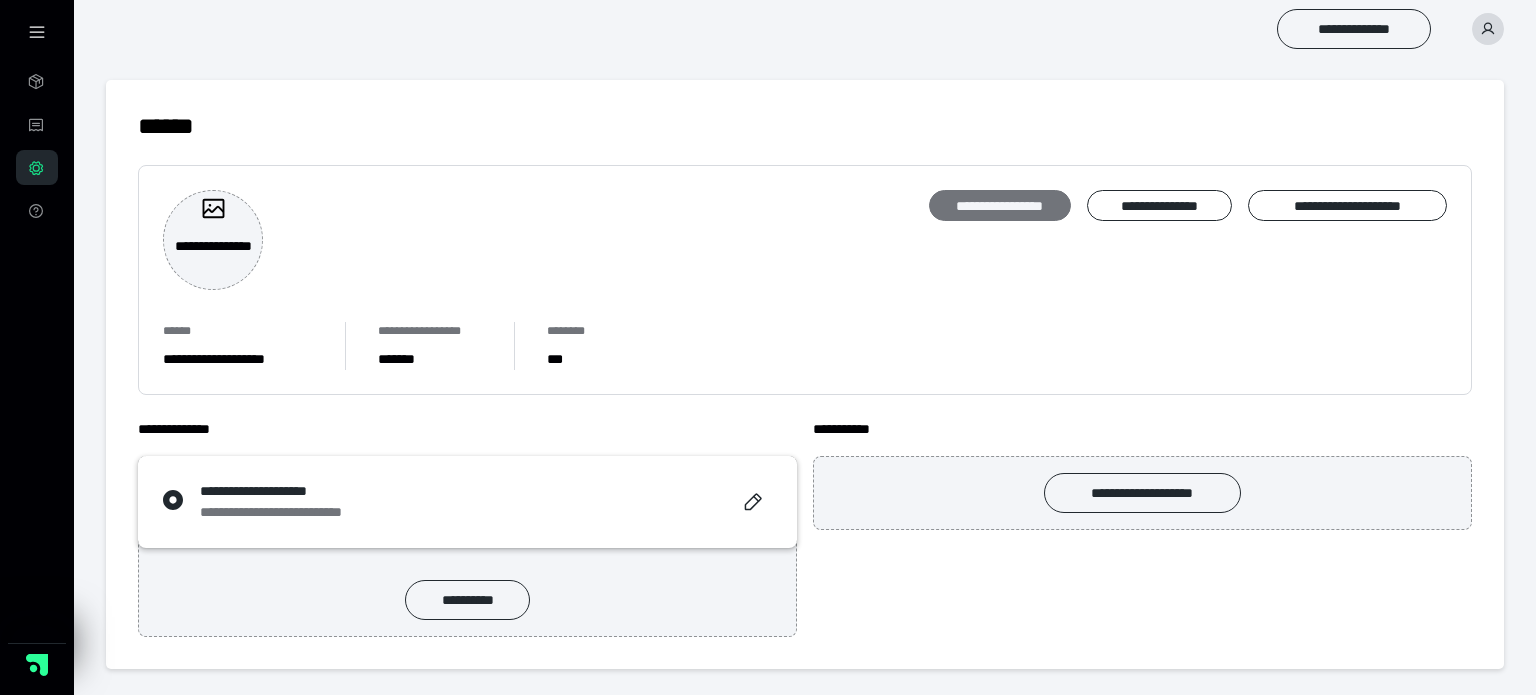 click on "**********" at bounding box center (1000, 206) 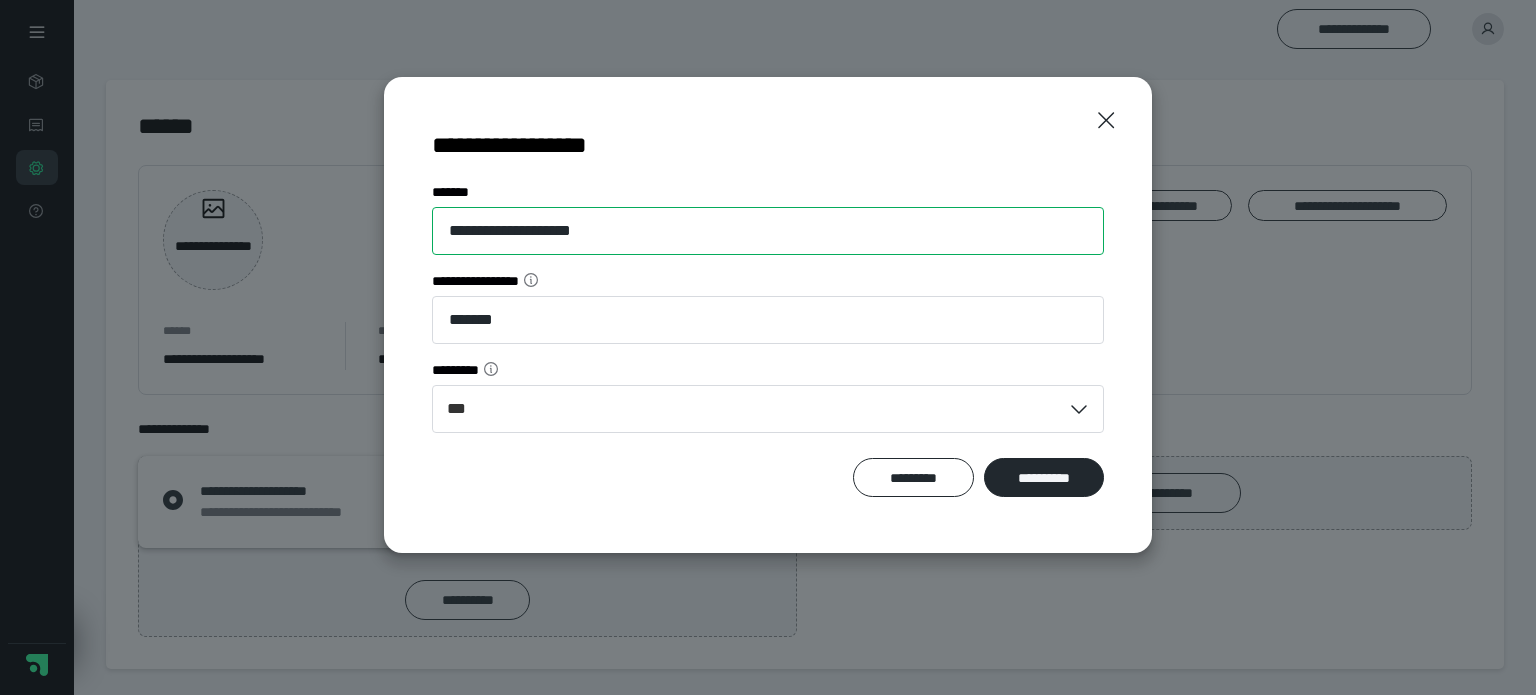 click on "**********" at bounding box center [768, 231] 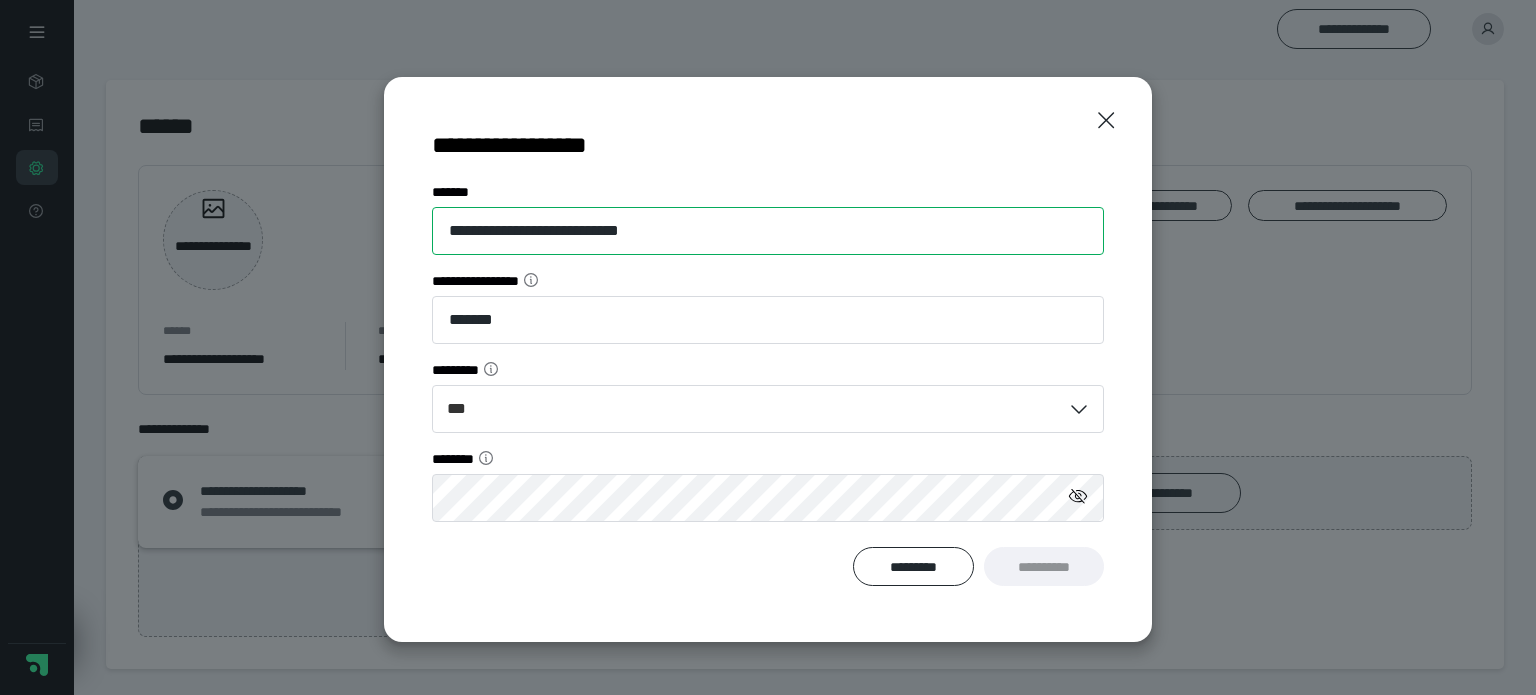 type on "**********" 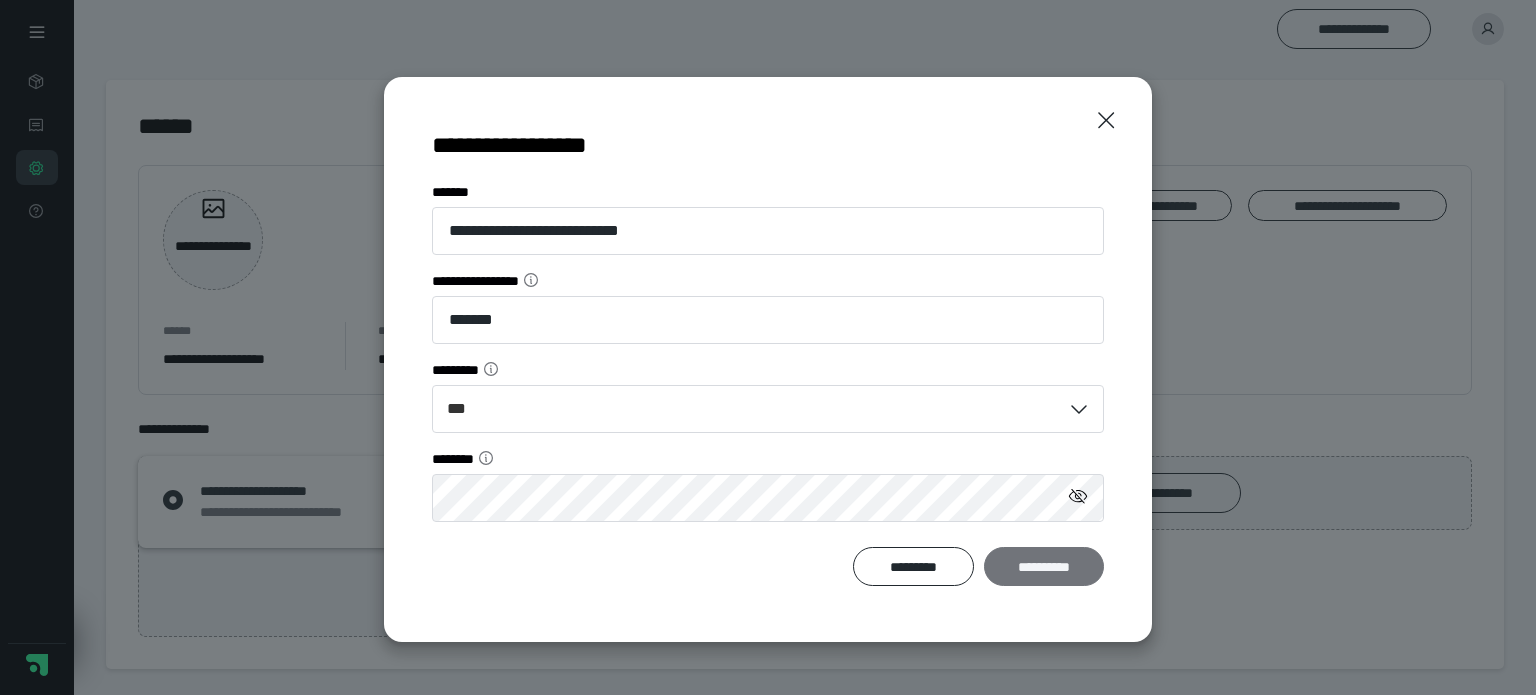 click on "**********" at bounding box center (1044, 567) 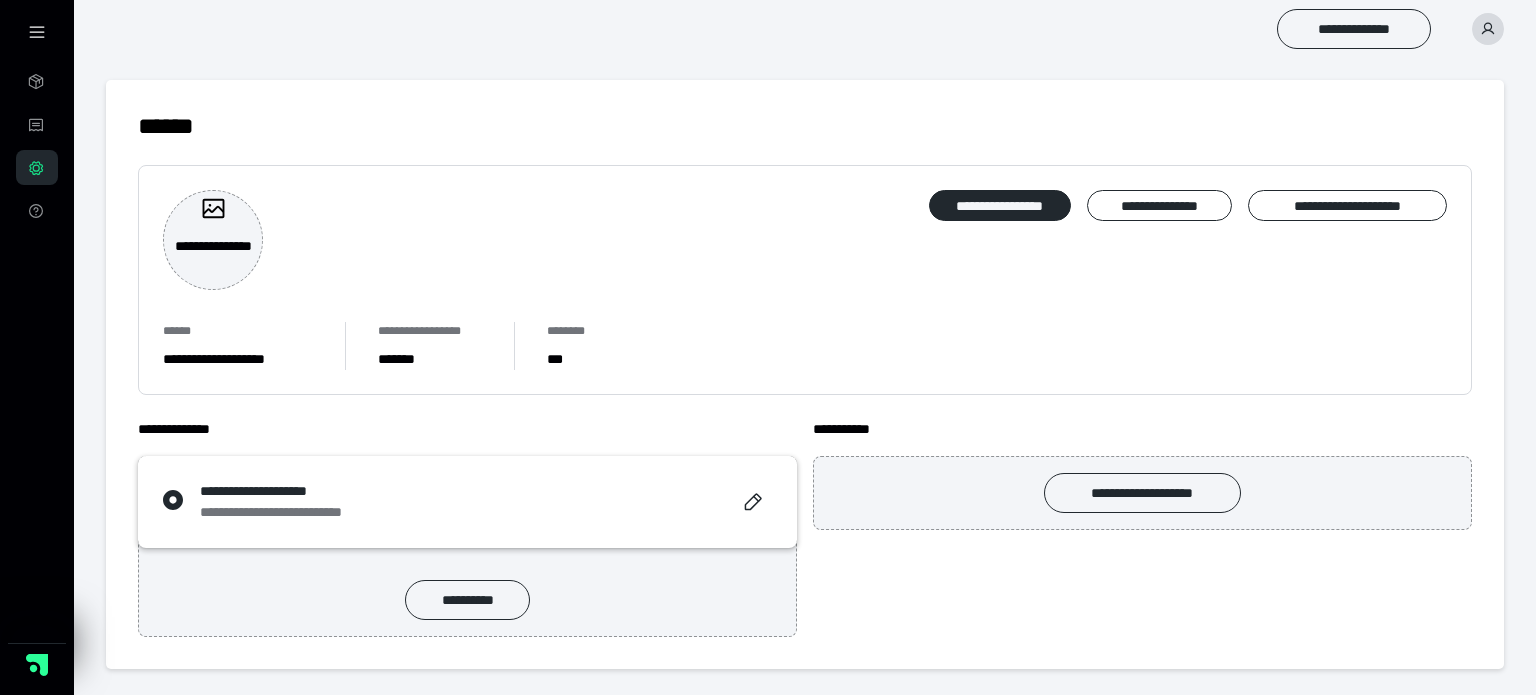 click on "**********" at bounding box center [805, 280] 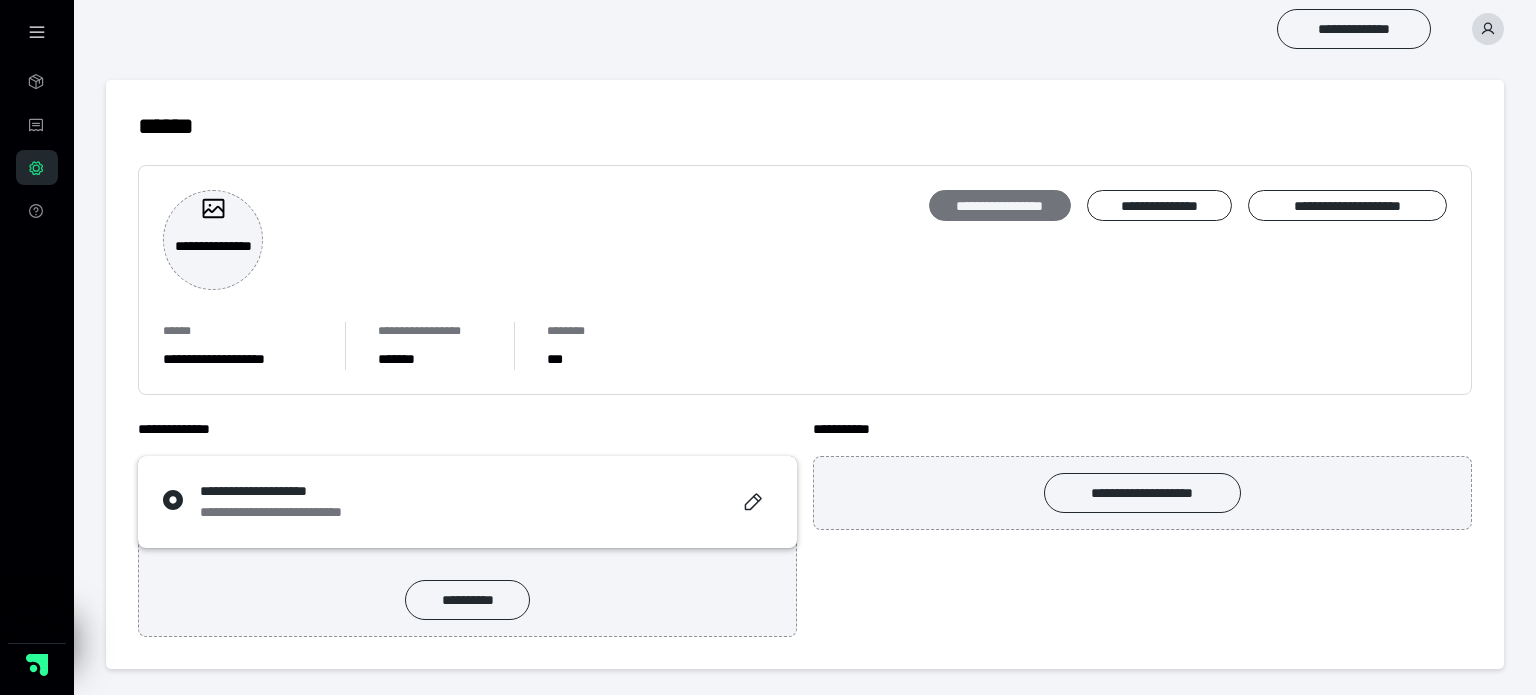 click on "**********" at bounding box center (1000, 206) 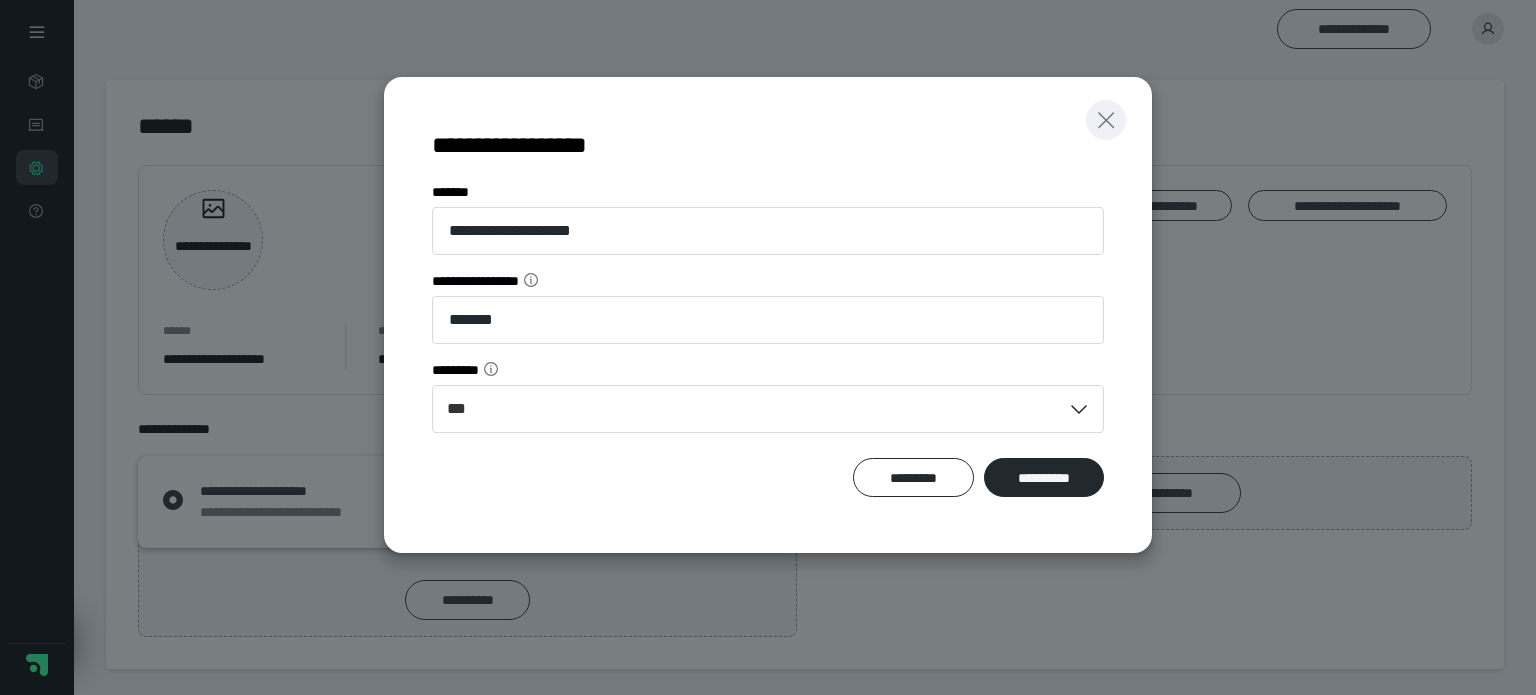 click at bounding box center [1106, 120] 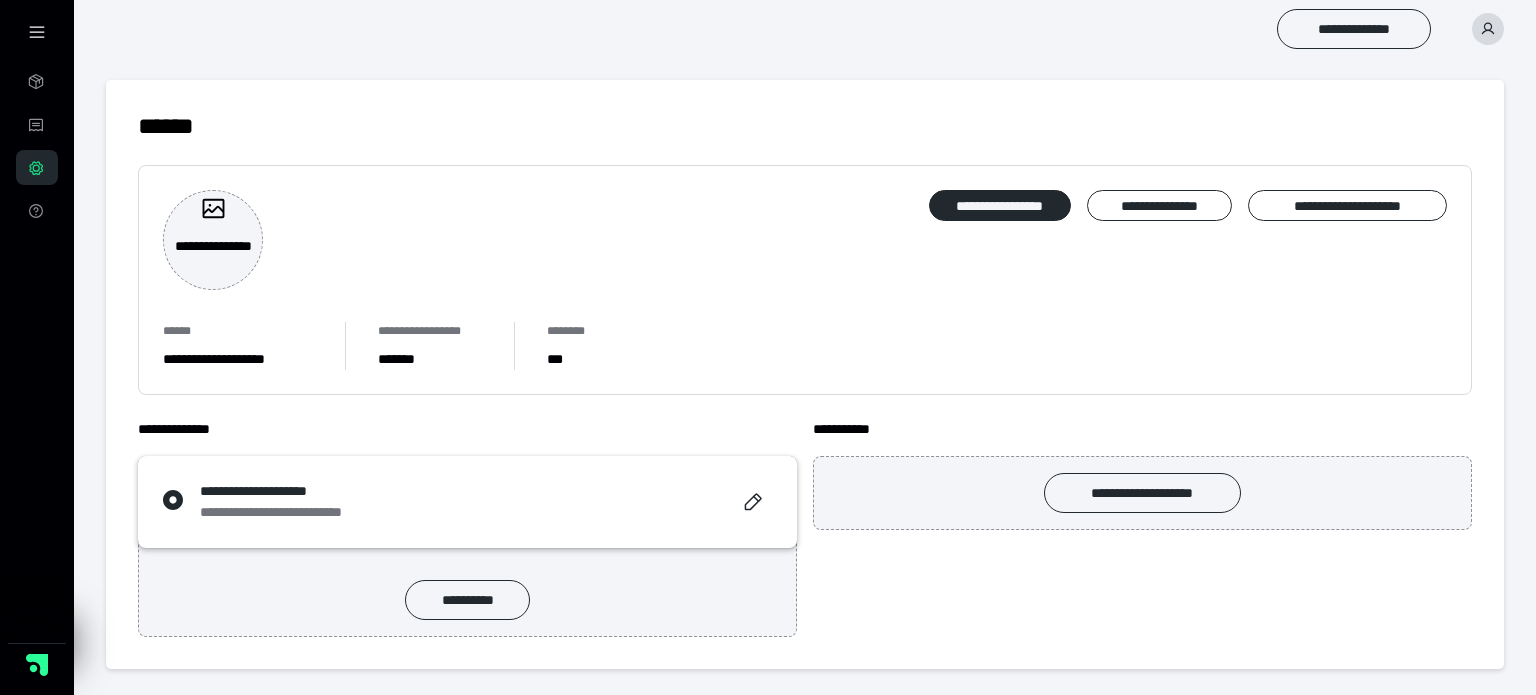 click 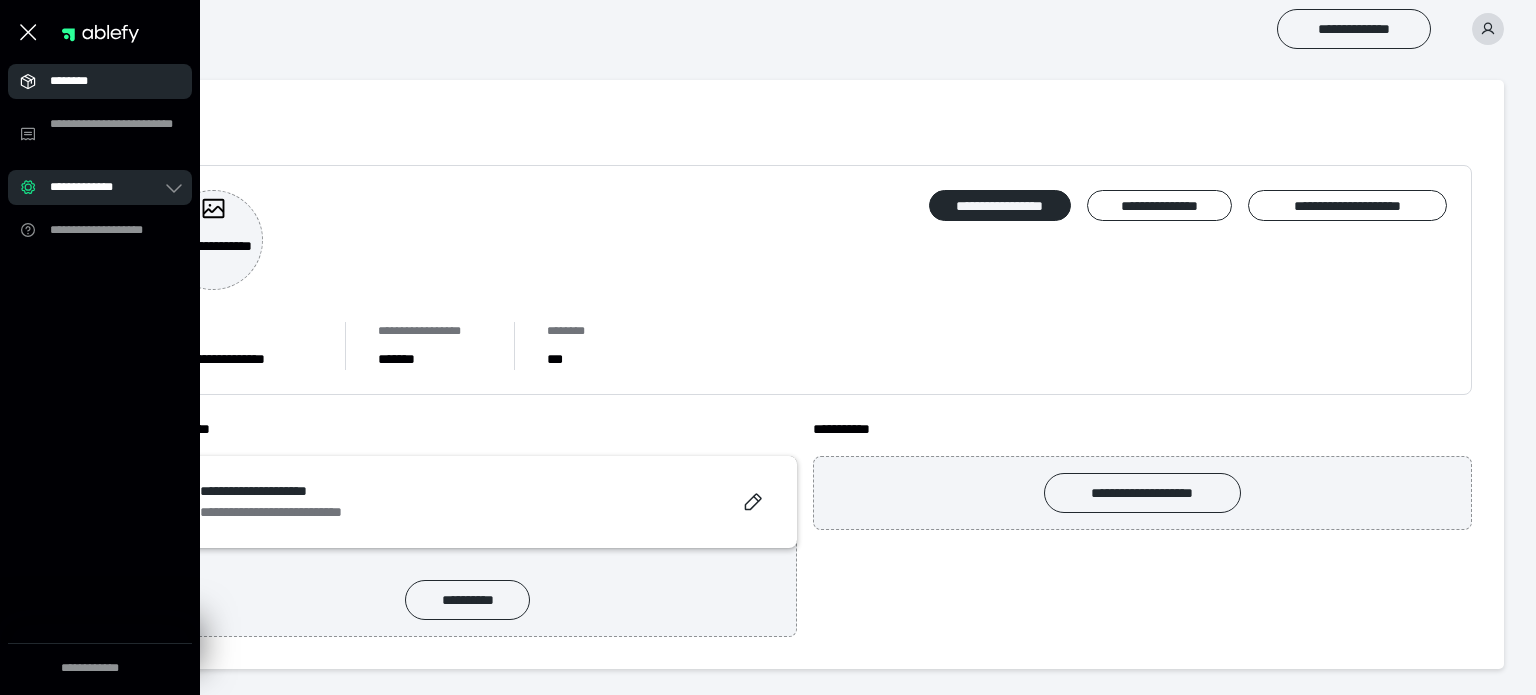 click on "********" at bounding box center (106, 81) 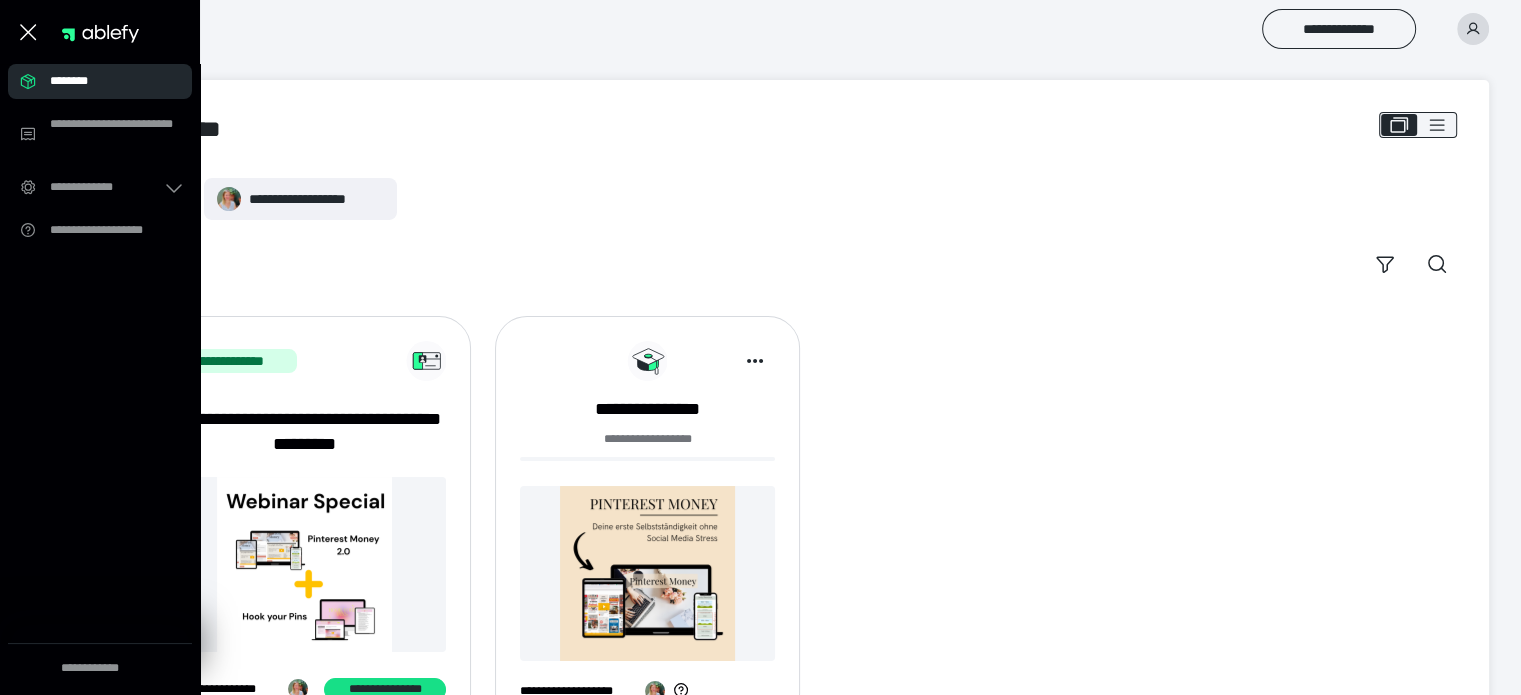 scroll, scrollTop: 85, scrollLeft: 0, axis: vertical 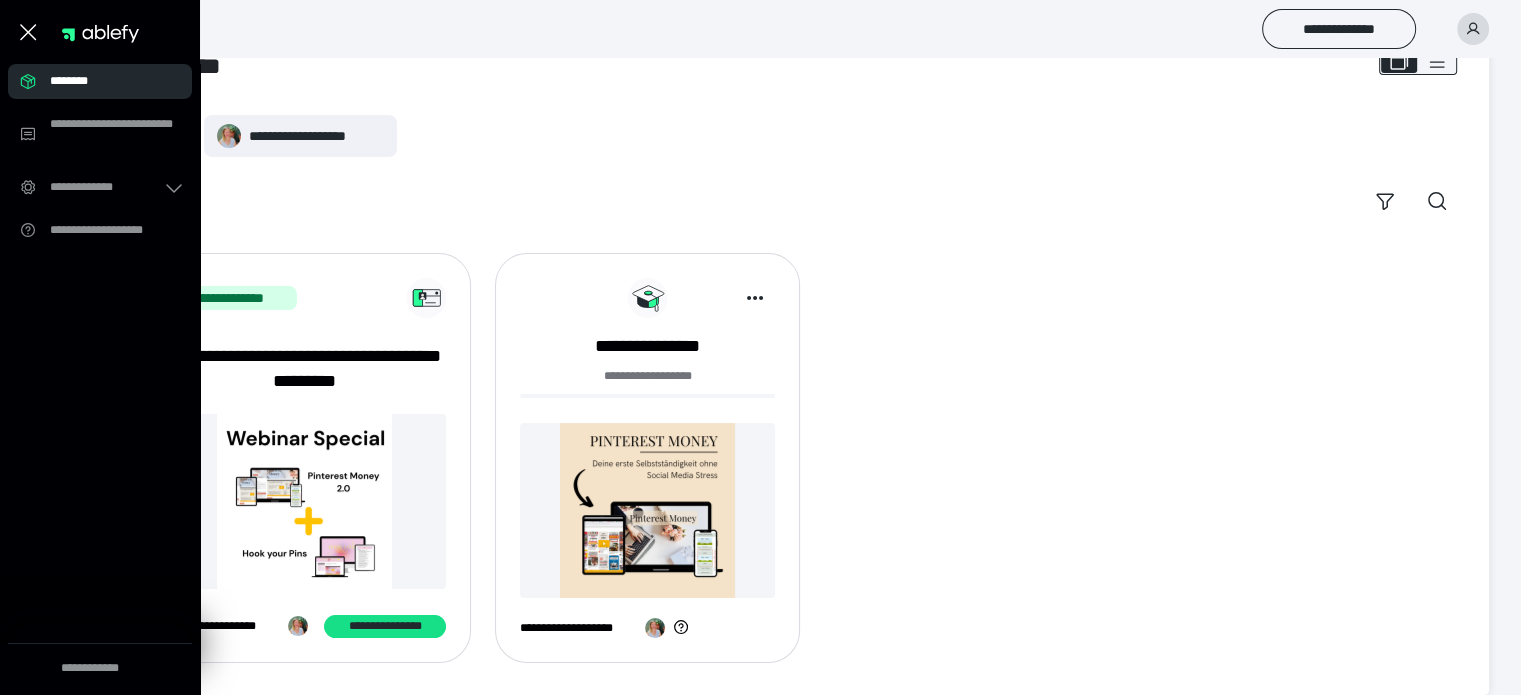 click at bounding box center [647, 510] 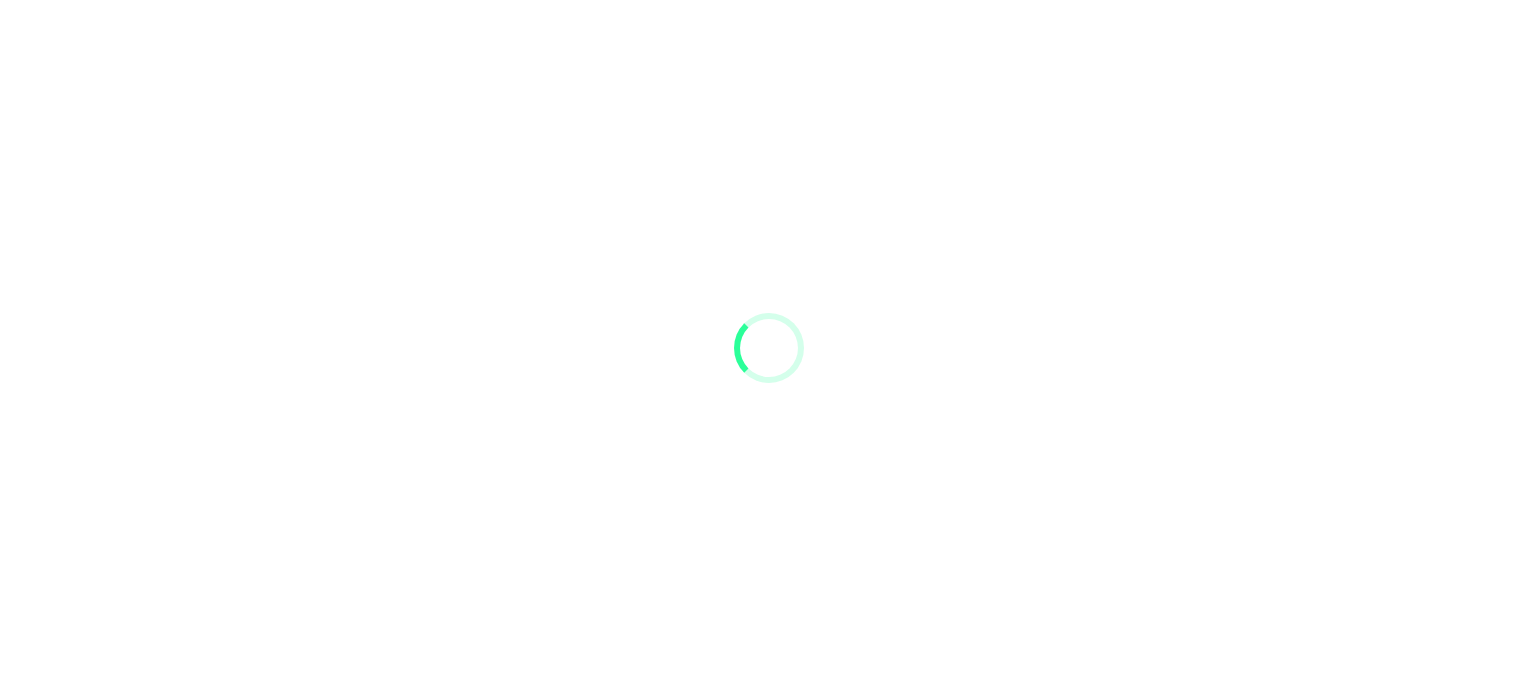 scroll, scrollTop: 0, scrollLeft: 0, axis: both 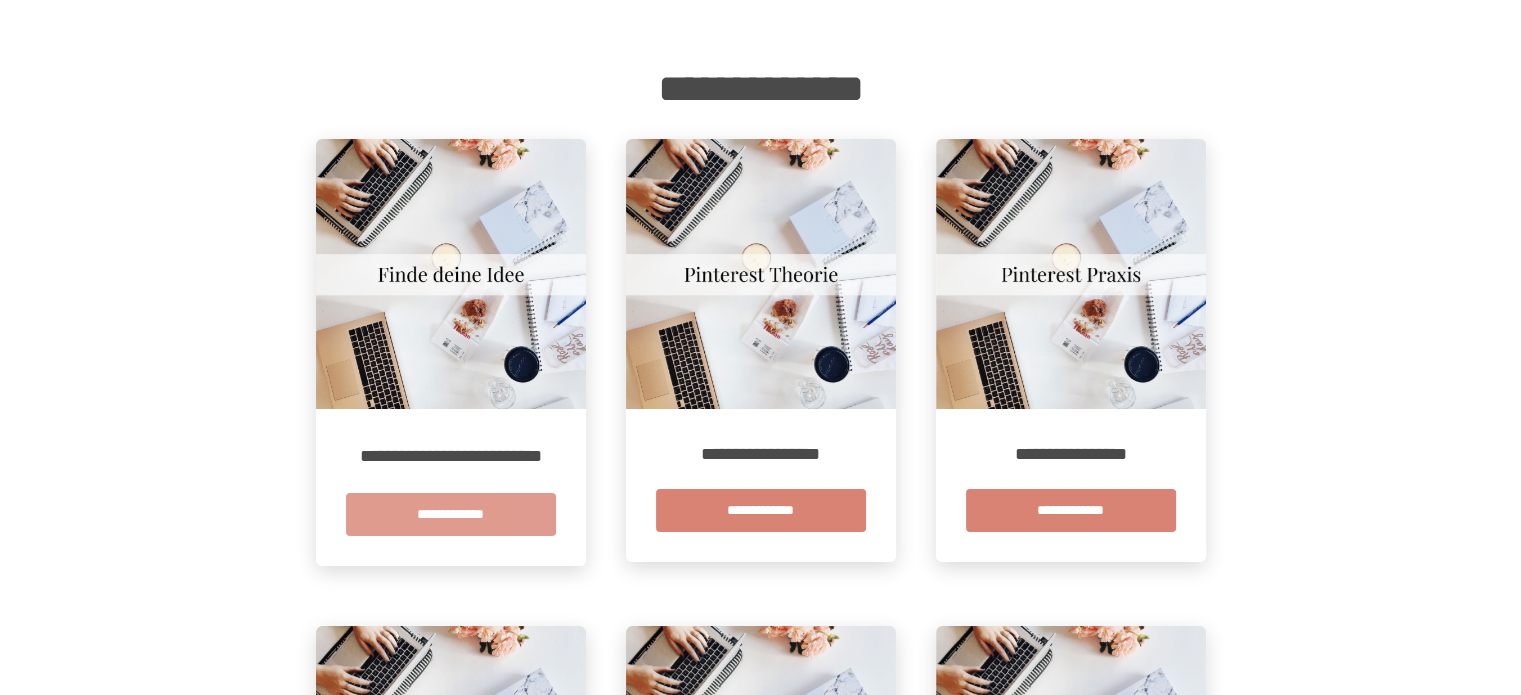 click on "**********" at bounding box center (451, 514) 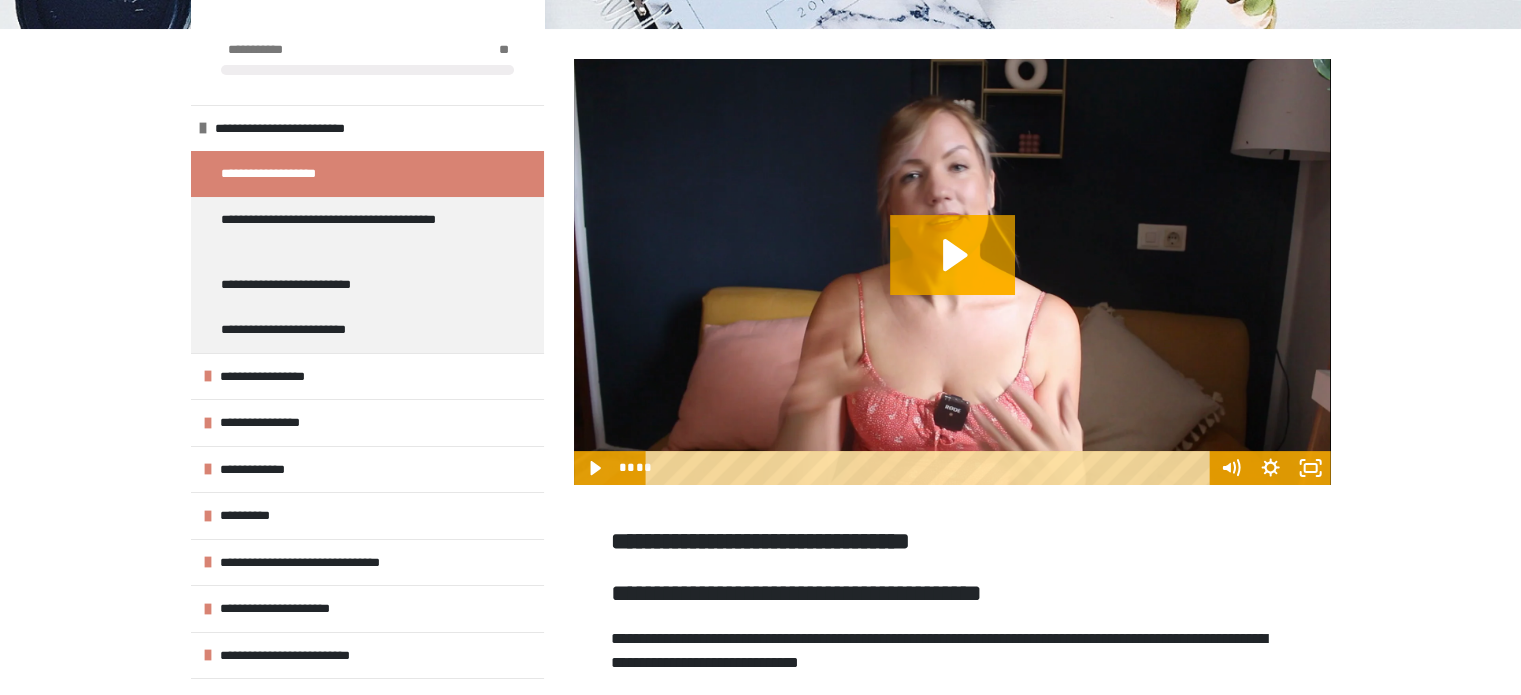 scroll, scrollTop: 406, scrollLeft: 0, axis: vertical 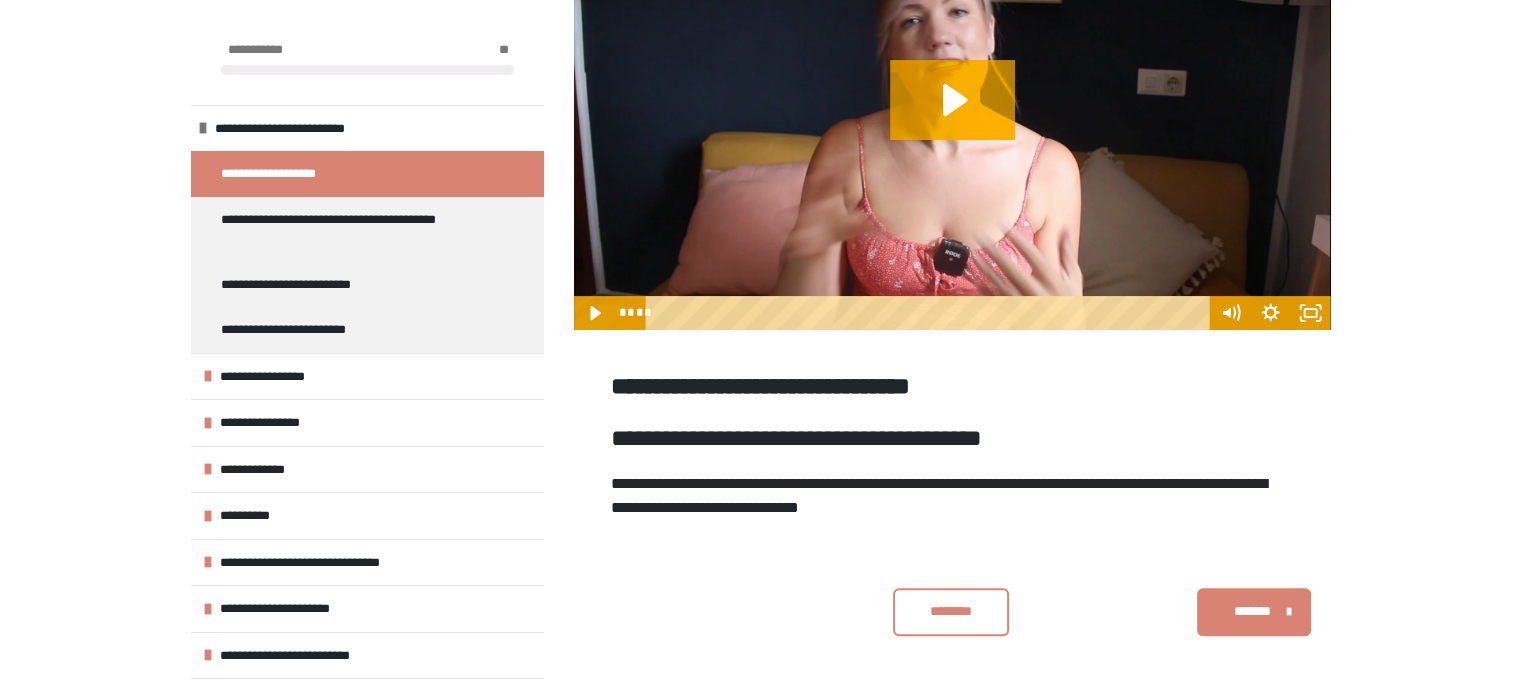 click on "*******" at bounding box center [1251, 611] 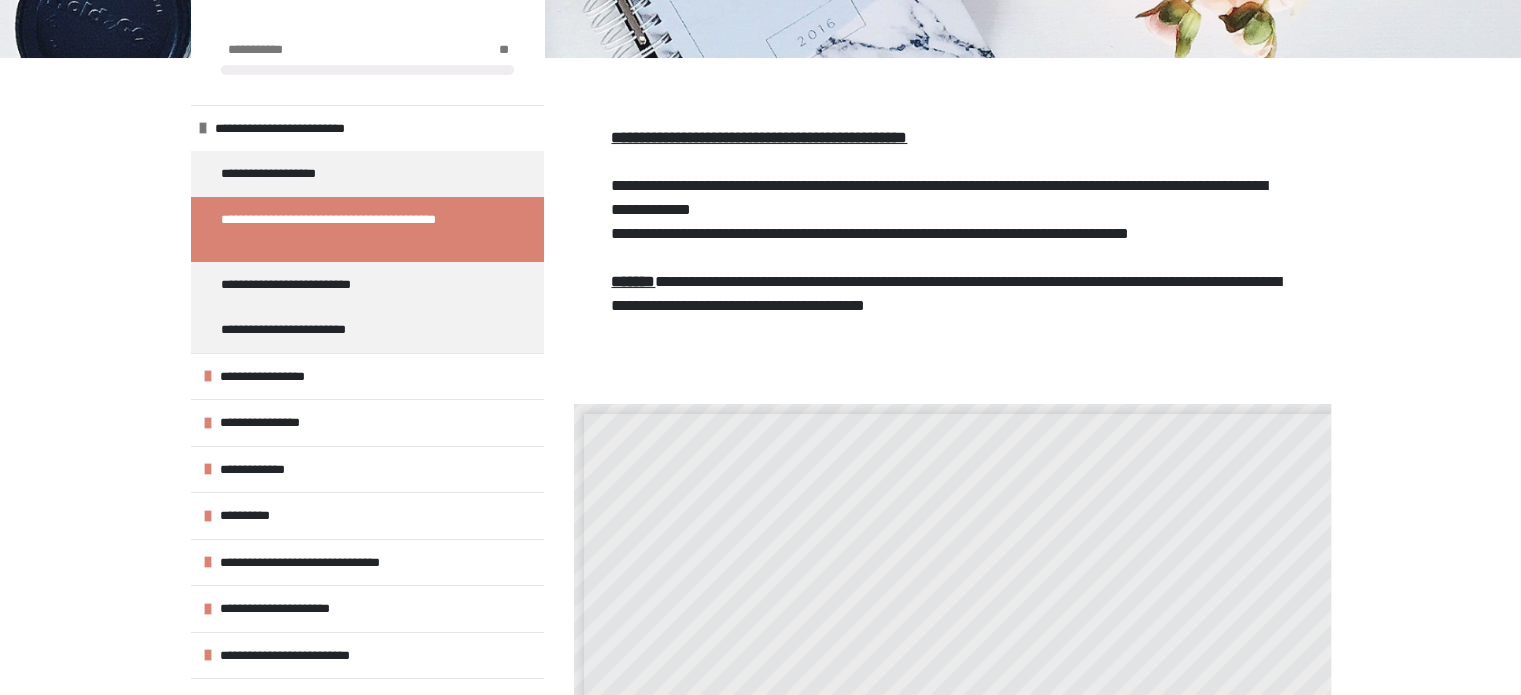 scroll, scrollTop: 456, scrollLeft: 0, axis: vertical 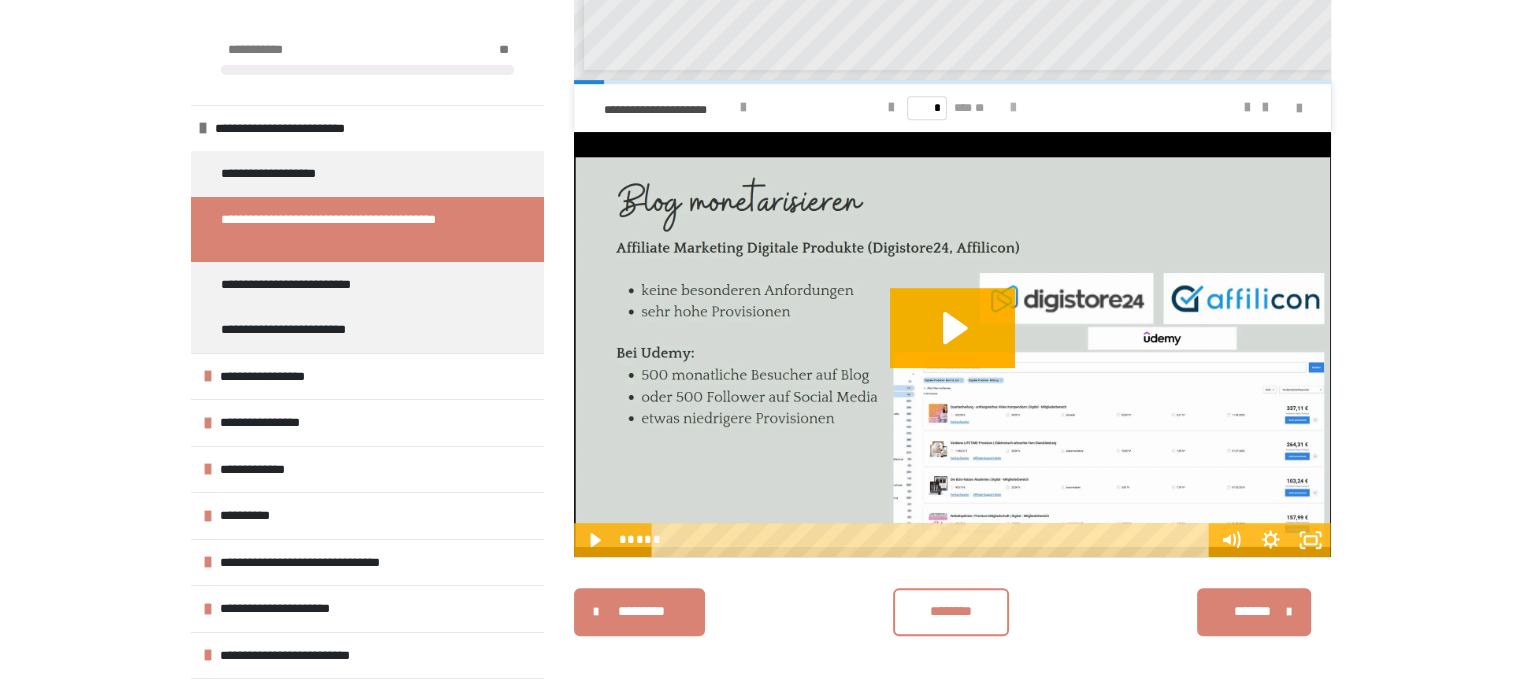 click at bounding box center (1013, 108) 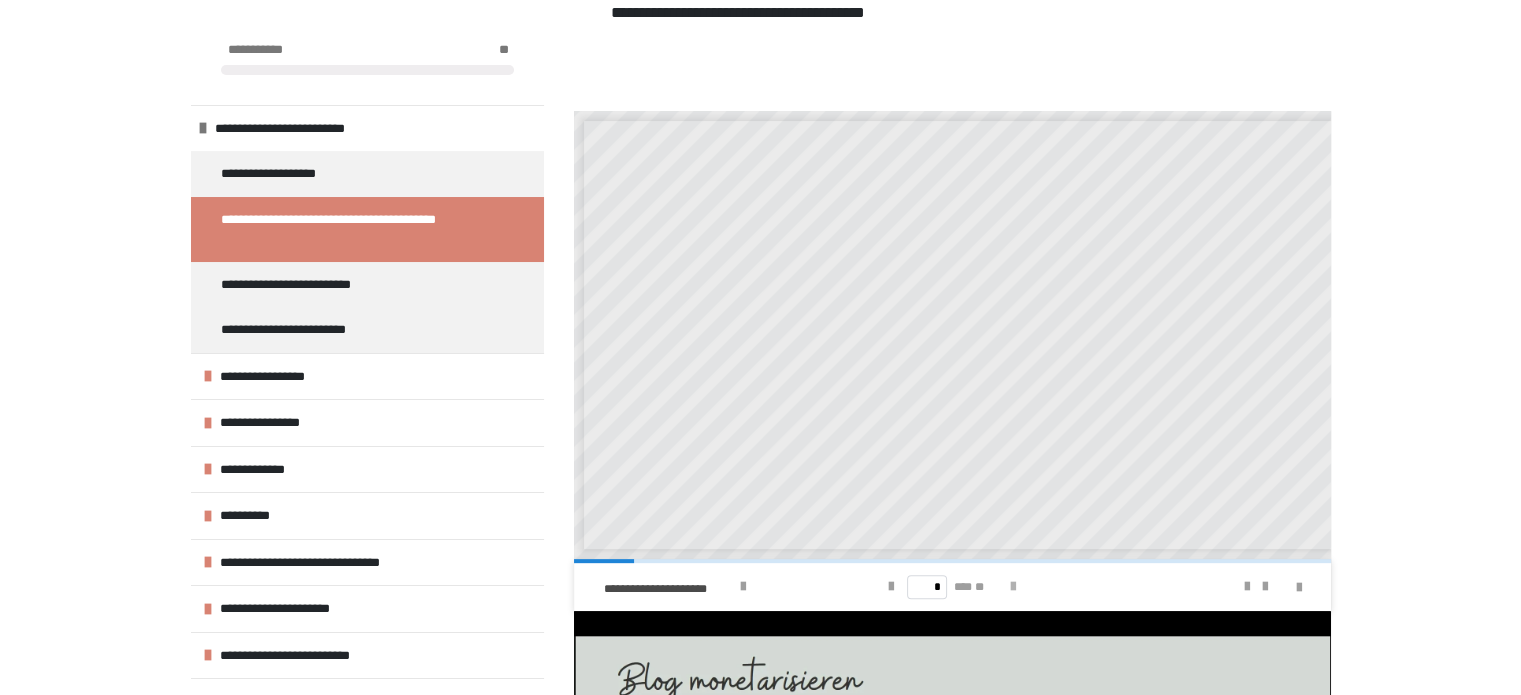 scroll, scrollTop: 510, scrollLeft: 0, axis: vertical 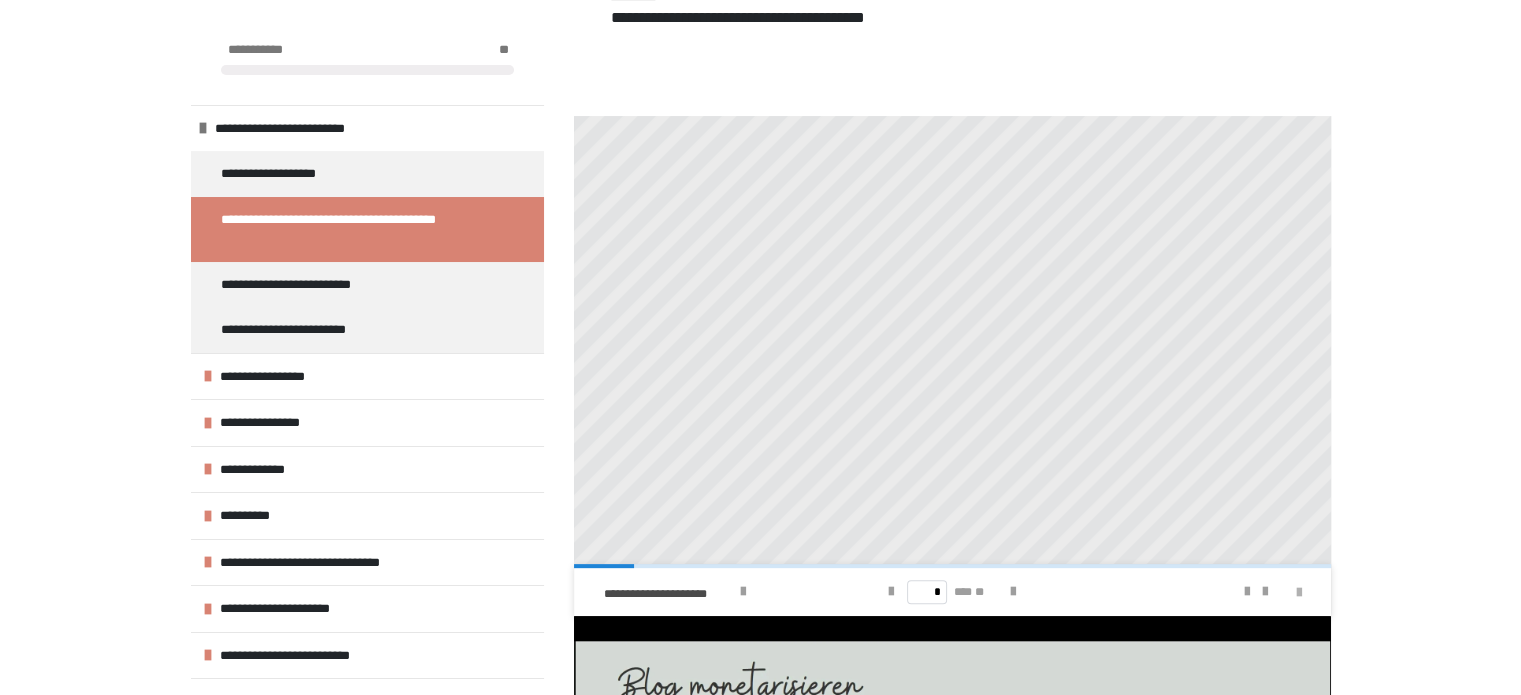 click at bounding box center [1299, 593] 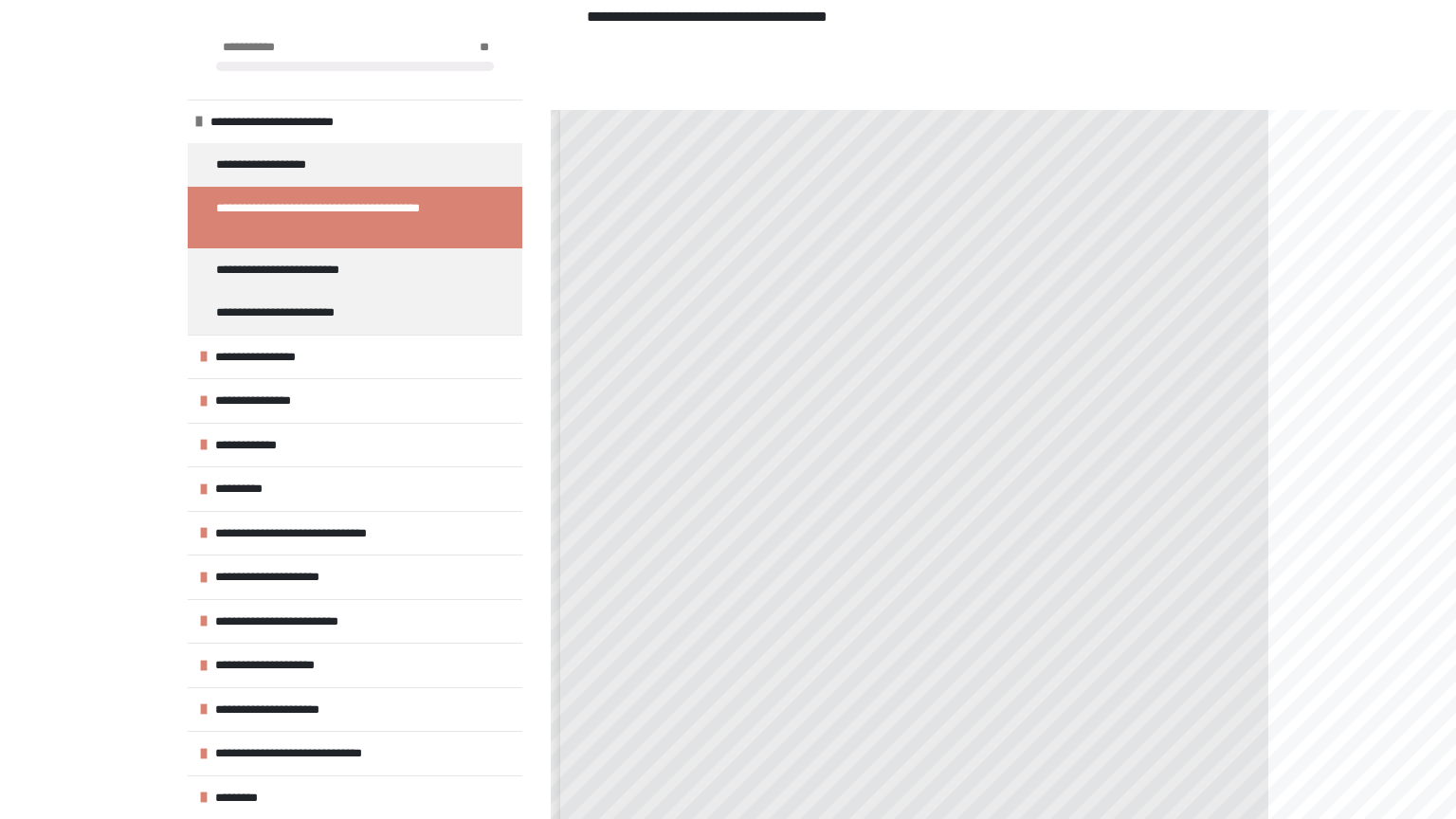 scroll, scrollTop: 61, scrollLeft: 0, axis: vertical 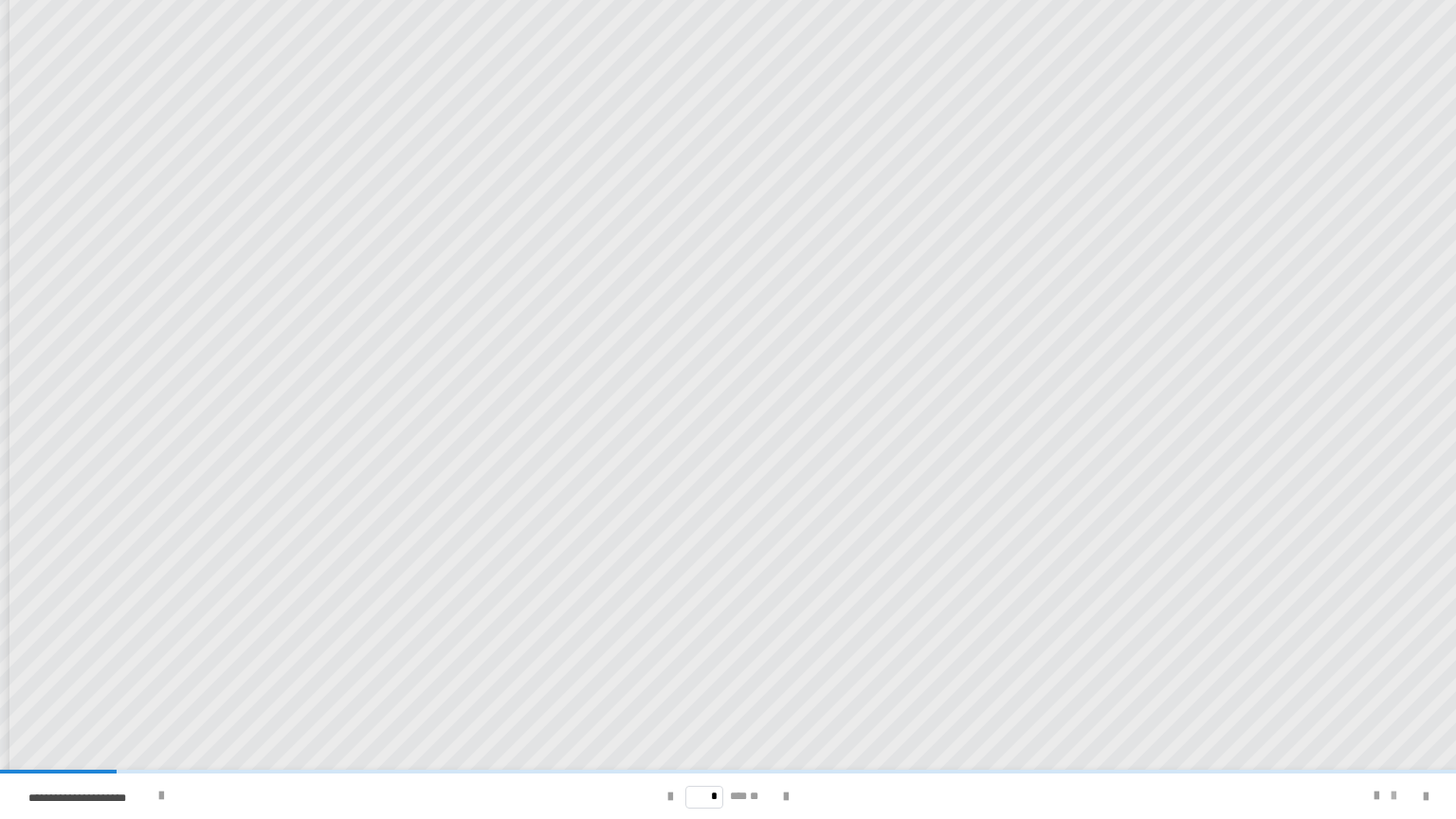 click at bounding box center (1393, 796) 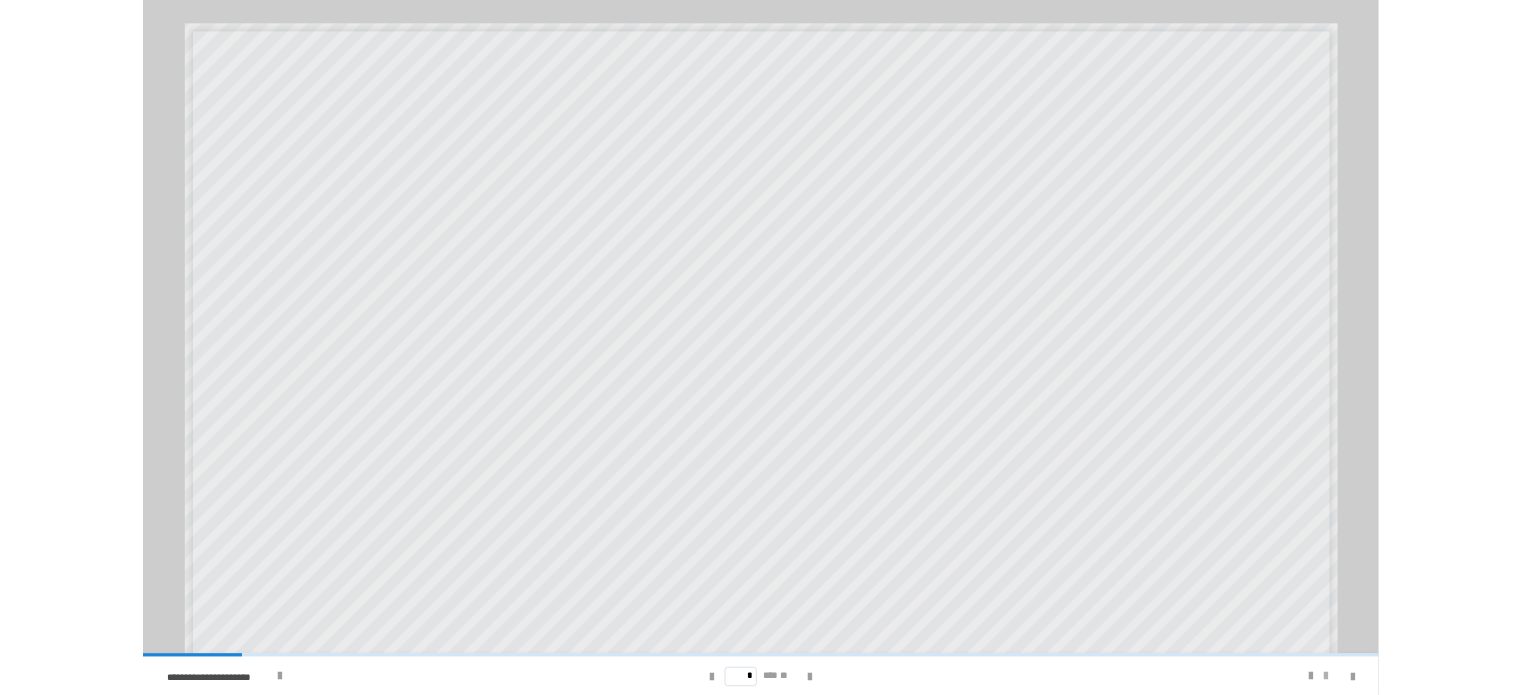scroll, scrollTop: 0, scrollLeft: 0, axis: both 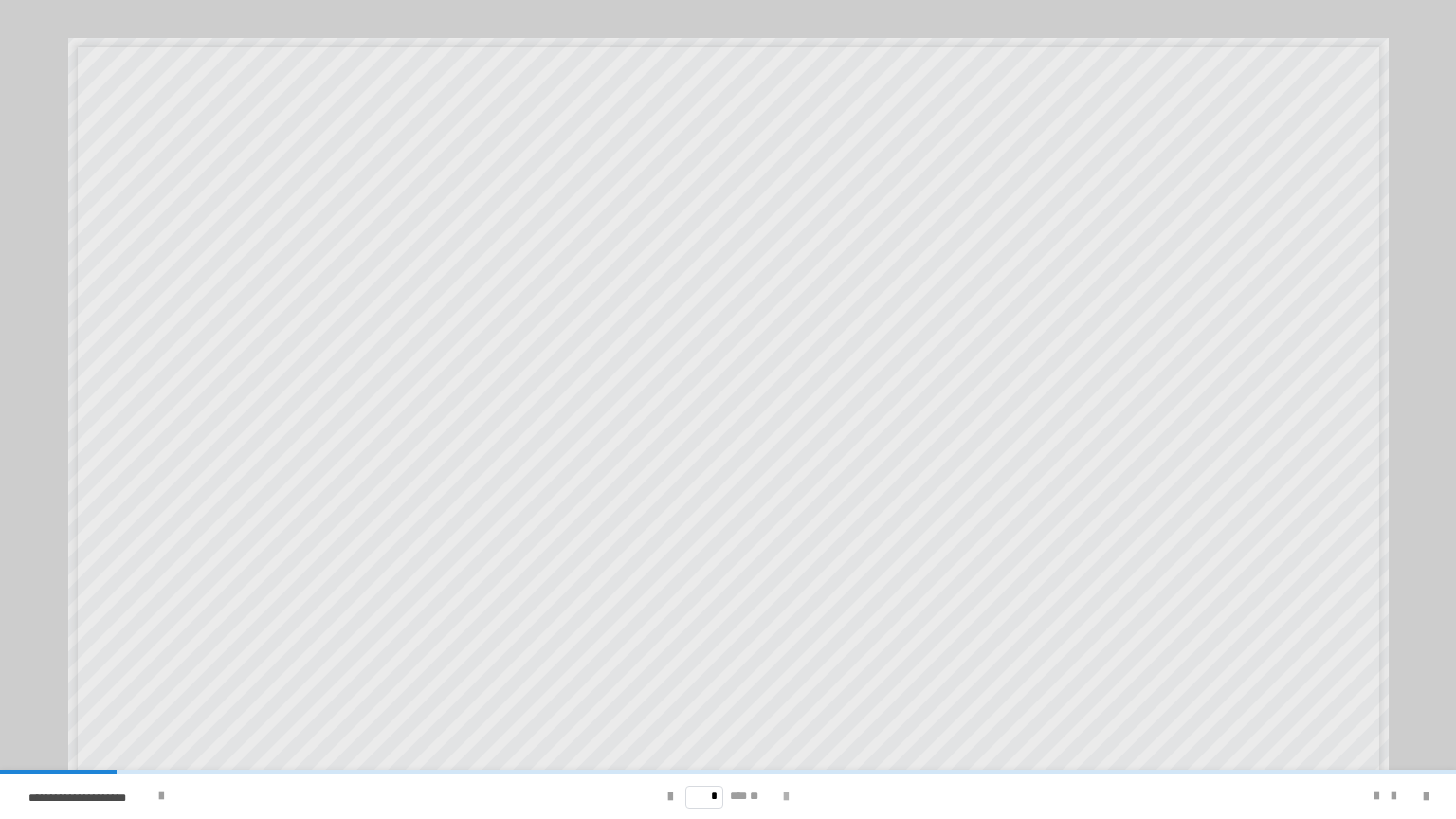 click at bounding box center [786, 797] 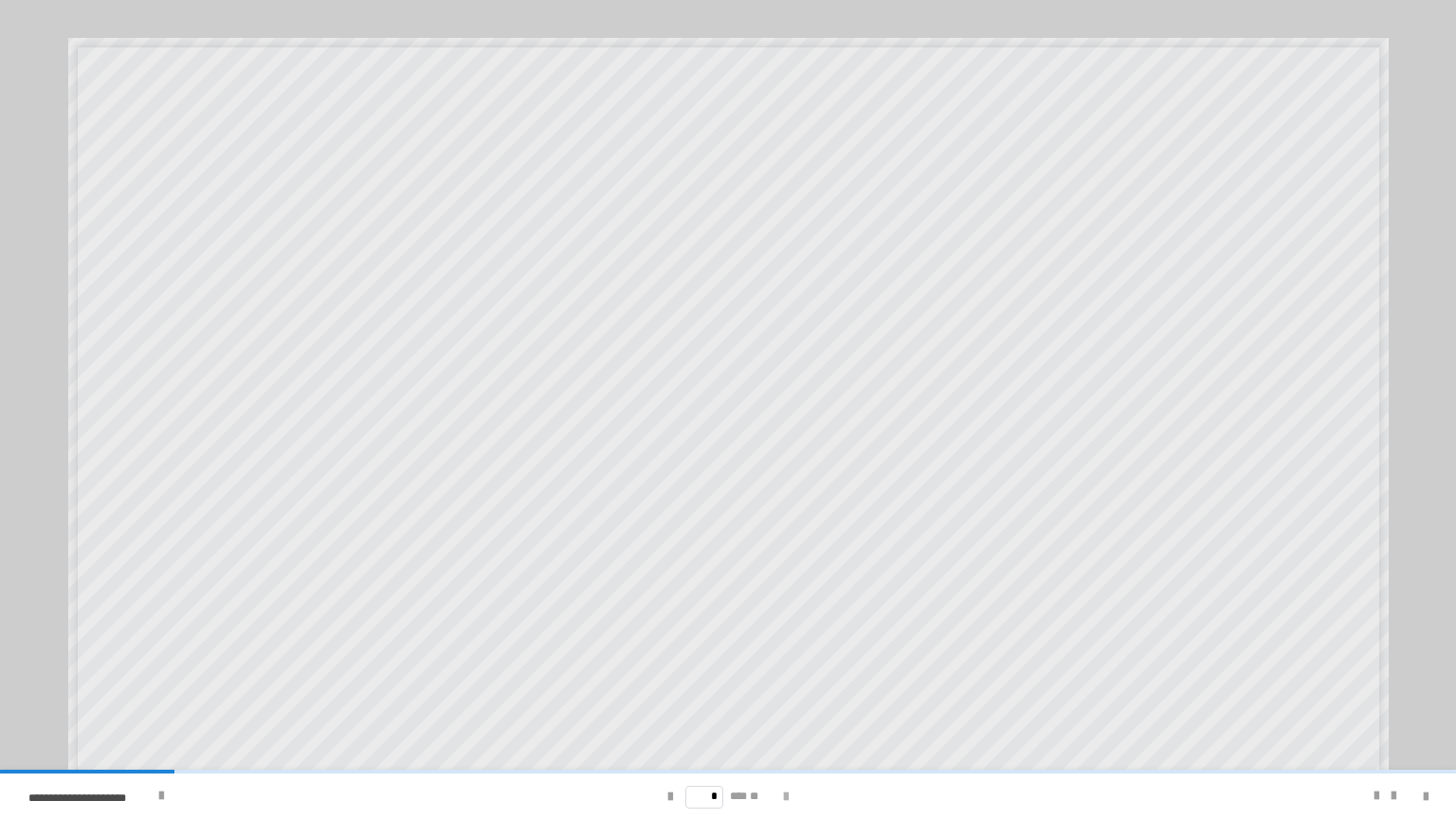 click at bounding box center [786, 797] 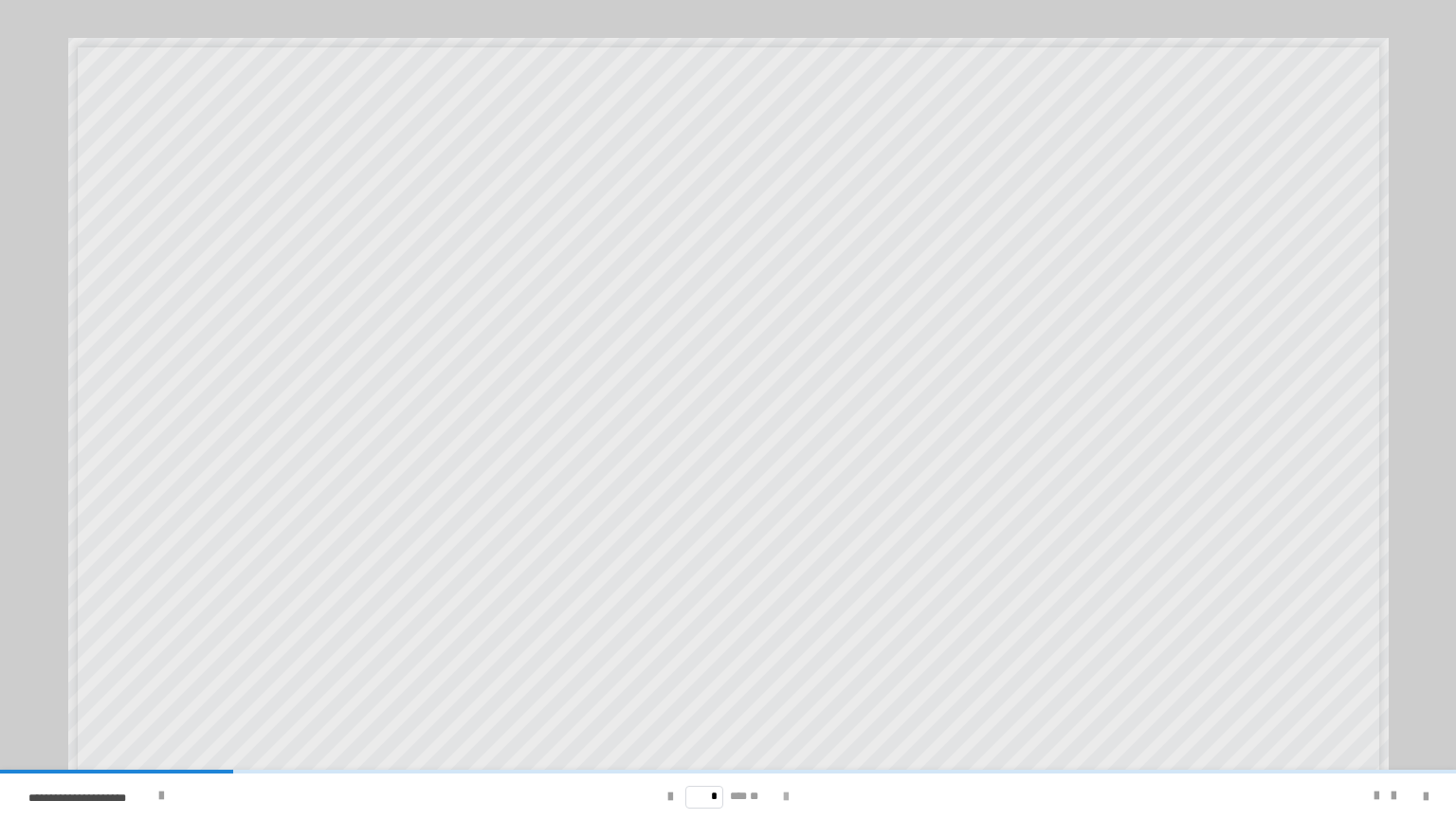 click at bounding box center (786, 797) 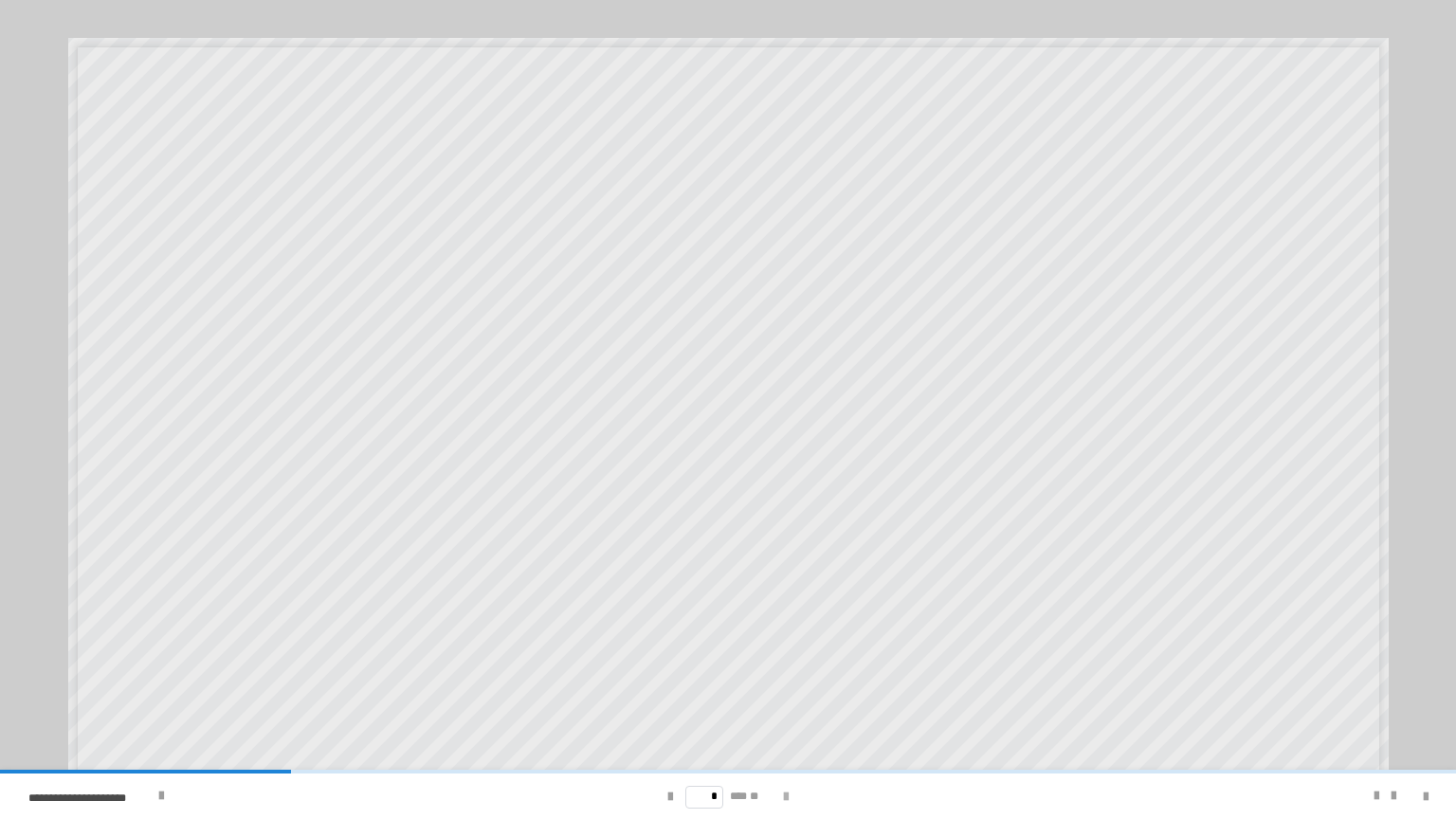 click at bounding box center [786, 797] 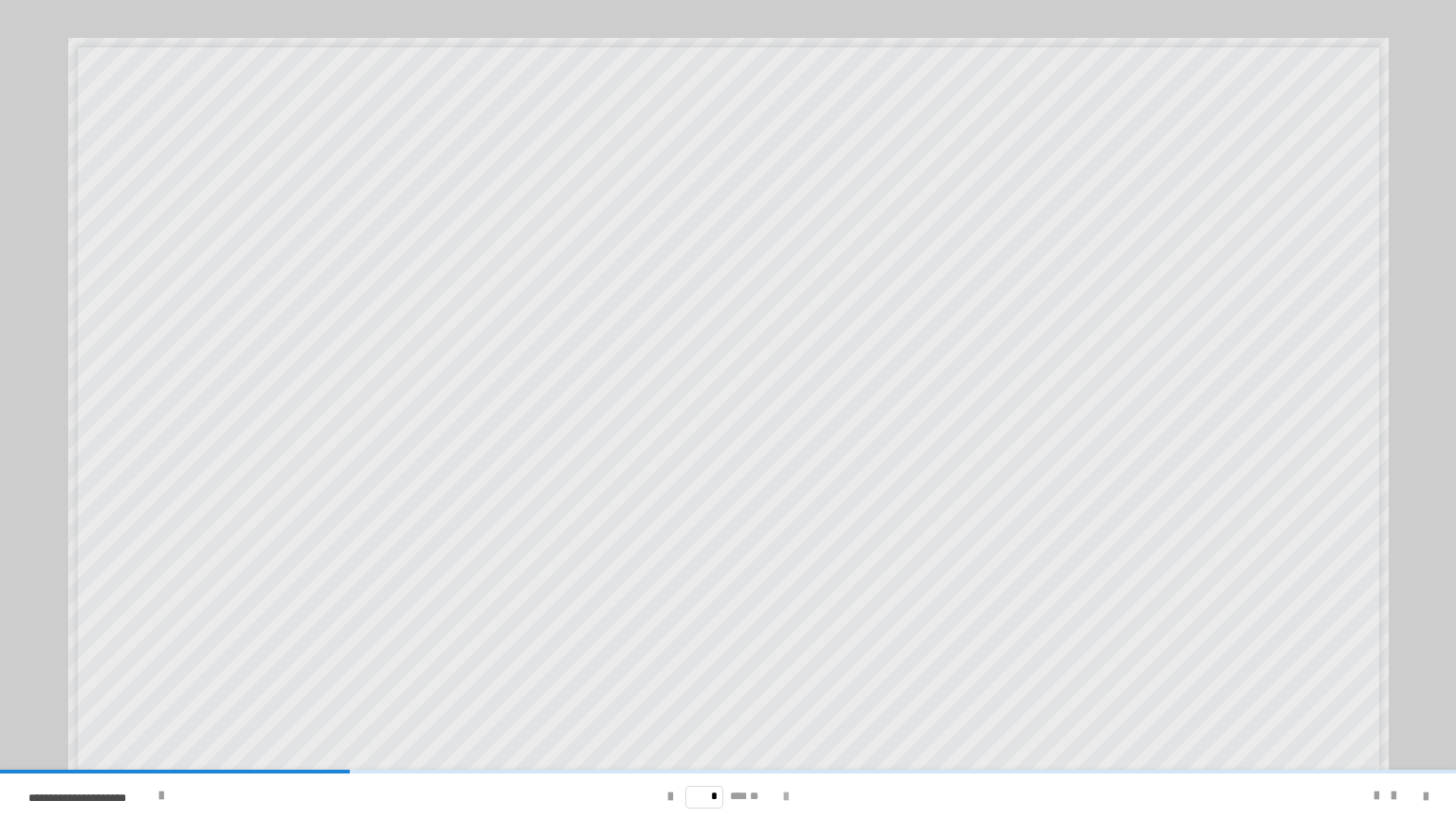 click at bounding box center (786, 797) 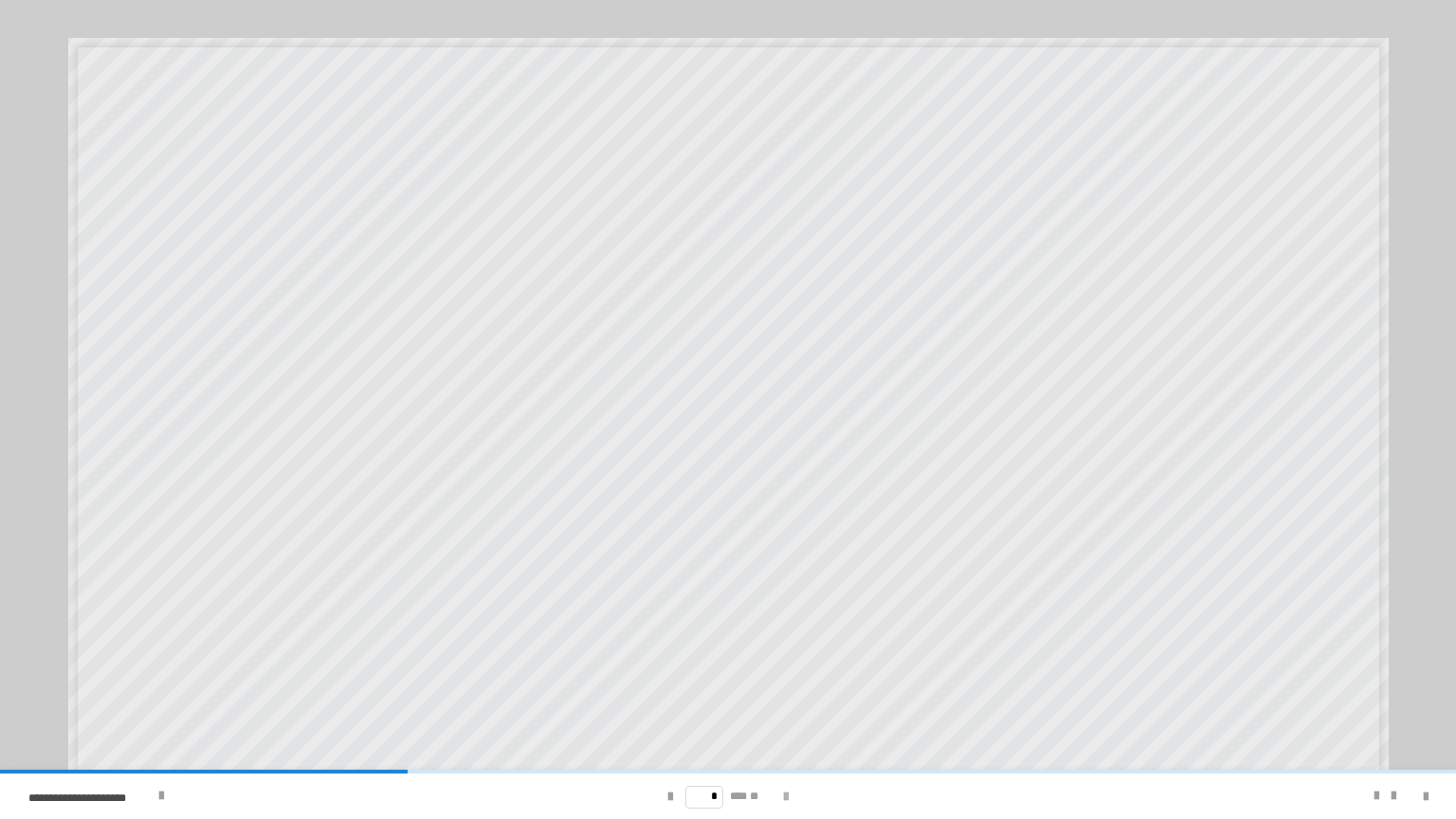 click at bounding box center (786, 797) 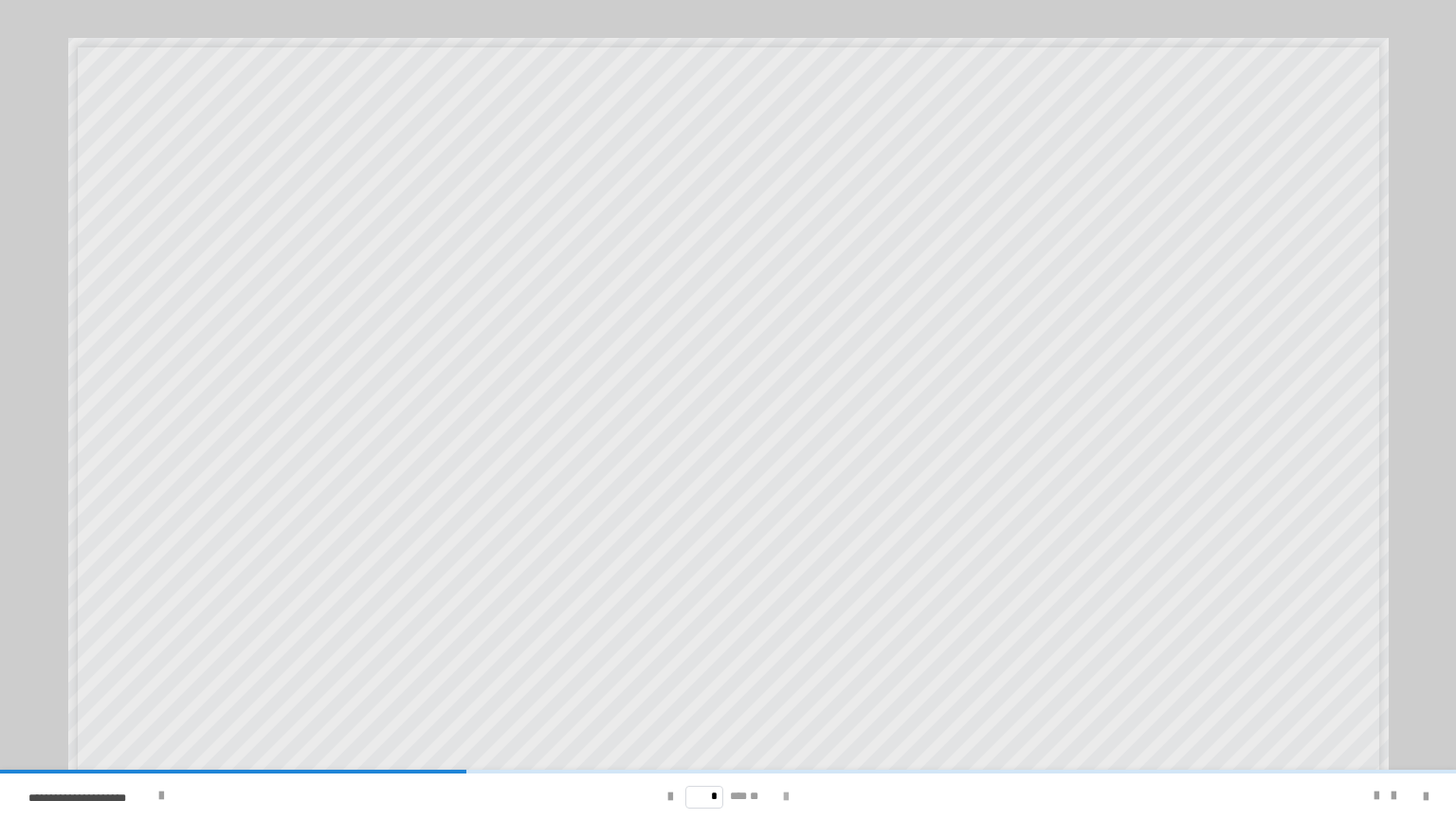 click at bounding box center [786, 797] 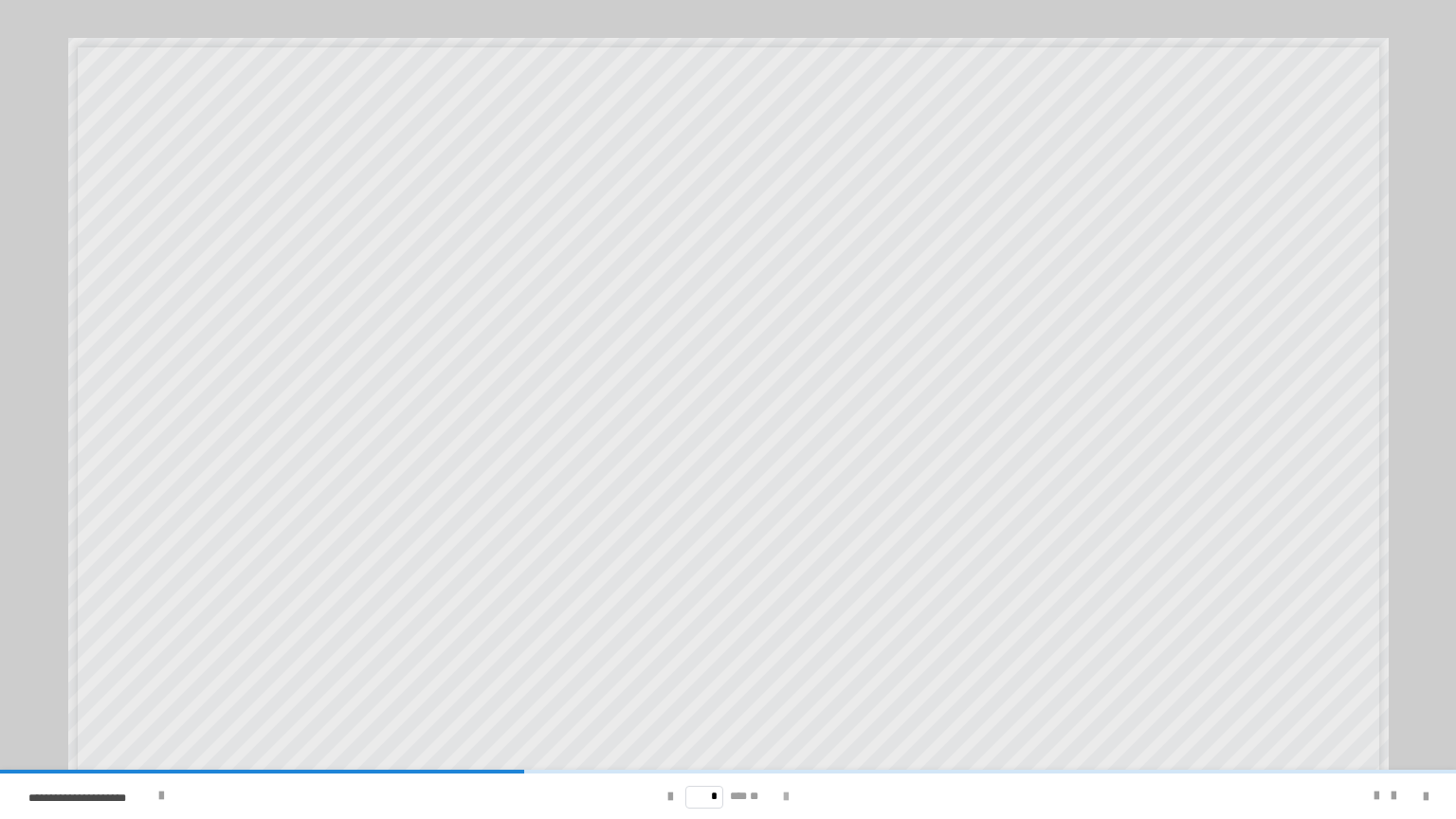 click at bounding box center [786, 797] 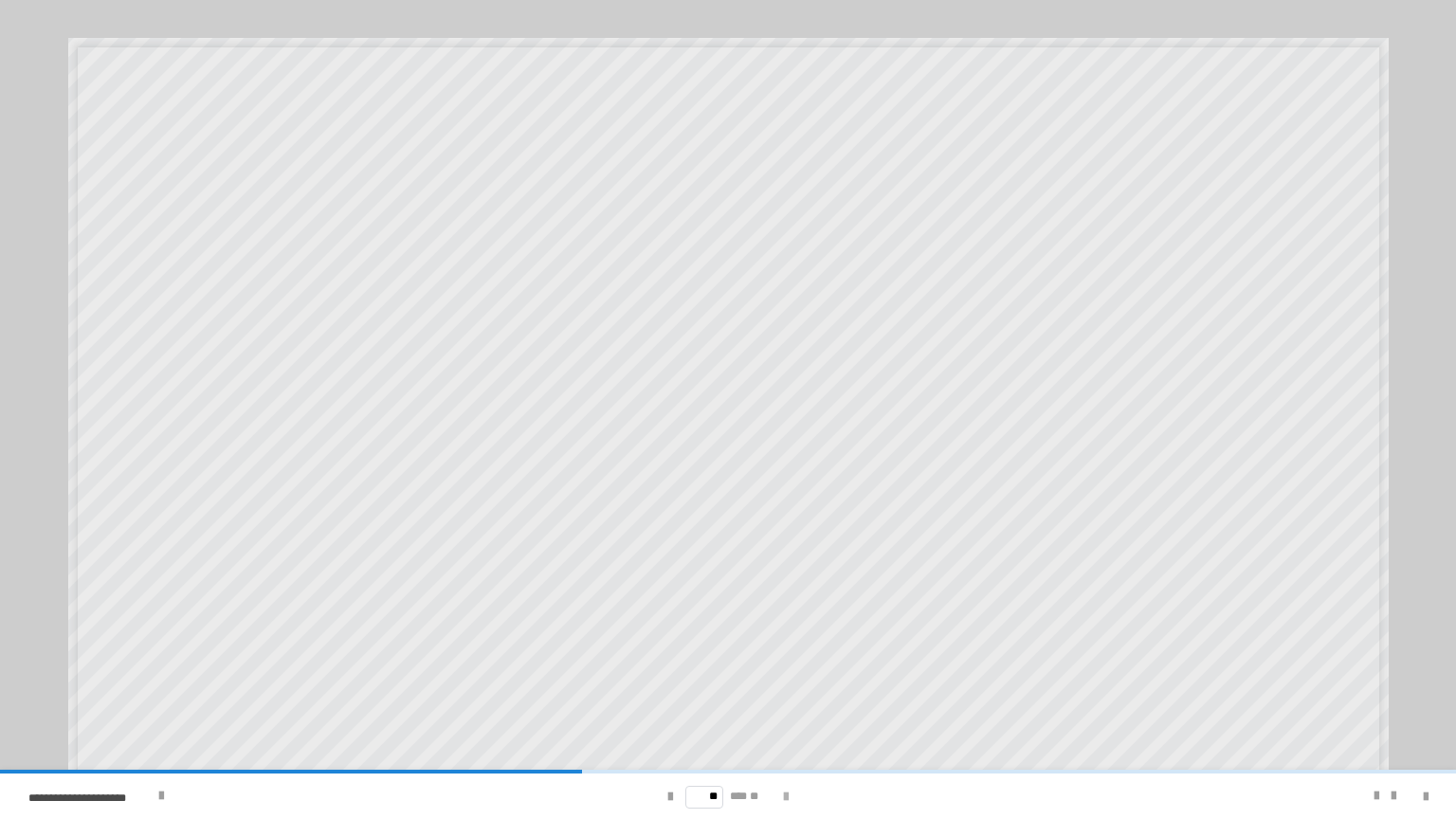 click at bounding box center [786, 797] 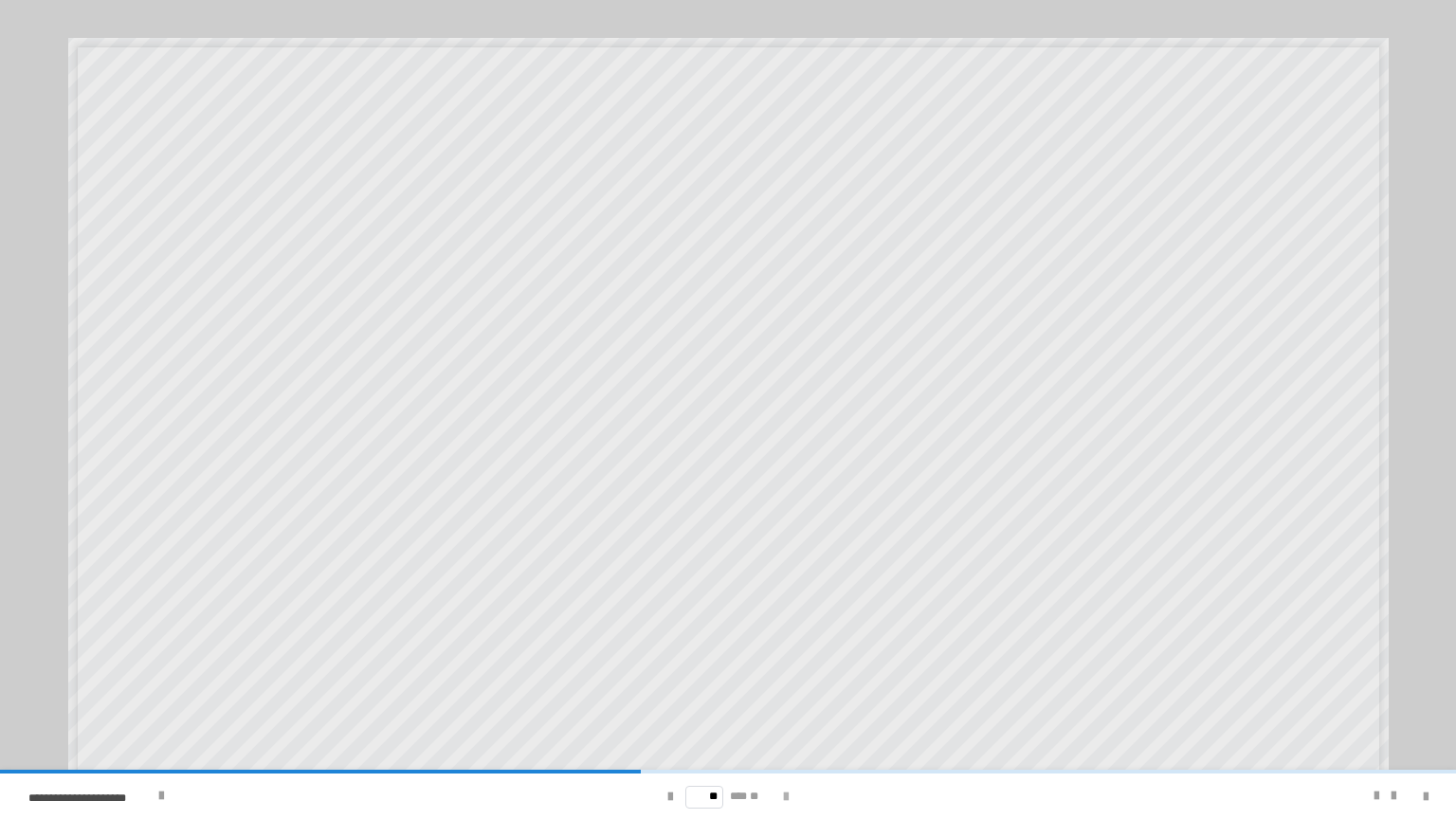 click at bounding box center (786, 797) 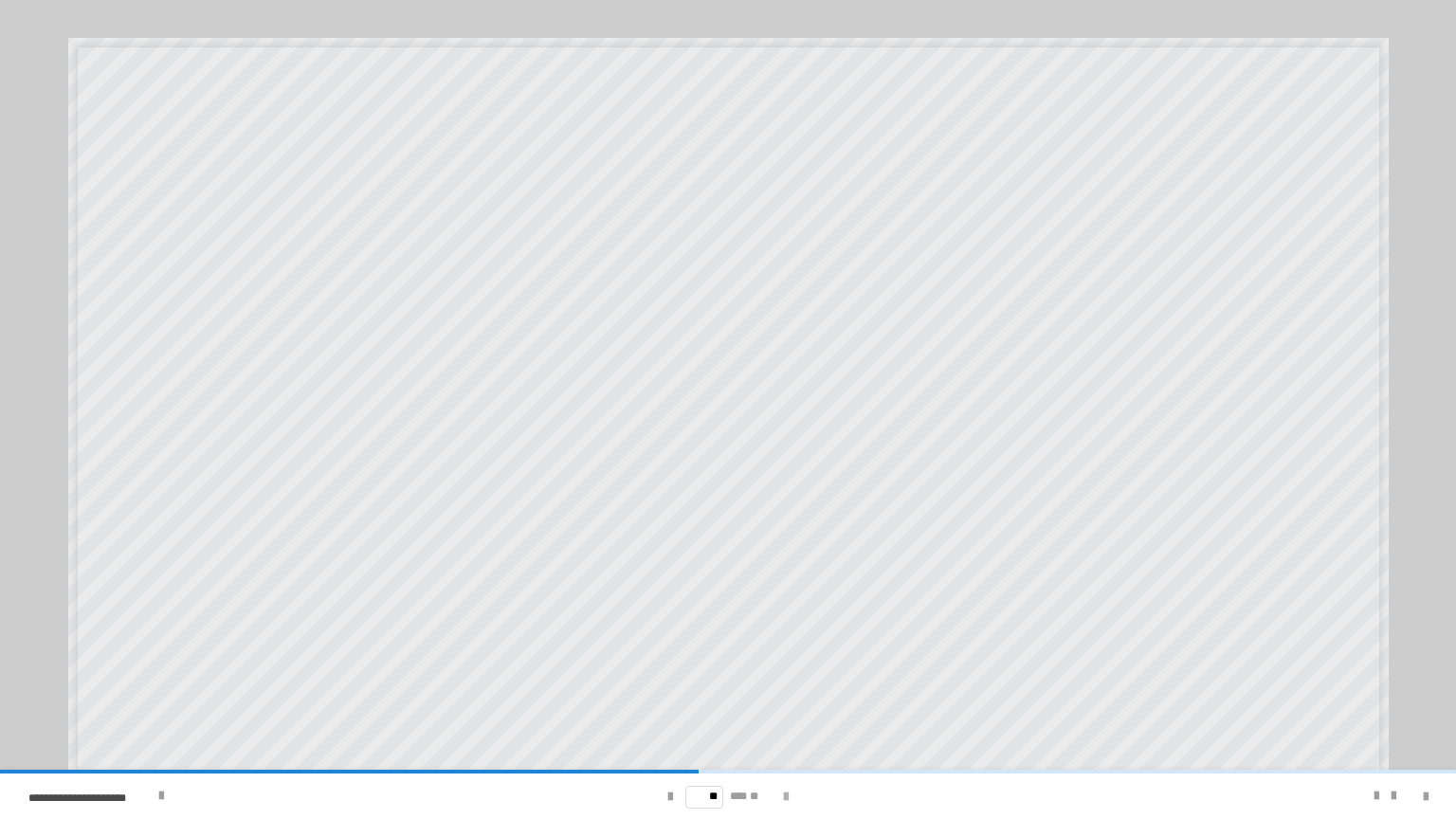 click at bounding box center [786, 797] 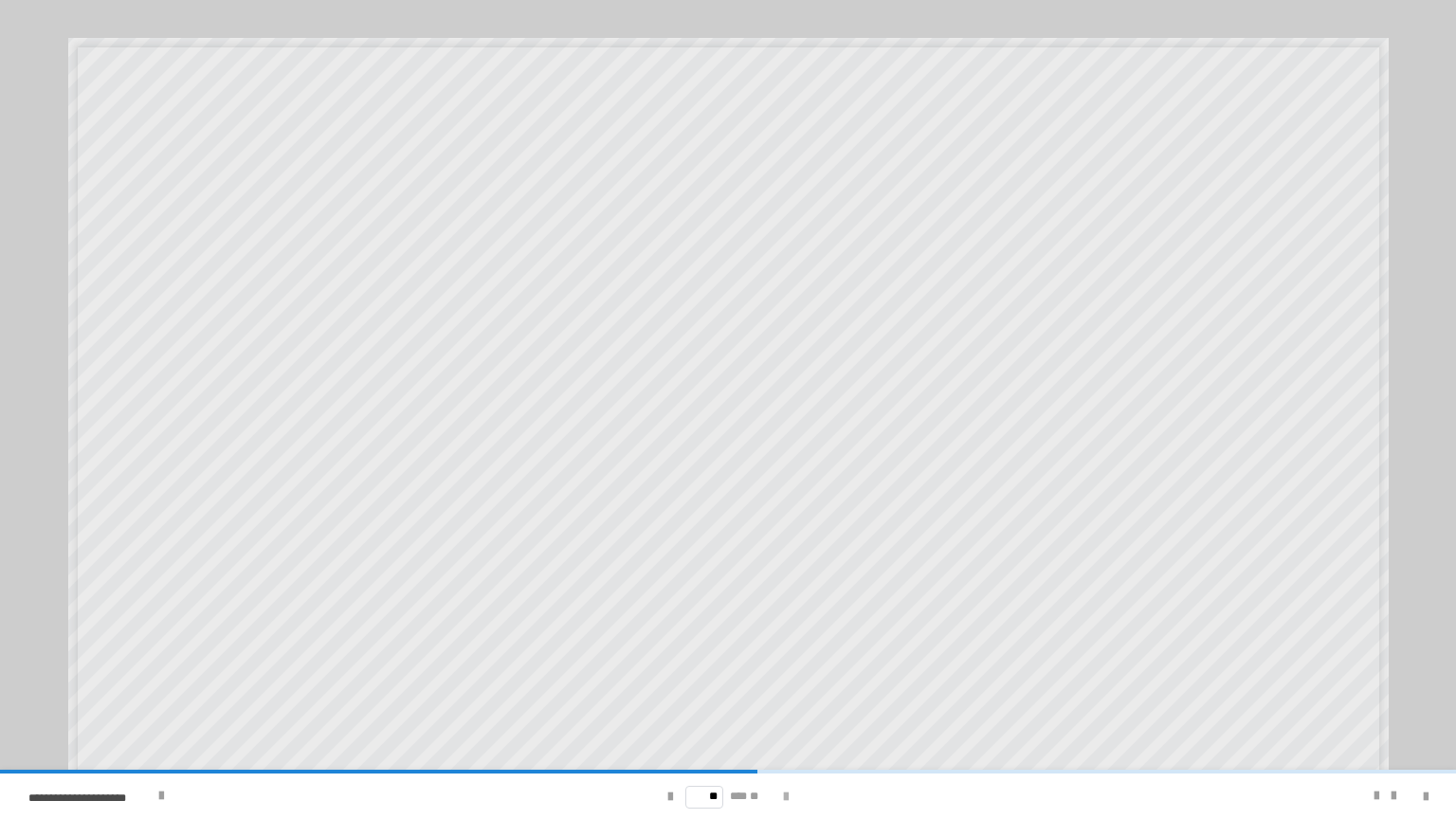 click at bounding box center (786, 797) 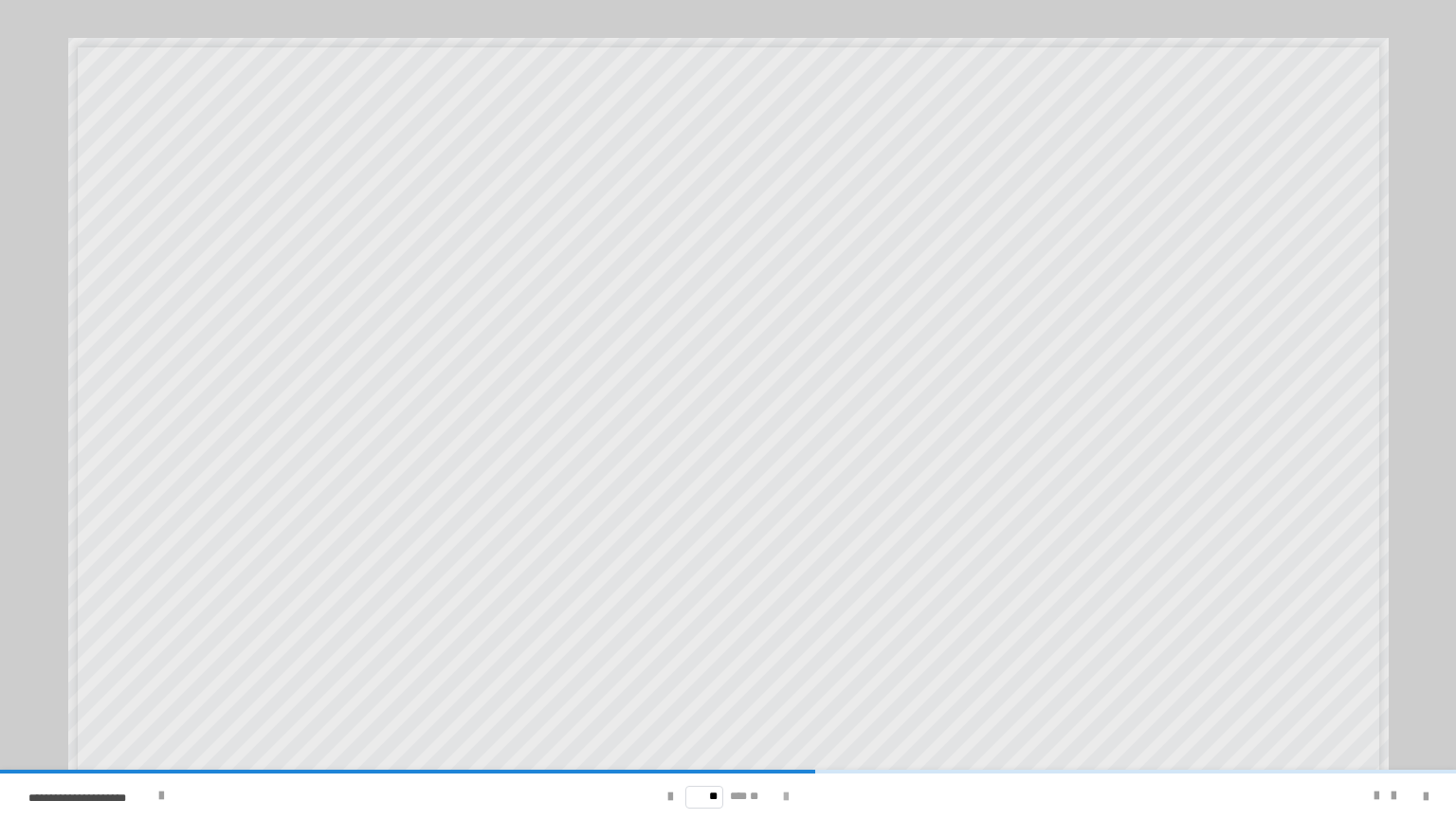 click at bounding box center (786, 797) 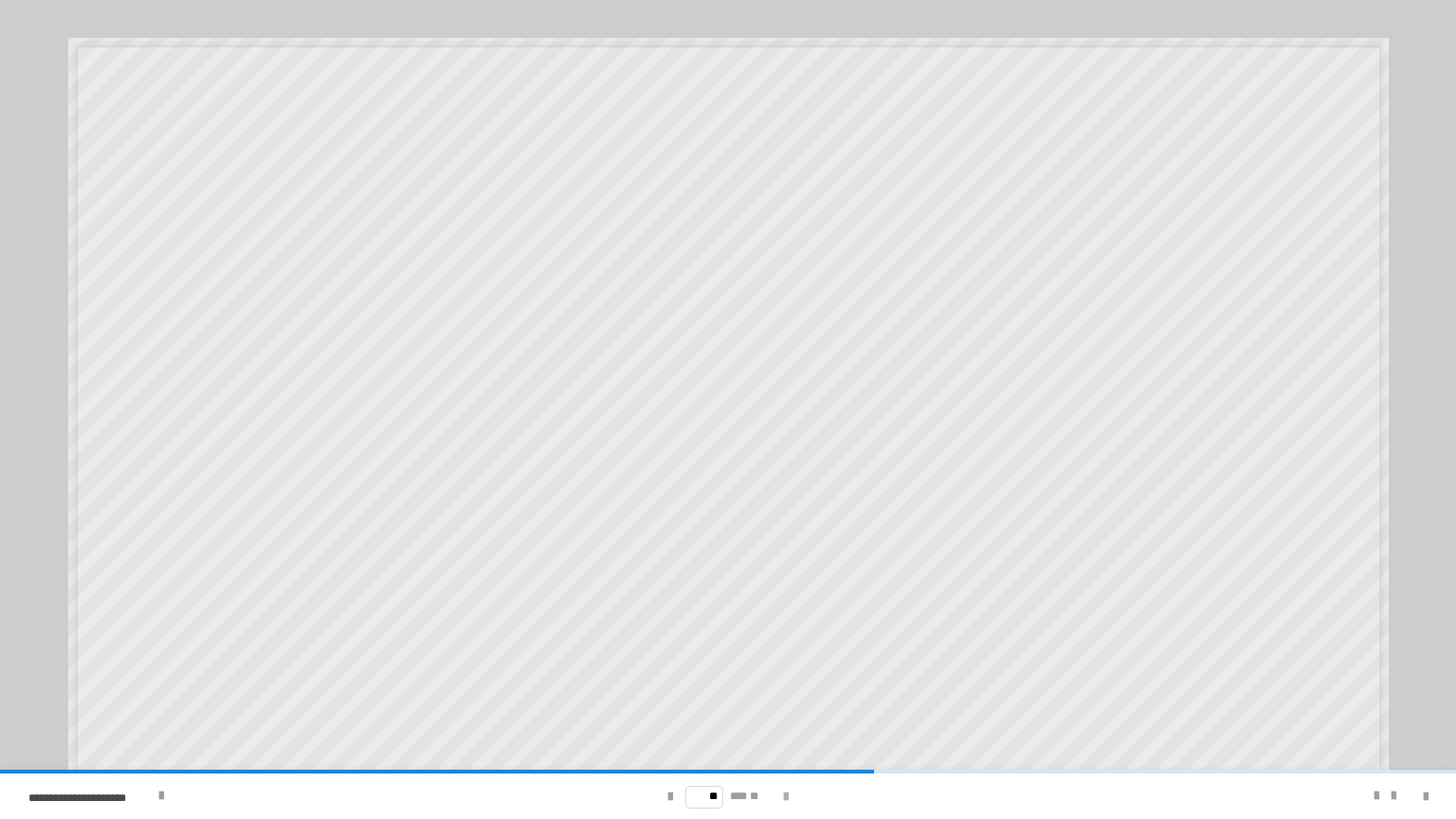click at bounding box center (786, 797) 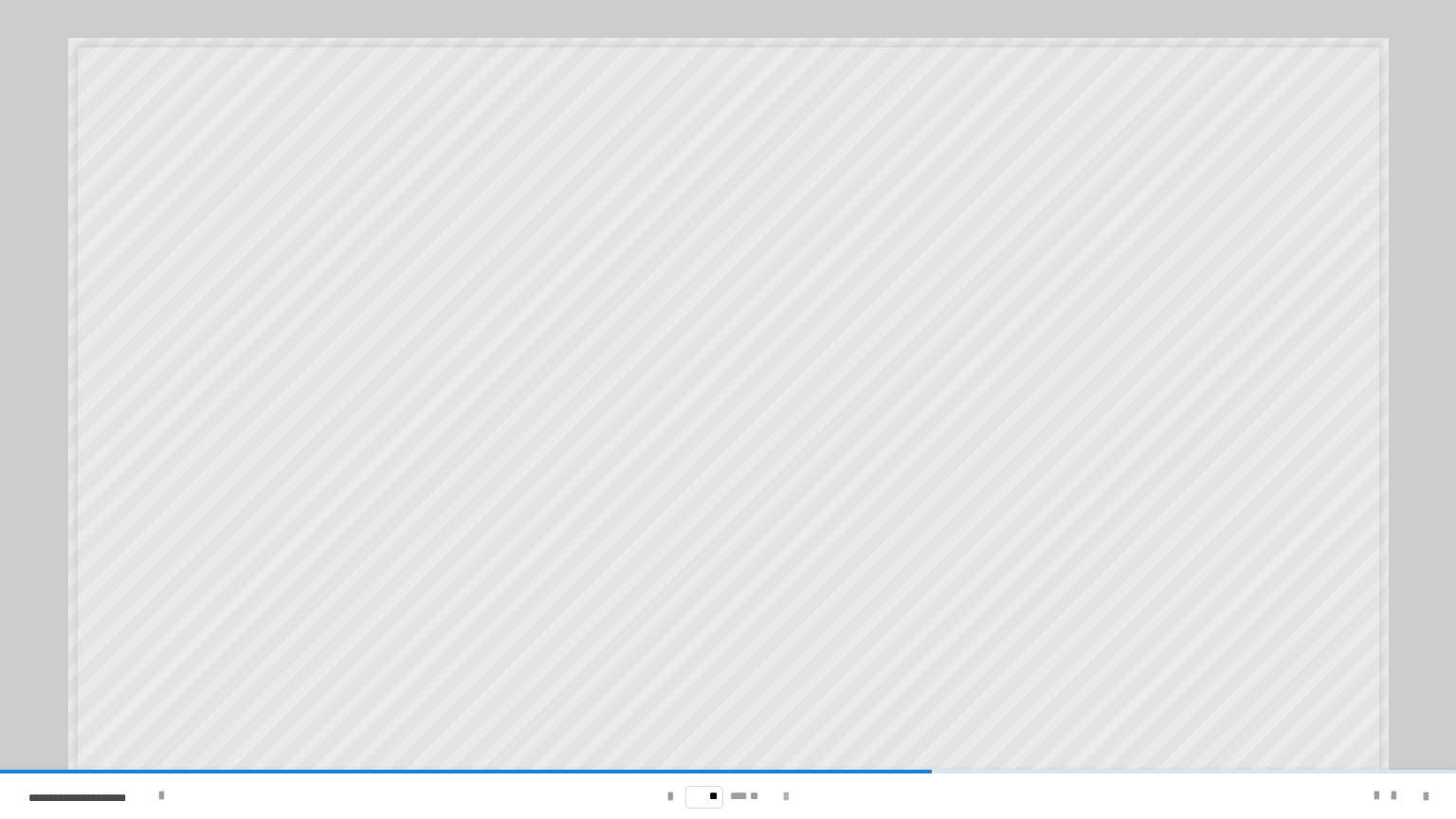 click at bounding box center [786, 797] 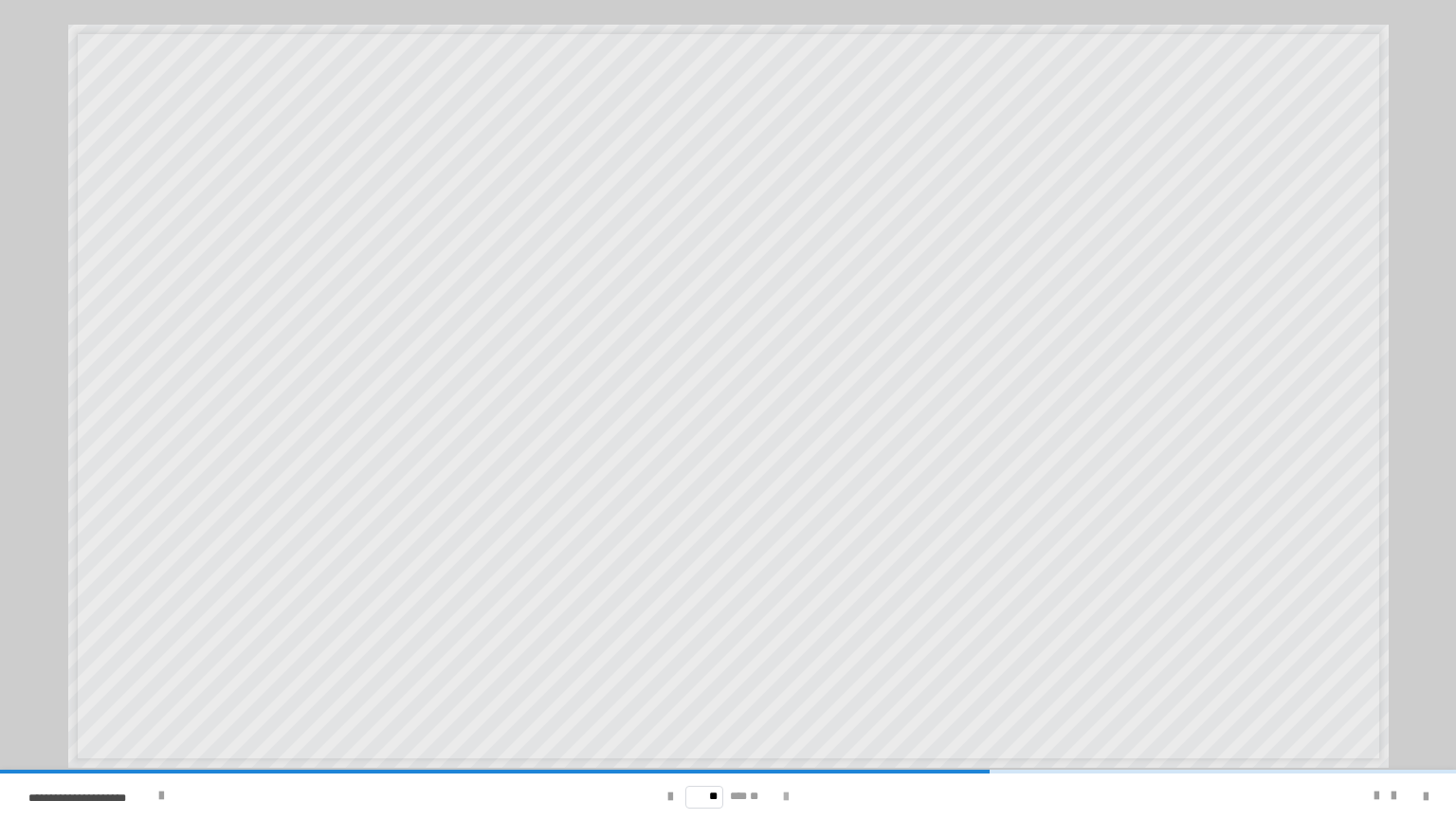 click at bounding box center (786, 797) 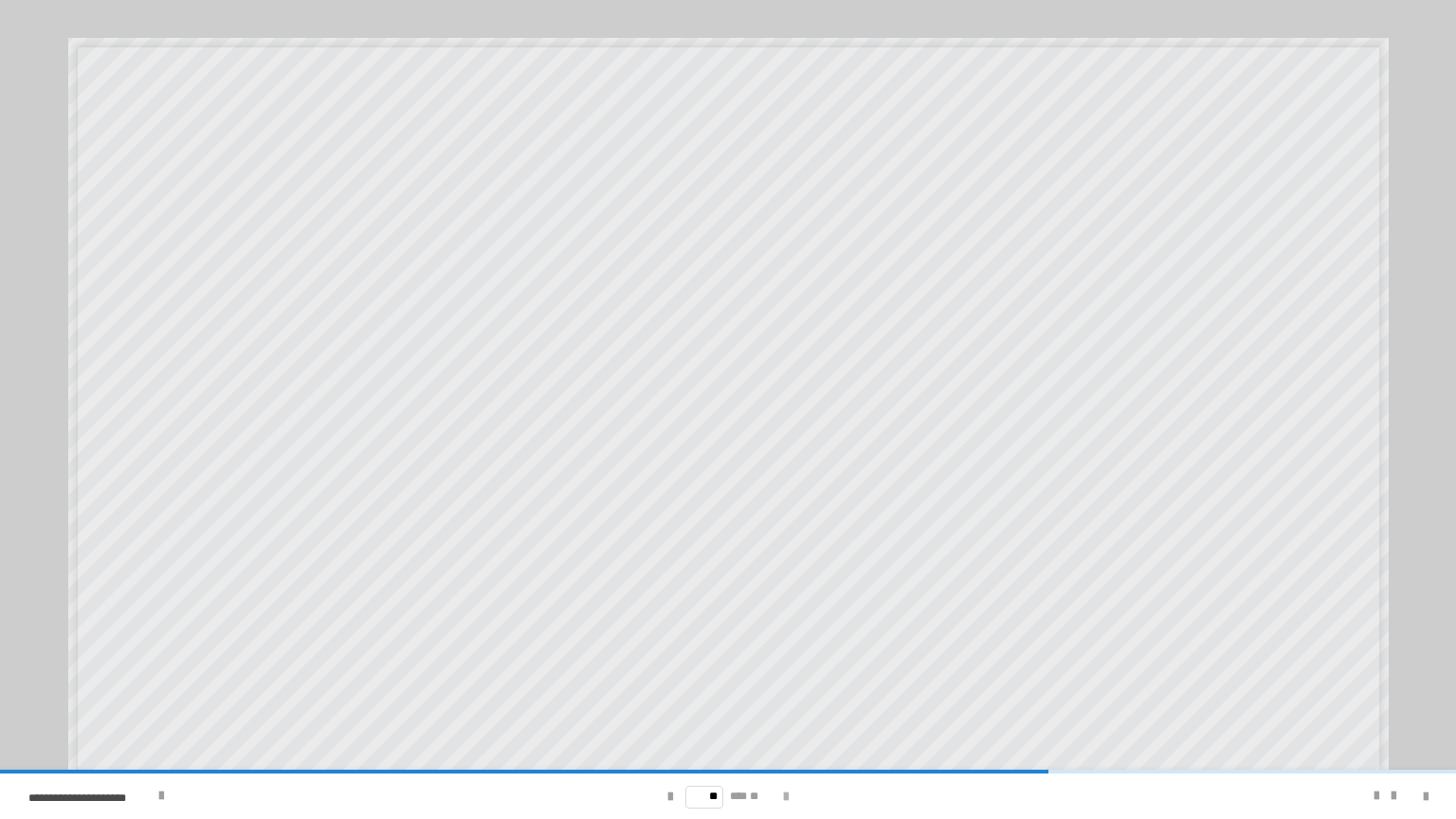 click at bounding box center (786, 797) 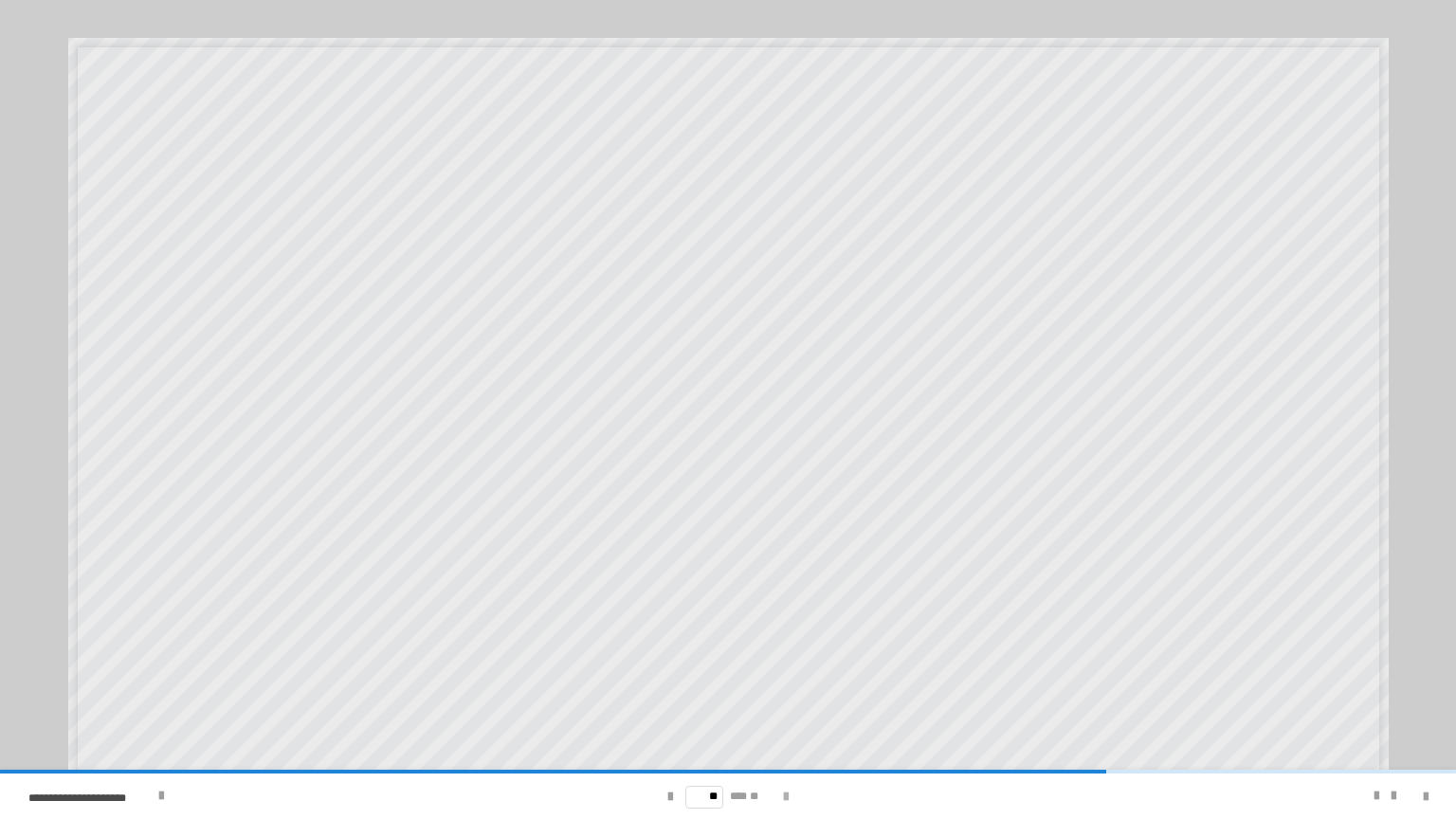 click at bounding box center (786, 797) 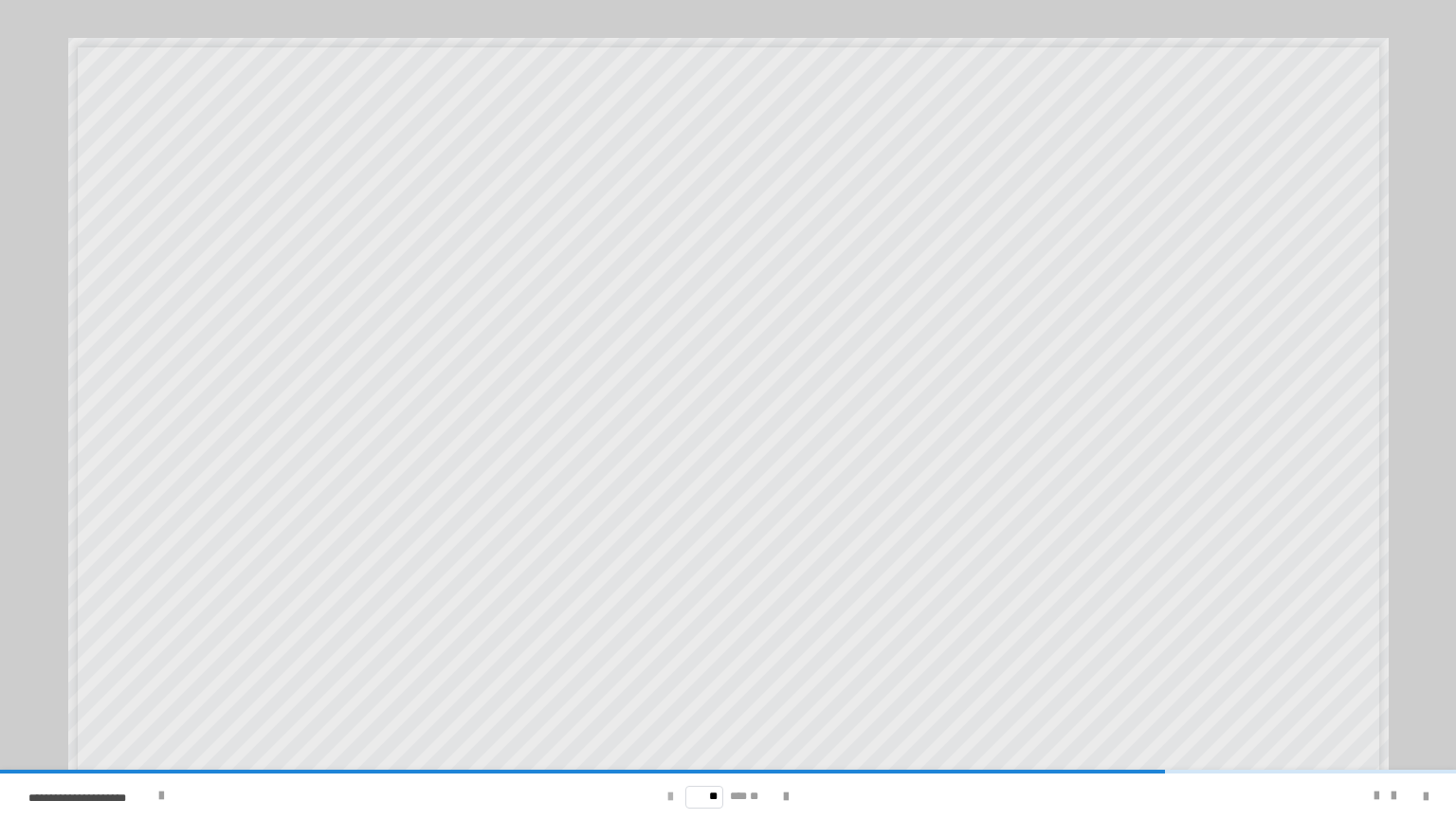 click at bounding box center [670, 797] 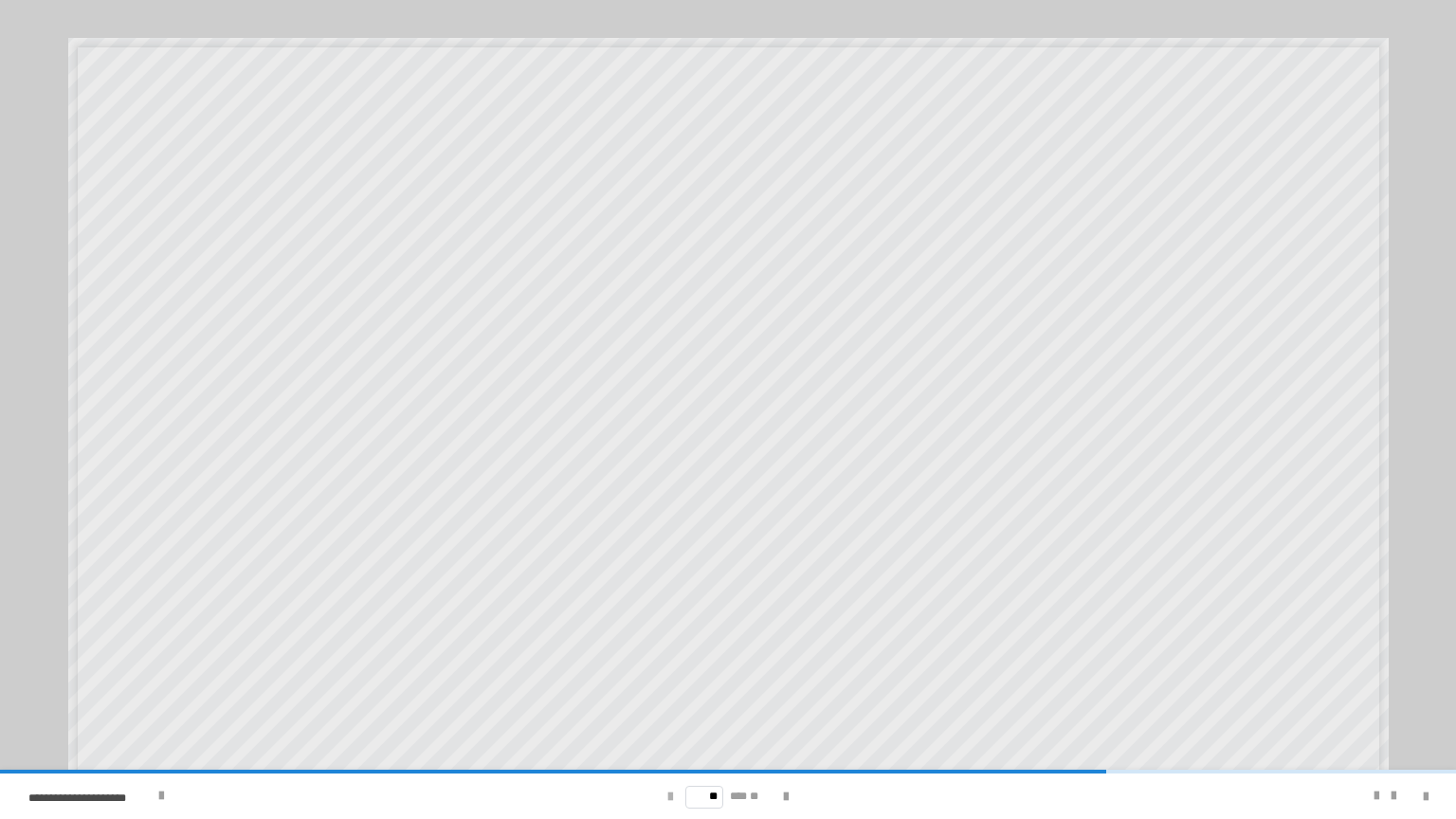 click at bounding box center (670, 797) 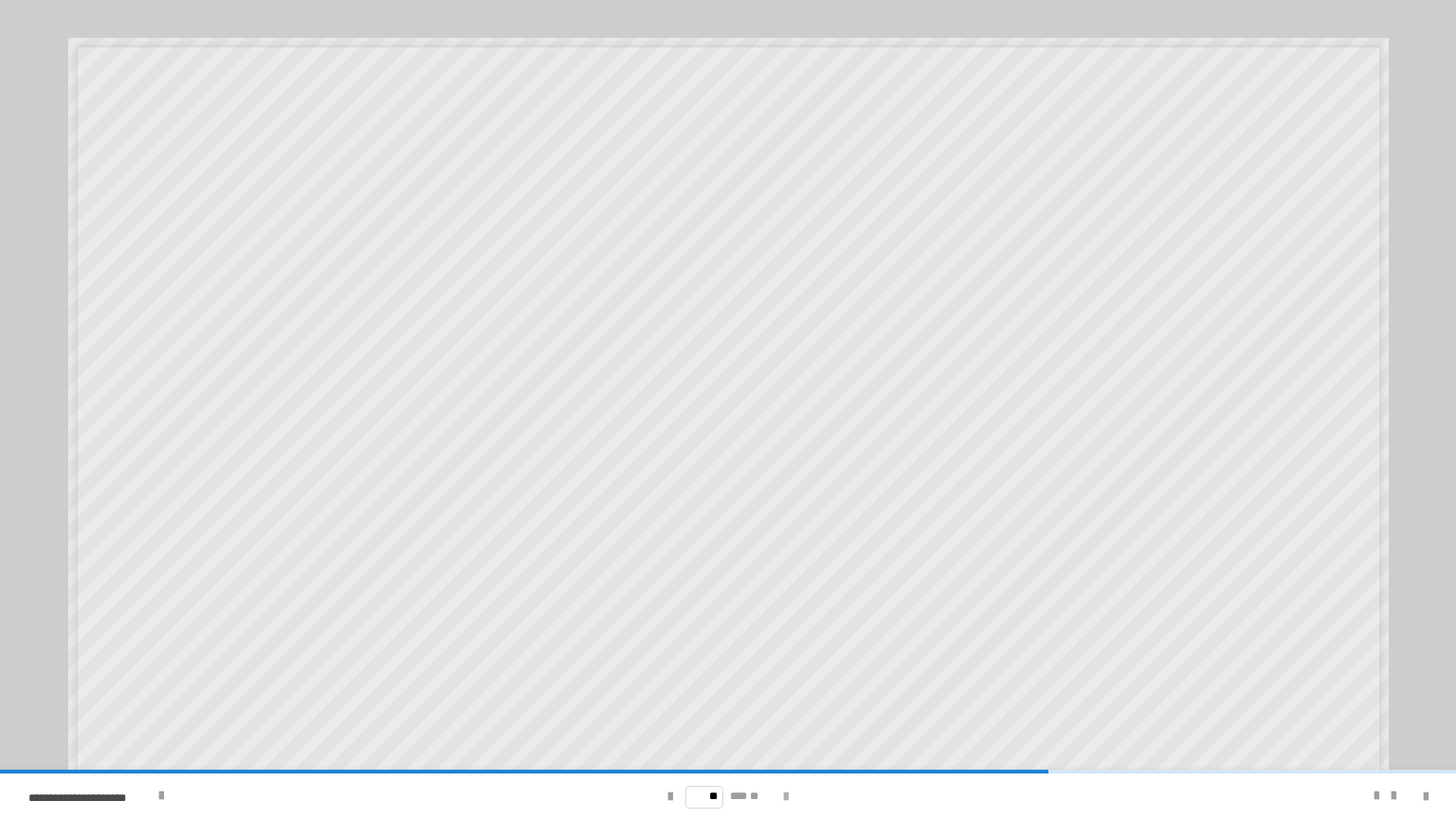 click at bounding box center (786, 797) 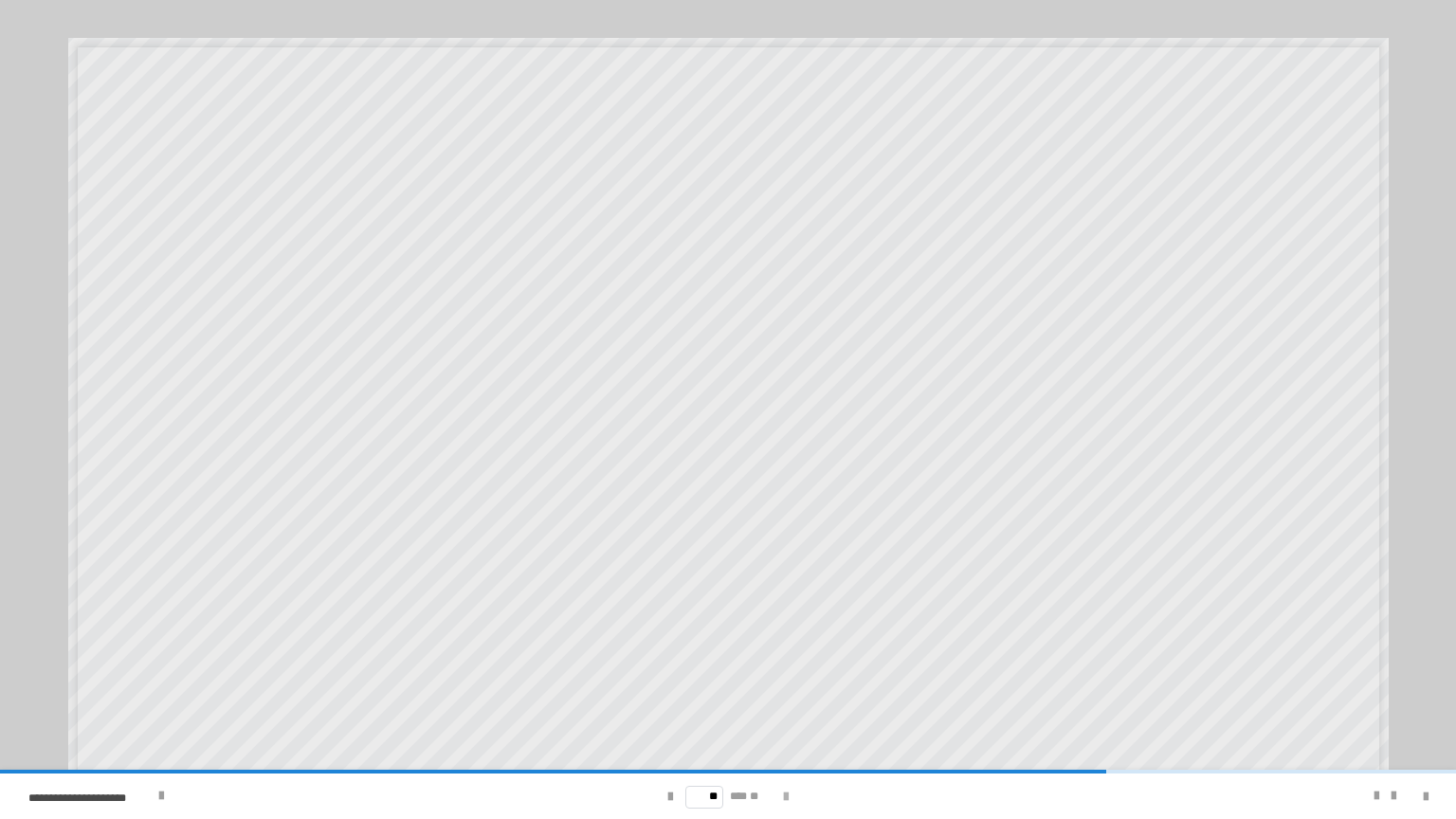 click at bounding box center [786, 797] 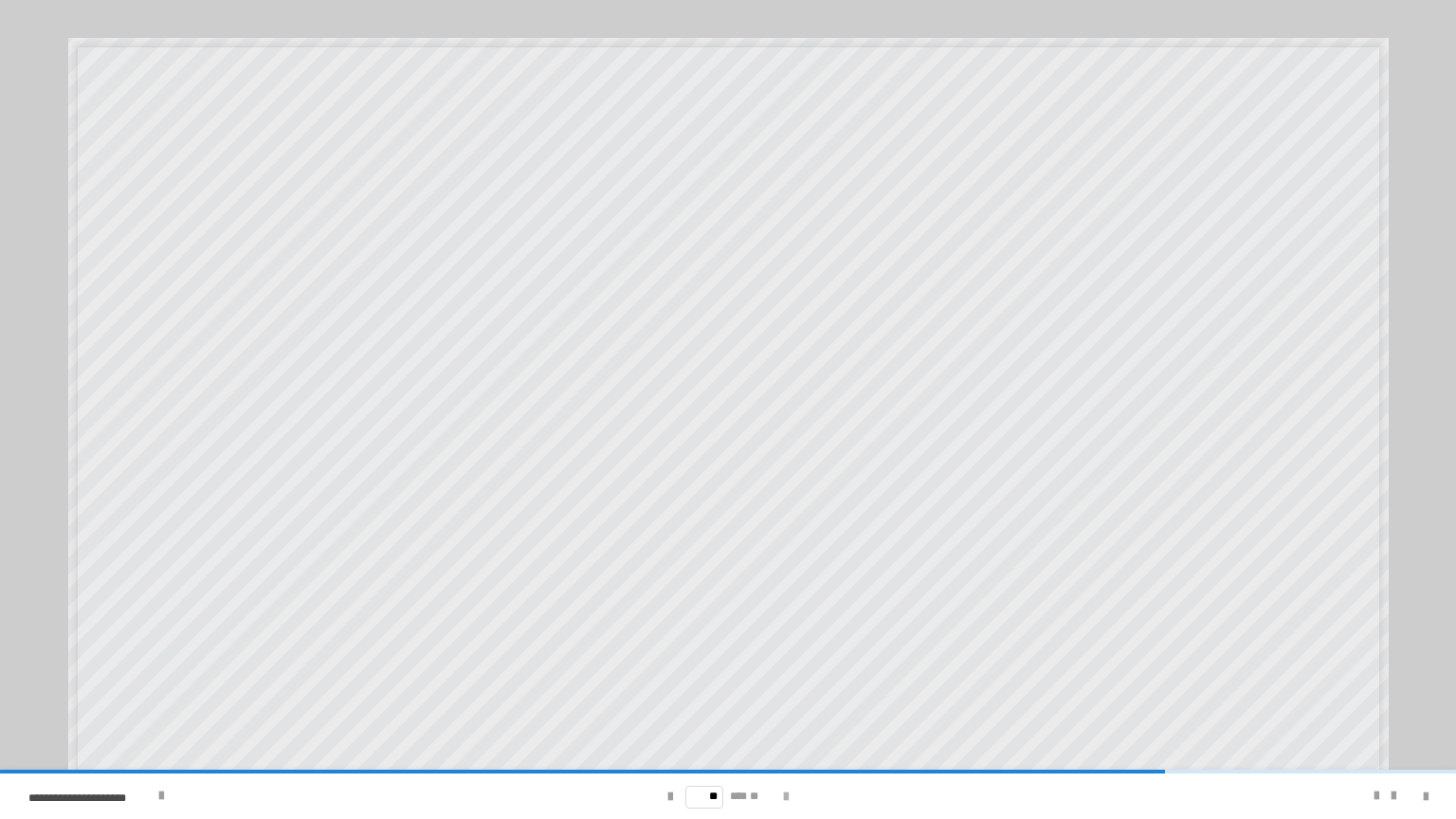 click at bounding box center [786, 797] 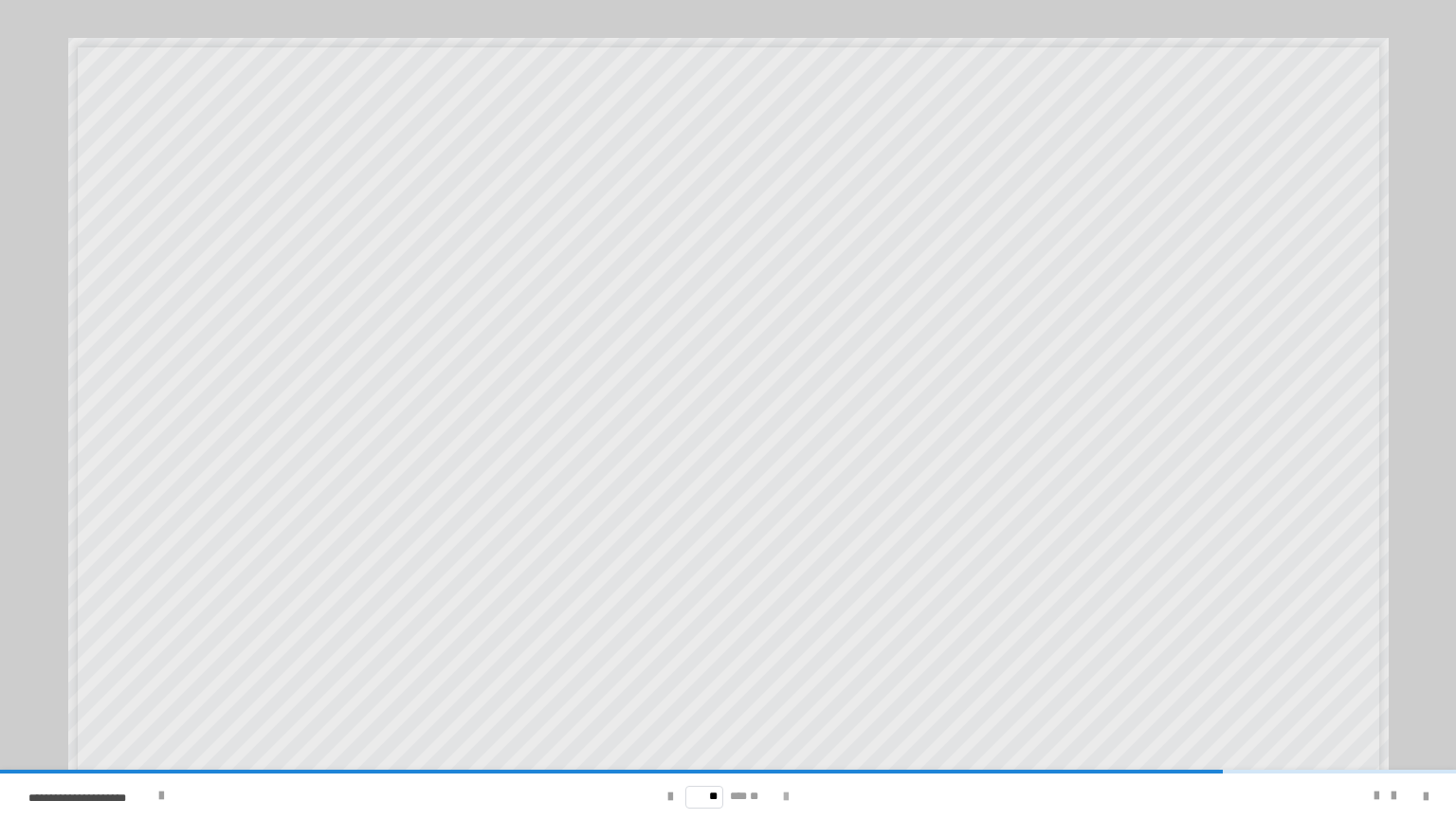 click at bounding box center [786, 797] 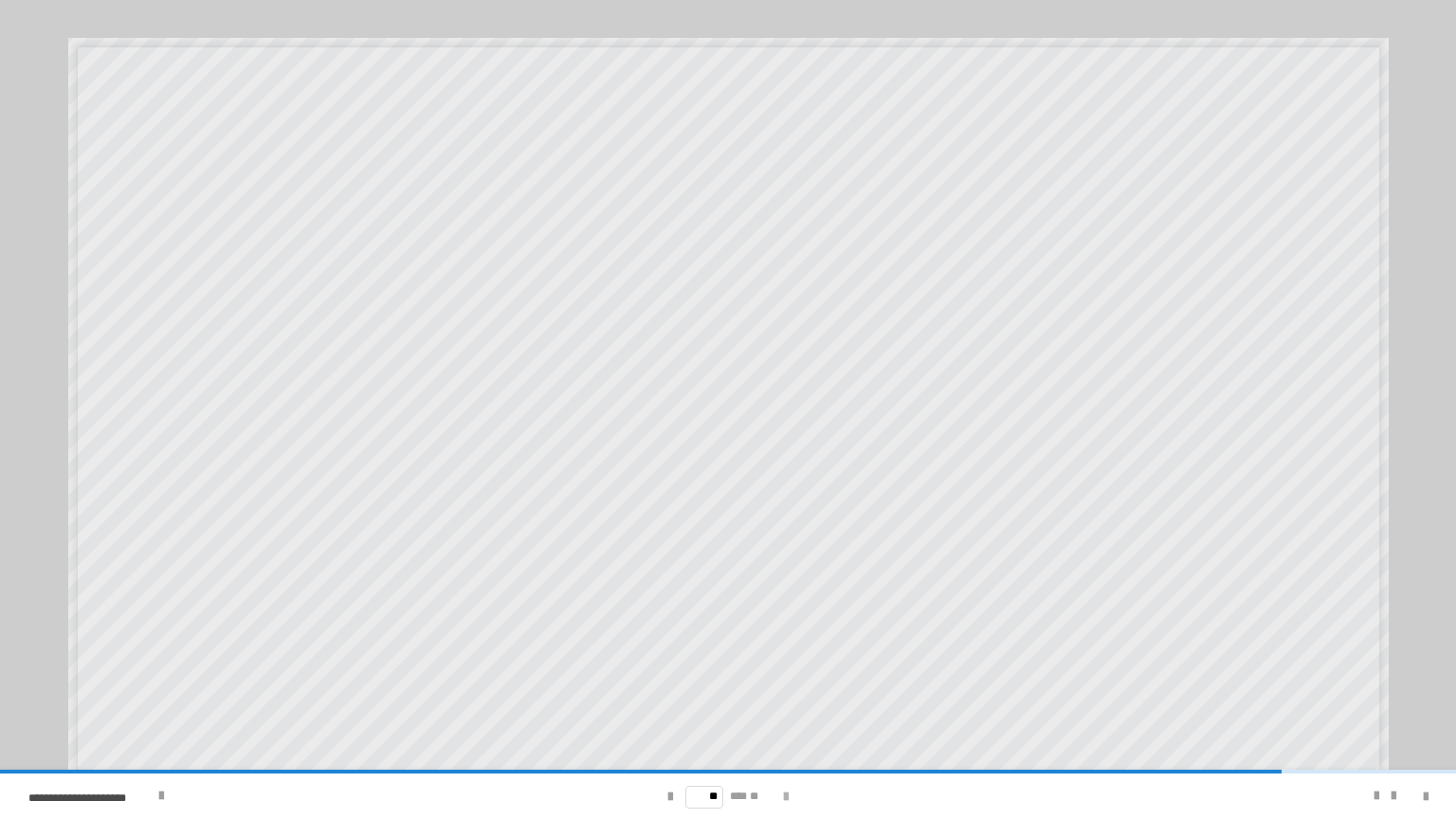 click at bounding box center (786, 797) 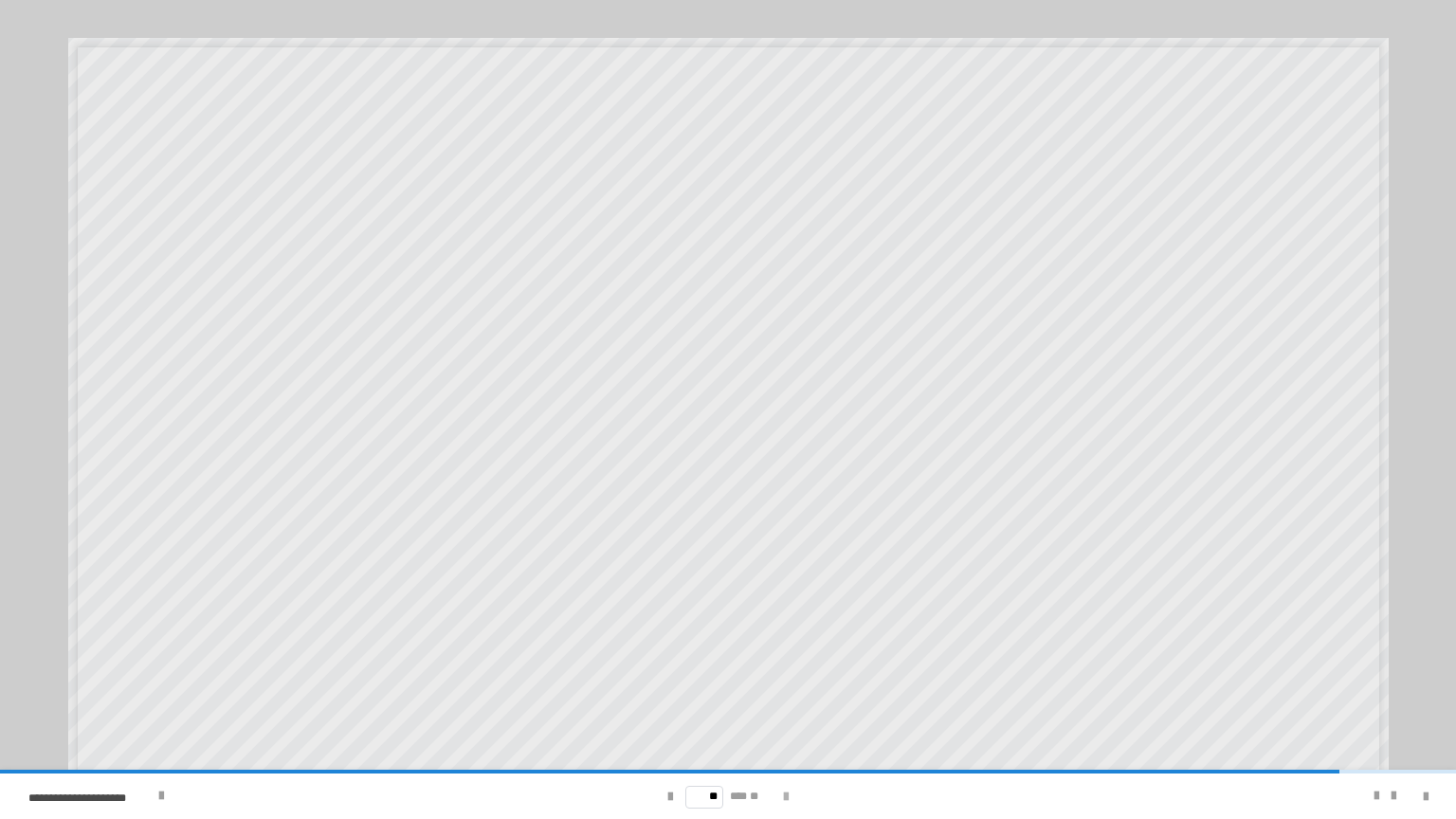 click at bounding box center [786, 797] 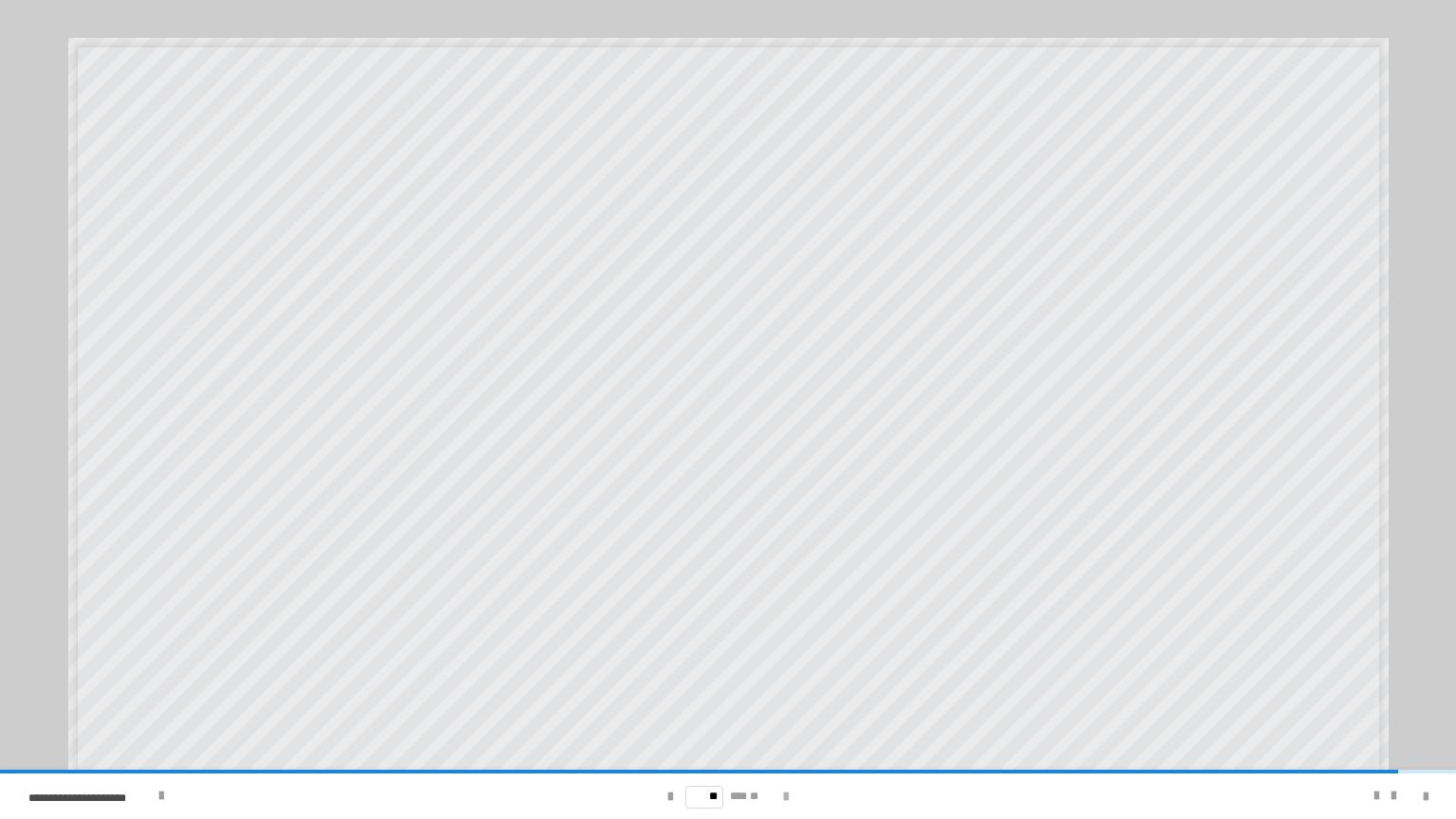 click at bounding box center [786, 797] 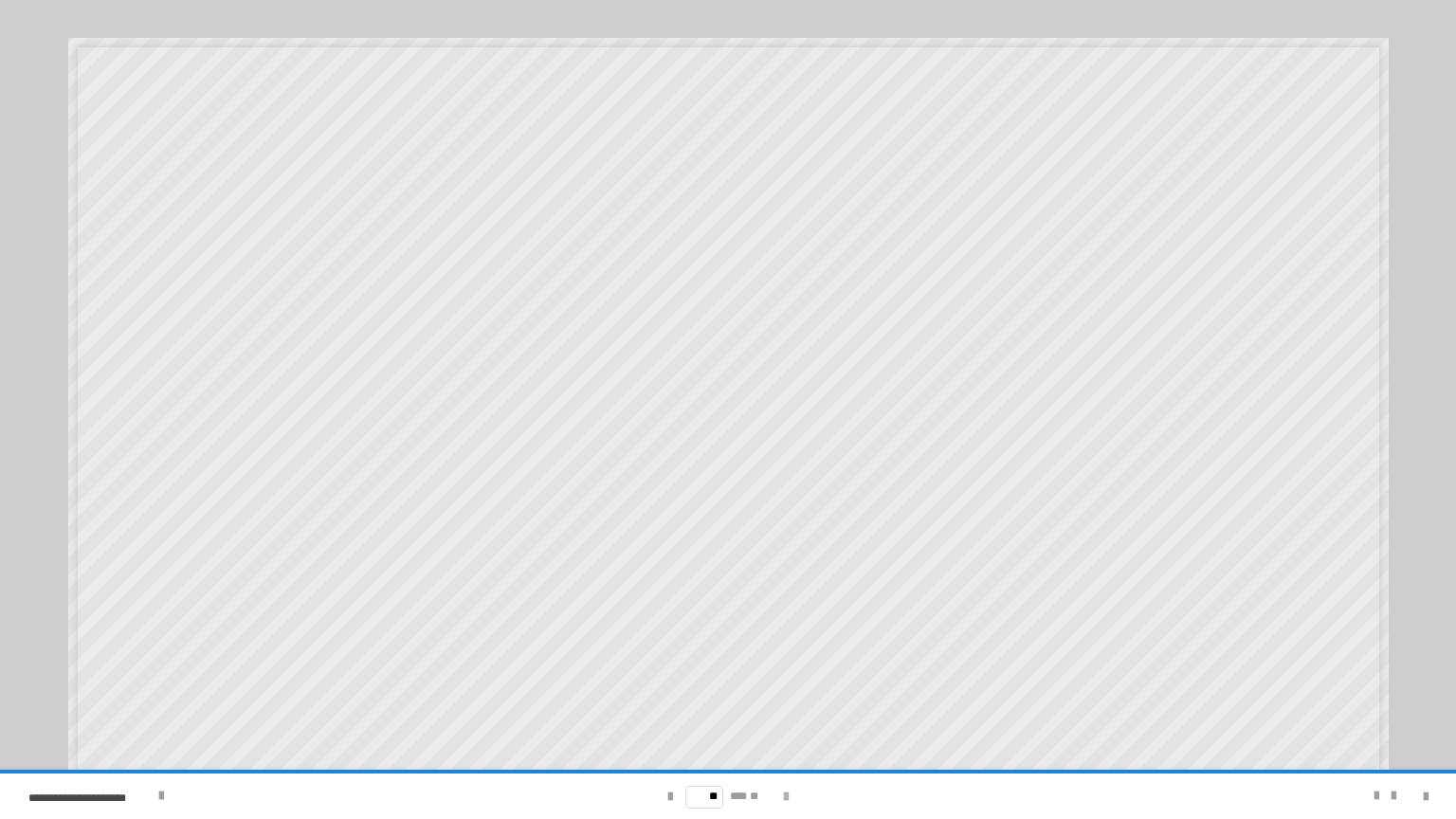 click on "** *** **" at bounding box center (727, 796) 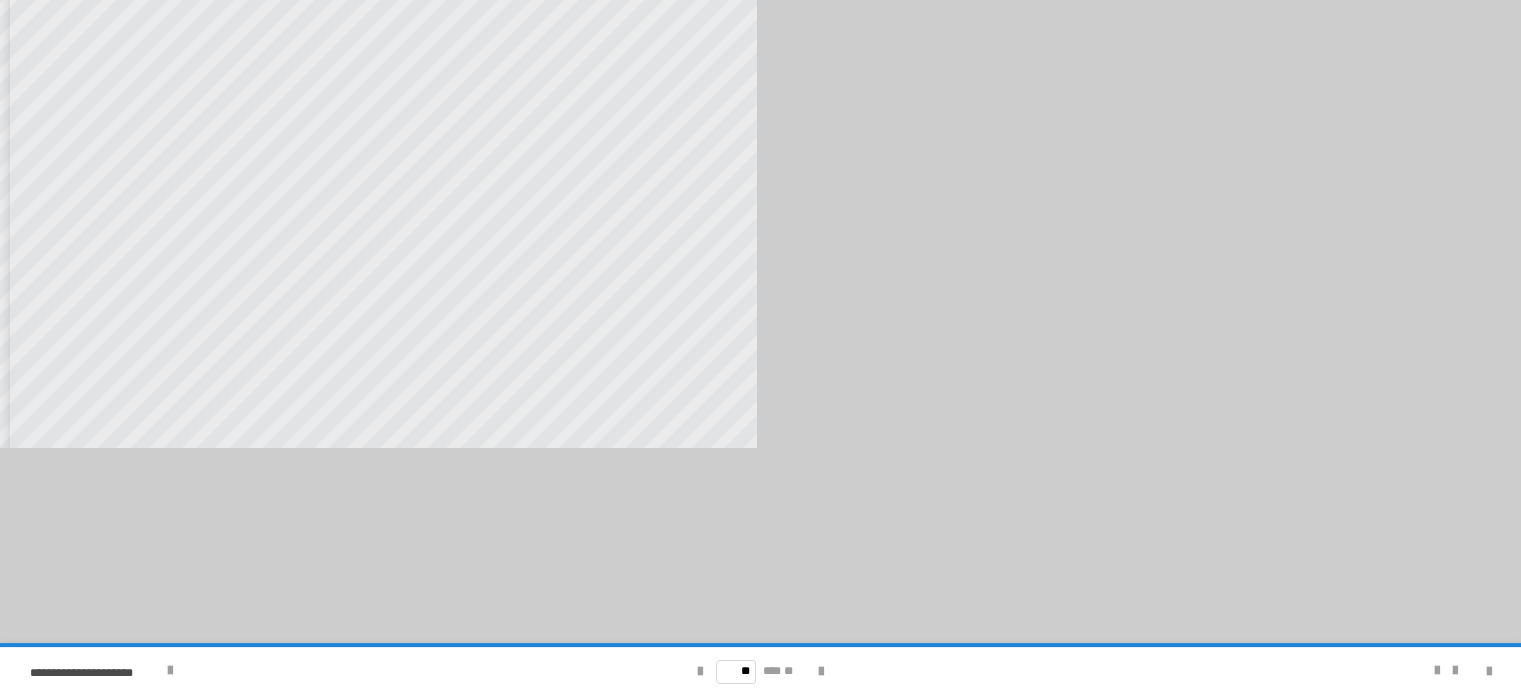 scroll, scrollTop: 964, scrollLeft: 0, axis: vertical 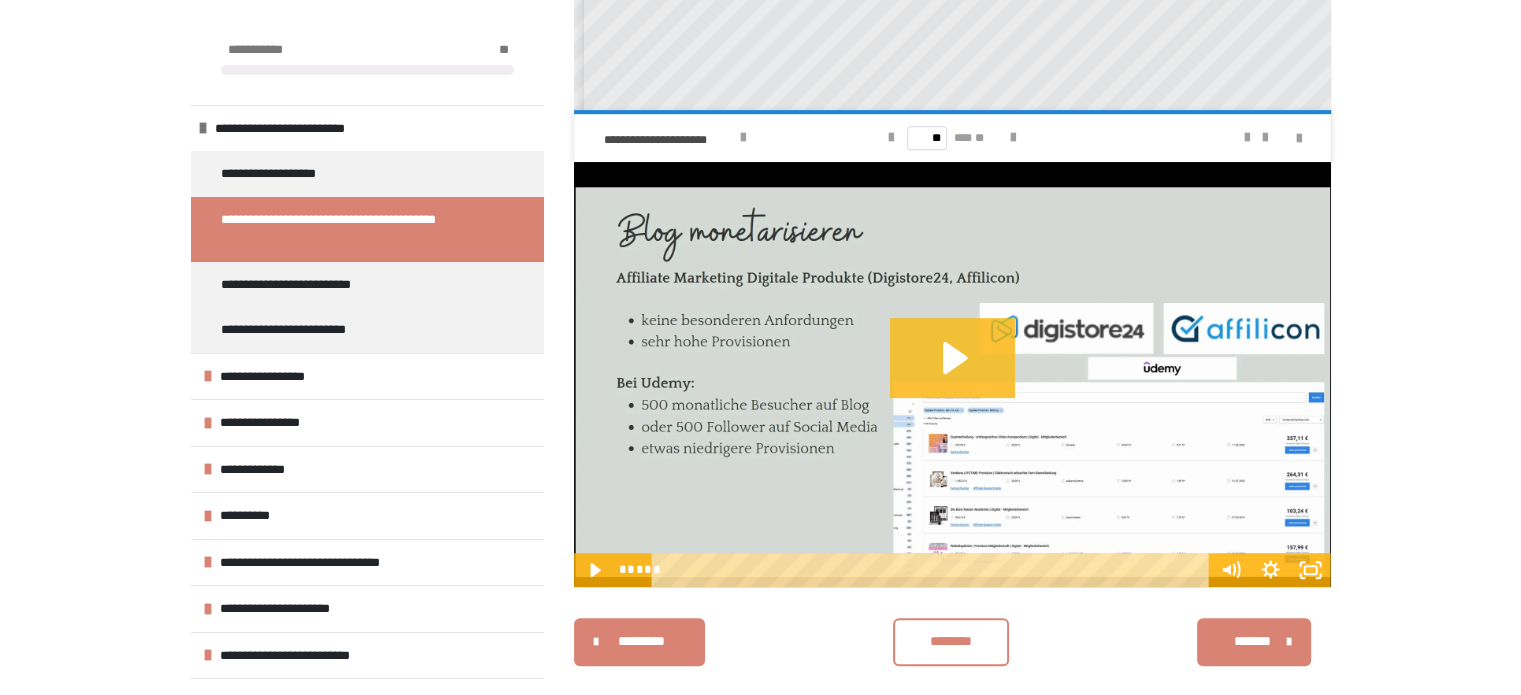 click 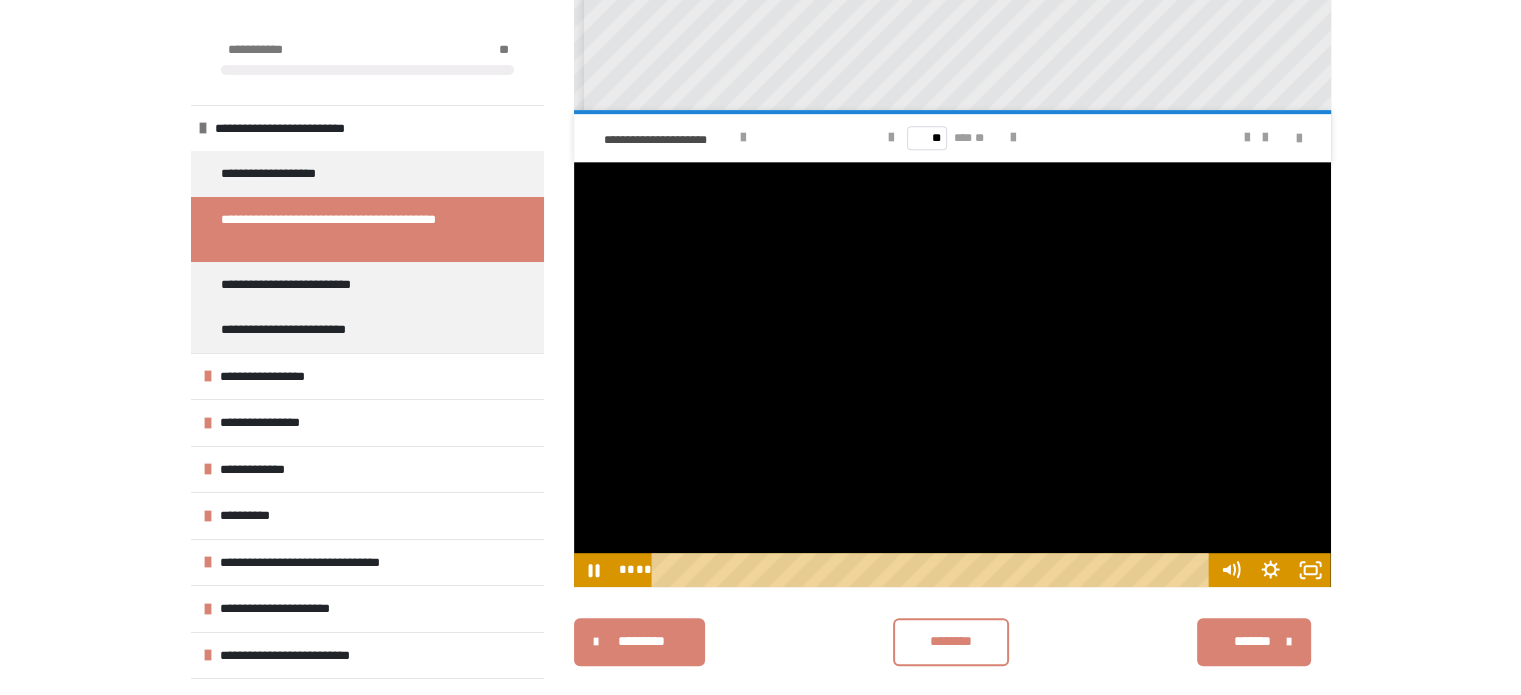 click on "********* ******** *******" at bounding box center [952, 642] 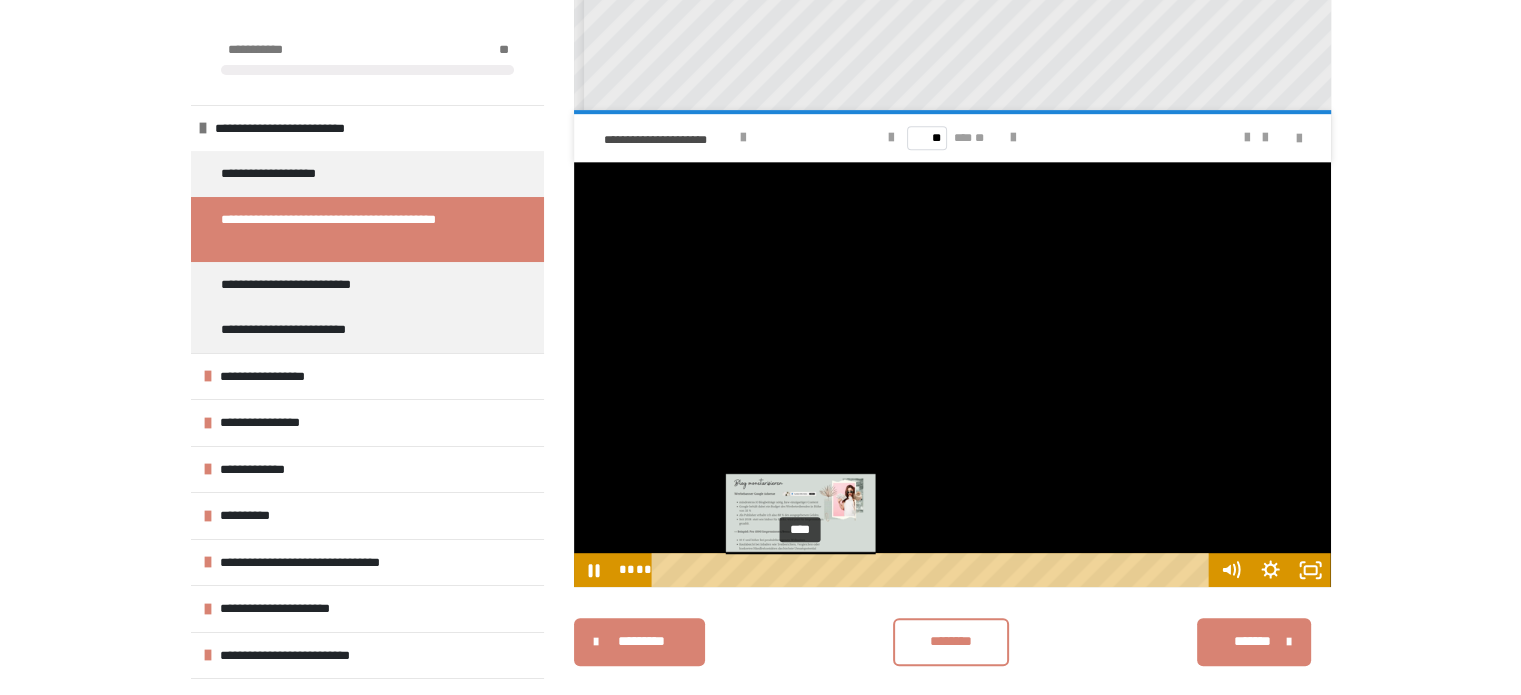 click on "****" at bounding box center [933, 570] 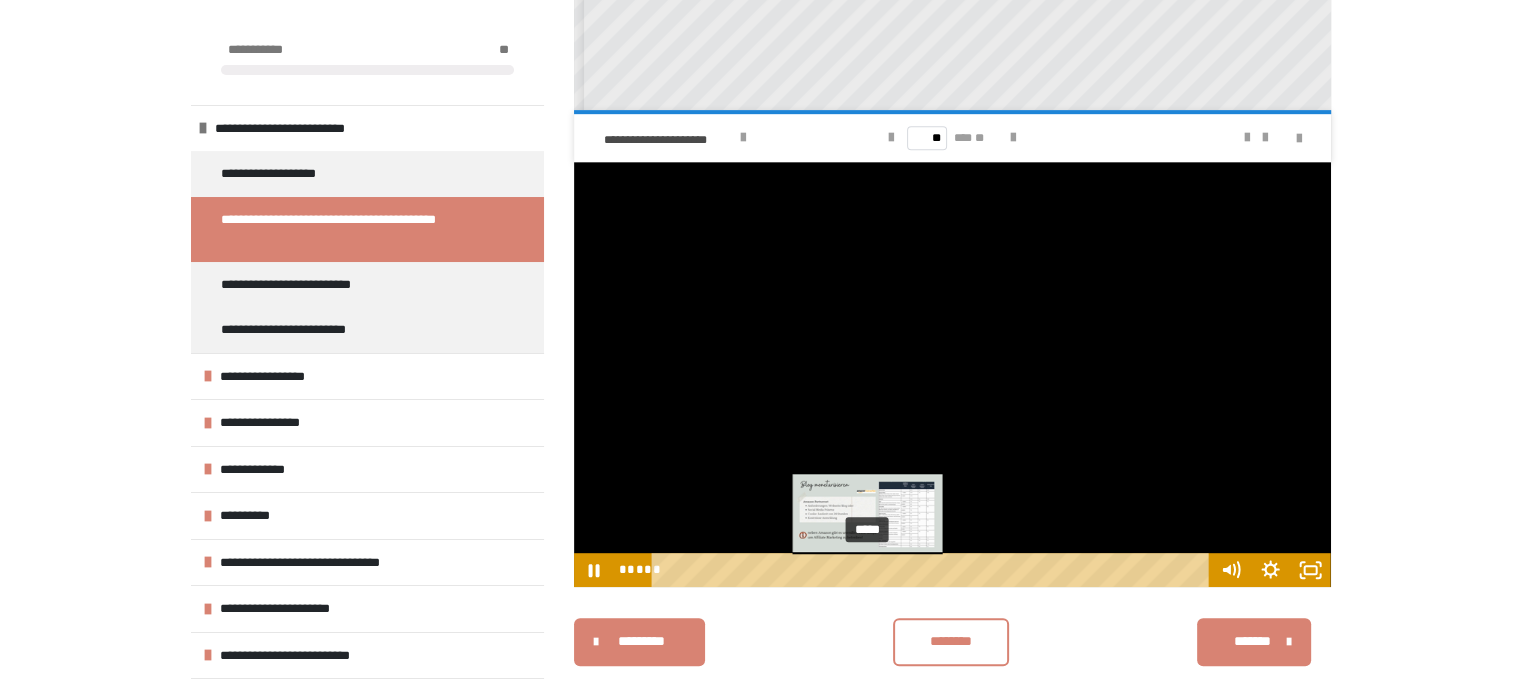 click on "*****" at bounding box center [933, 570] 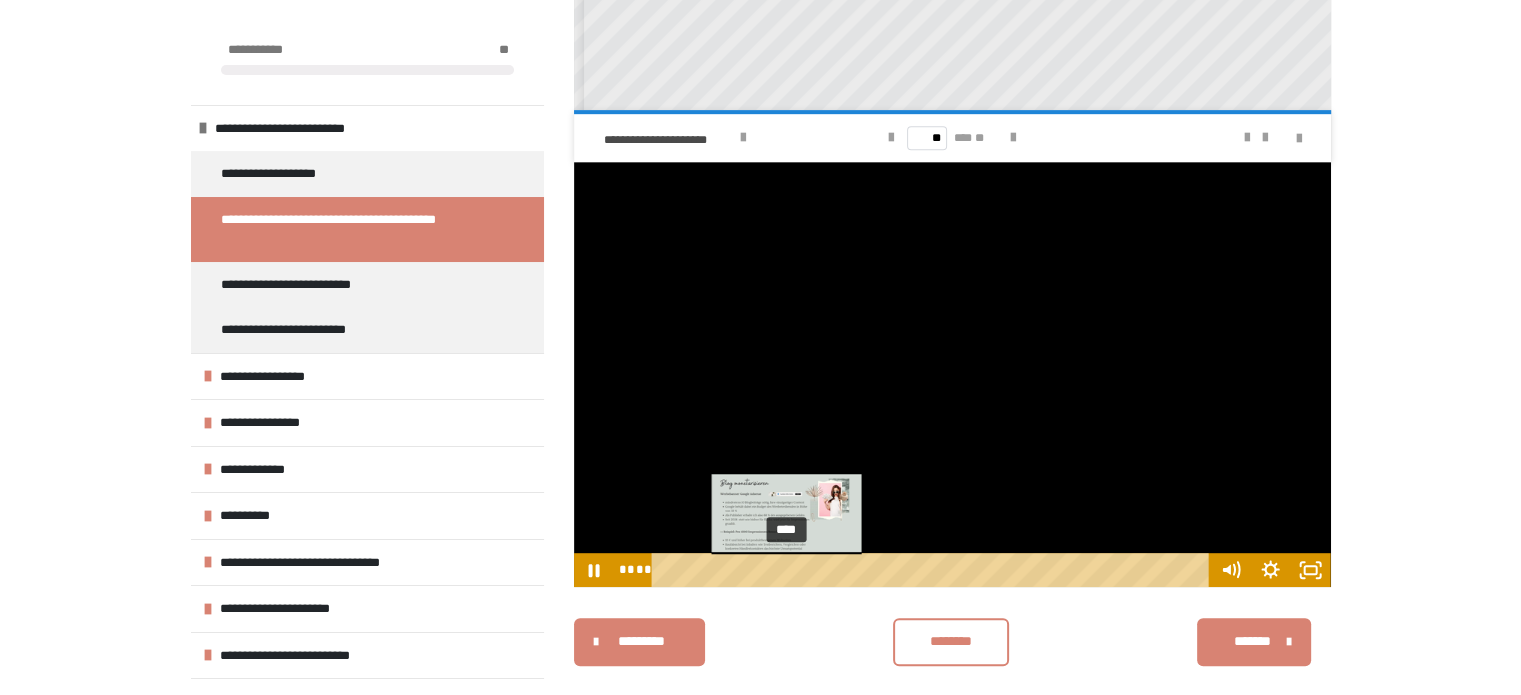 click on "****" at bounding box center [933, 570] 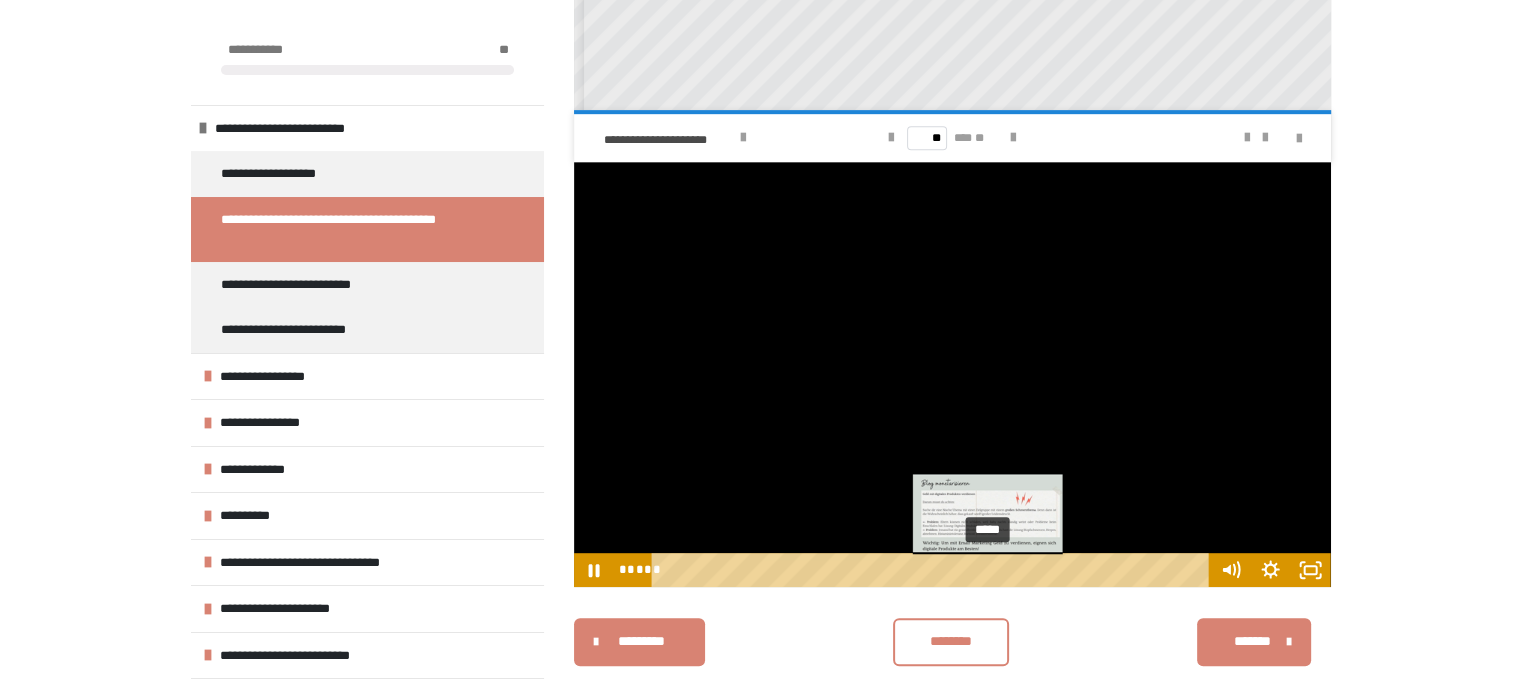 click on "*****" at bounding box center (933, 570) 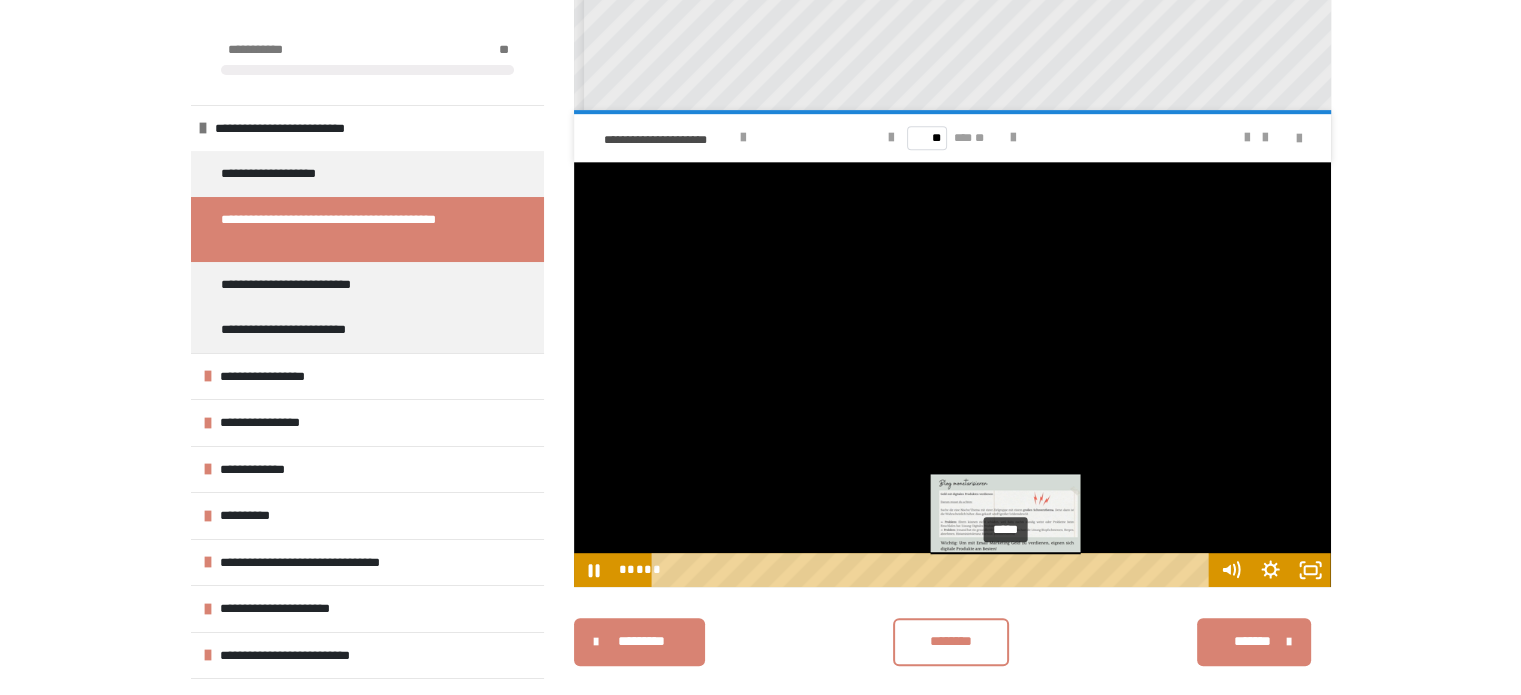 click on "*****" at bounding box center (933, 570) 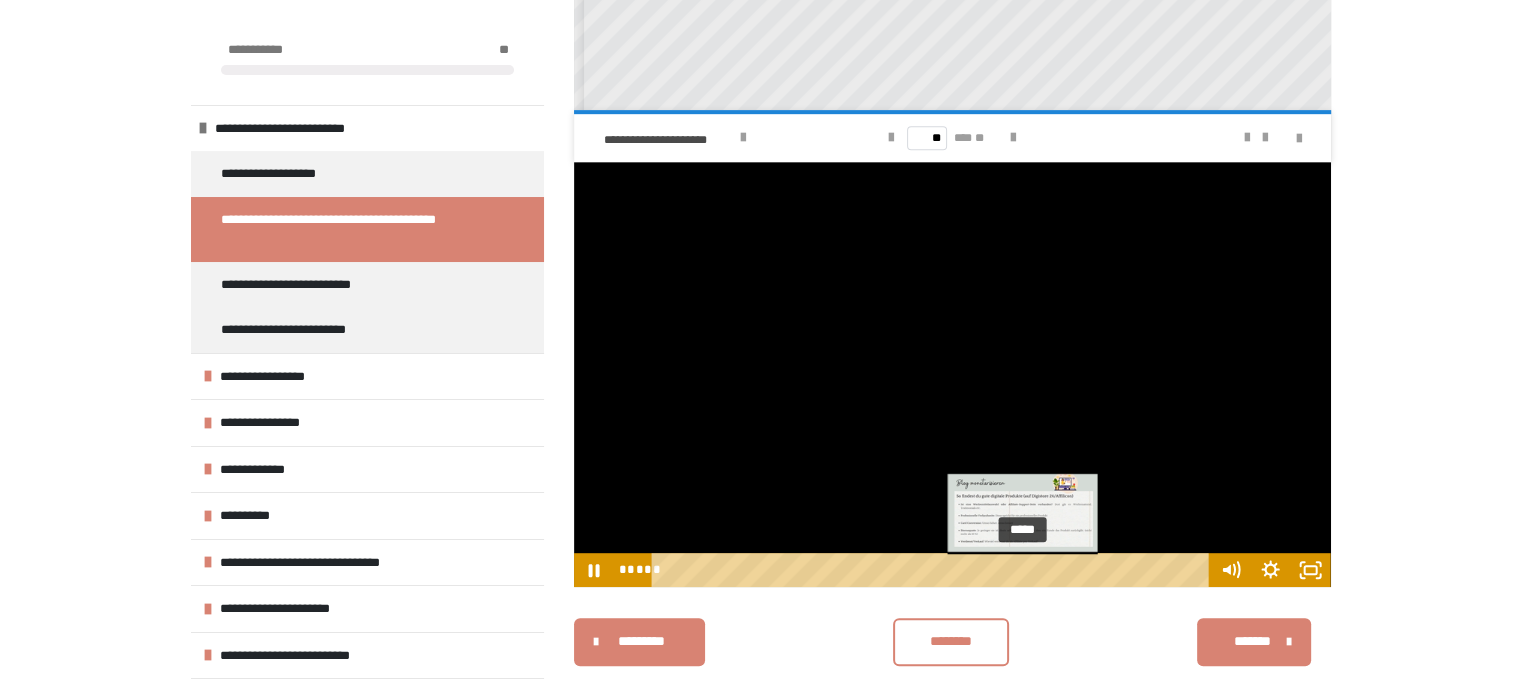 click on "*****" at bounding box center (933, 570) 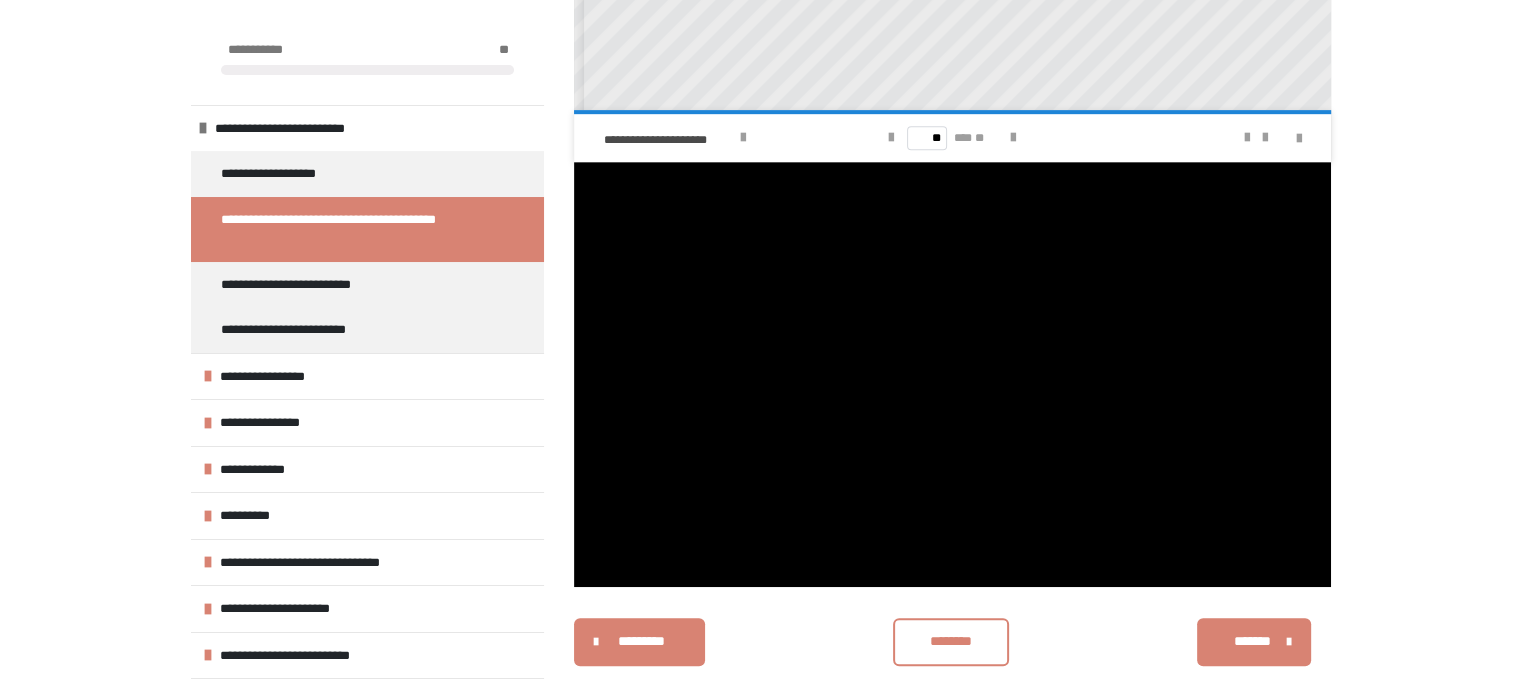 click on "*******" at bounding box center [1251, 641] 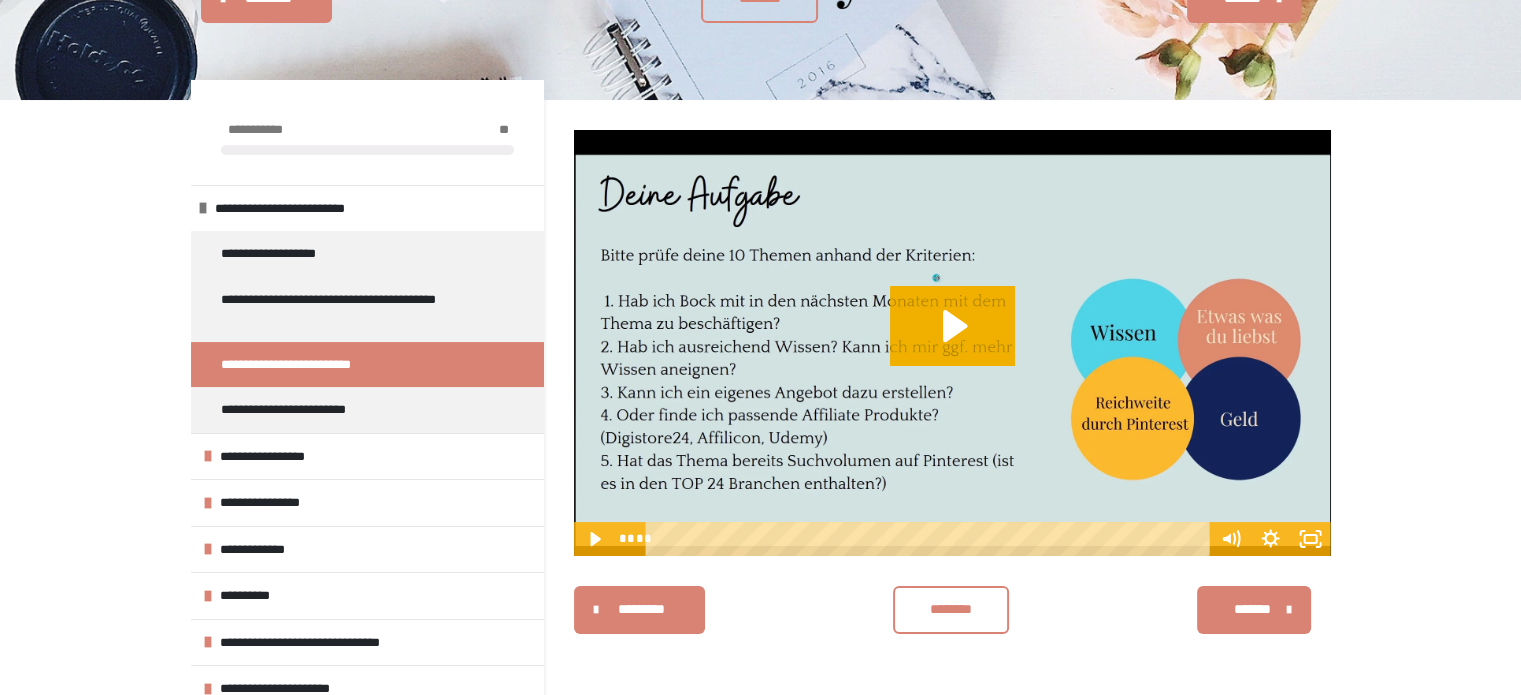 scroll, scrollTop: 192, scrollLeft: 0, axis: vertical 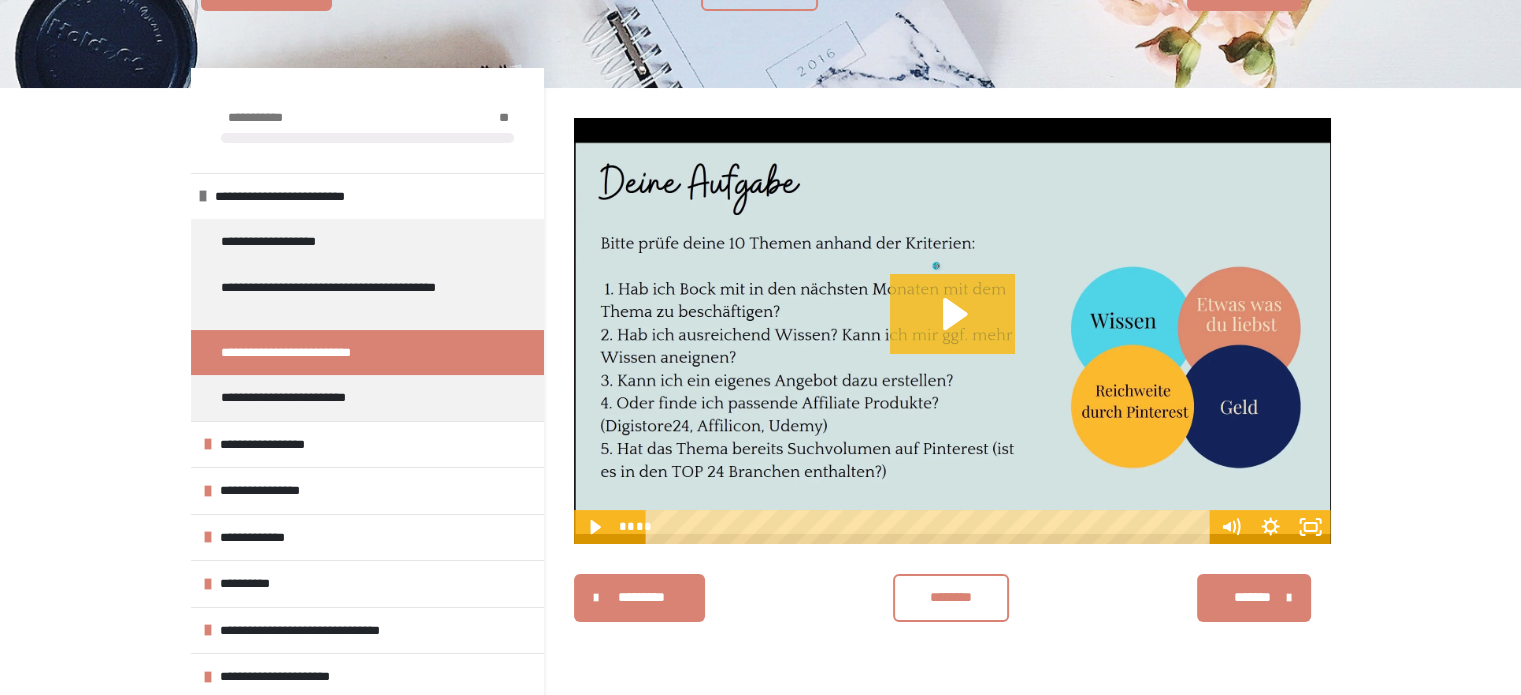 click 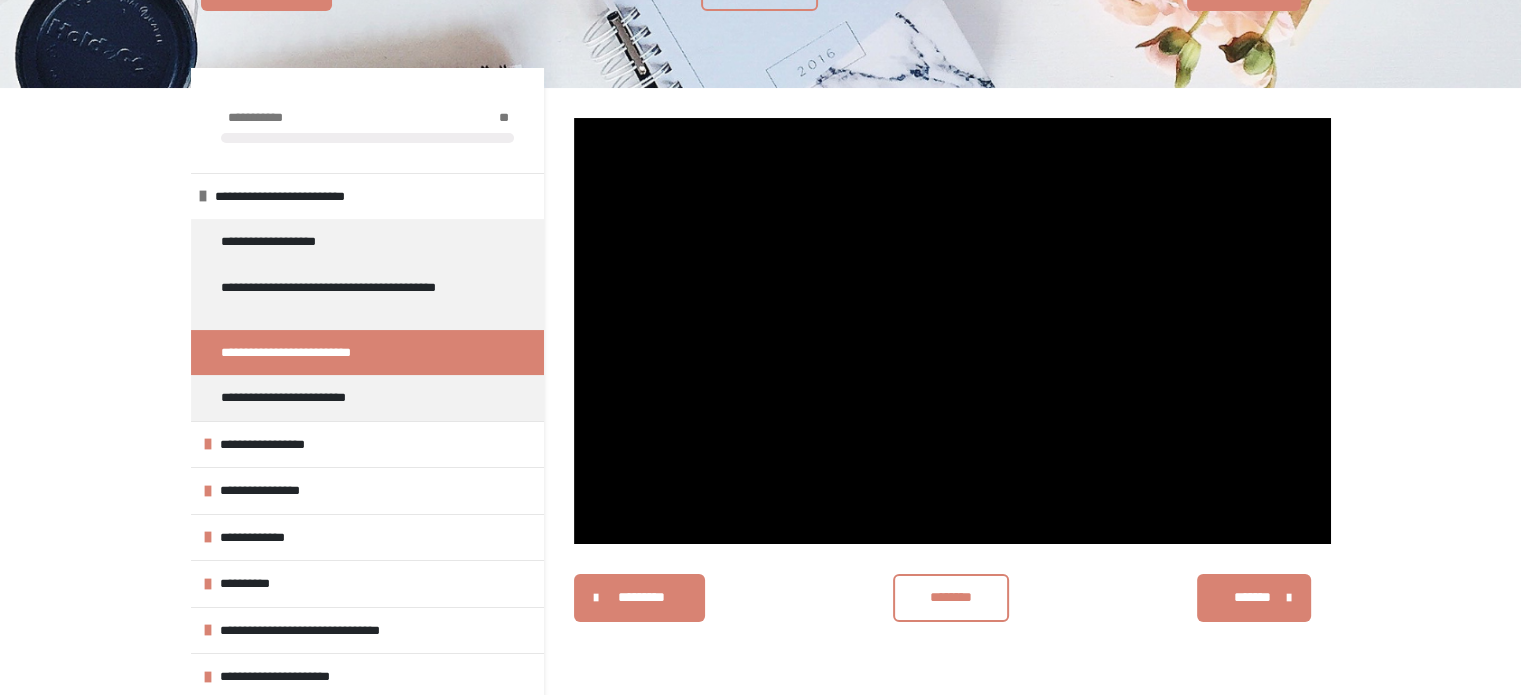 click on "*******" at bounding box center [1251, 597] 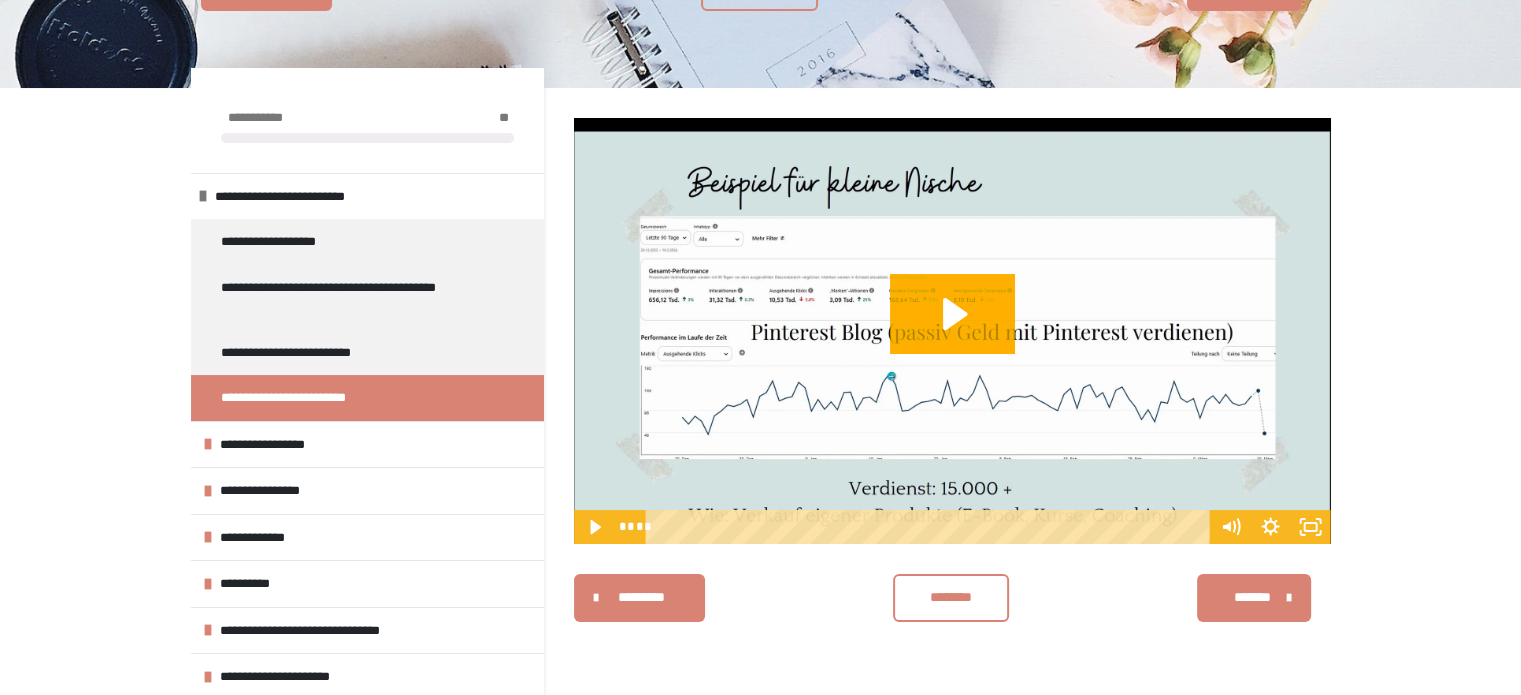 click on "*******" at bounding box center (1251, 597) 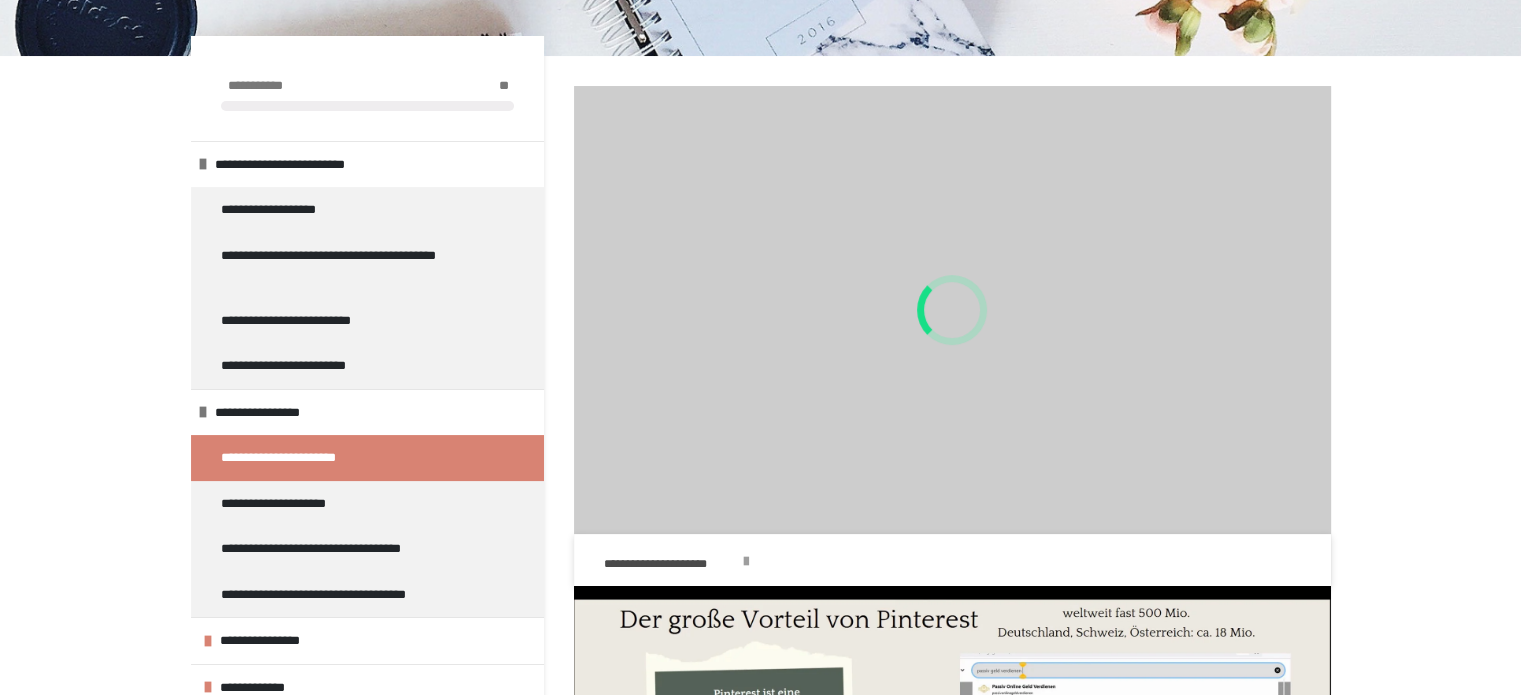 scroll, scrollTop: 224, scrollLeft: 0, axis: vertical 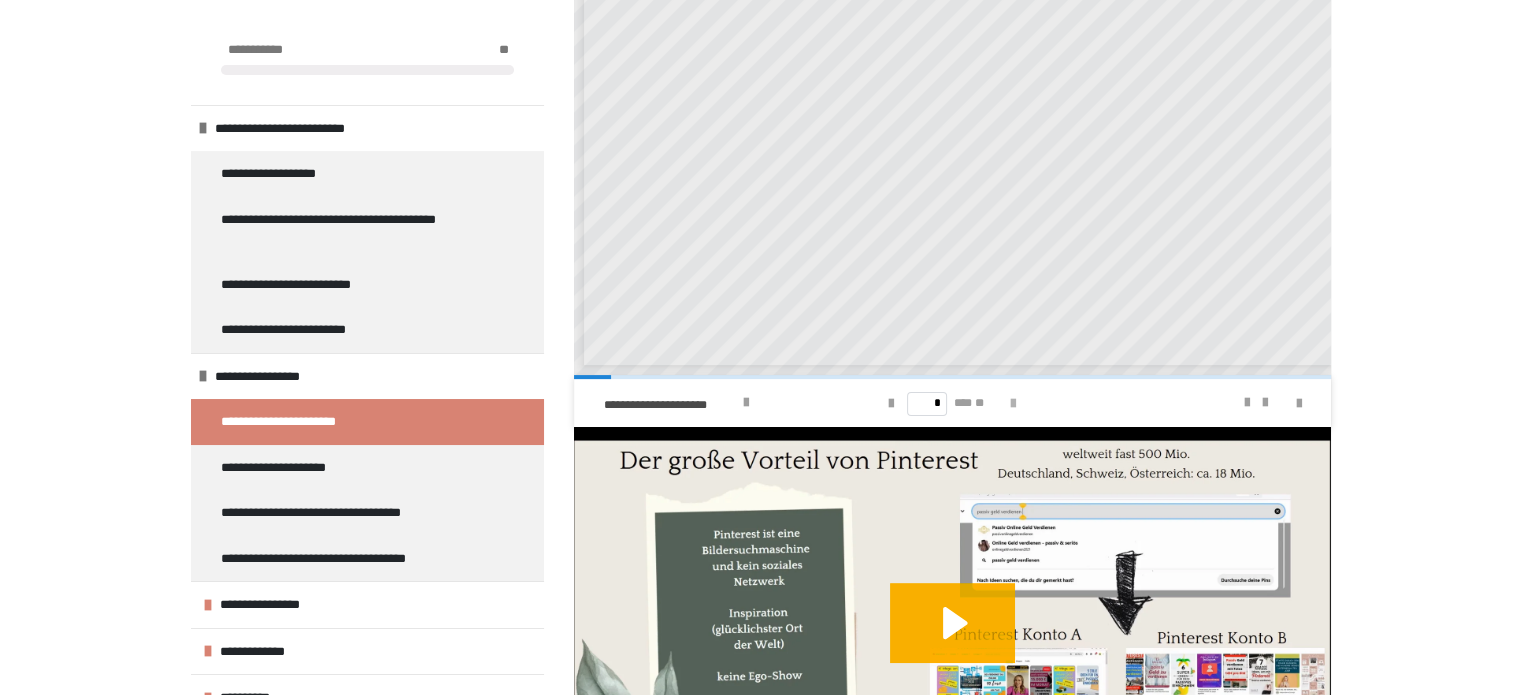 click at bounding box center [1013, 404] 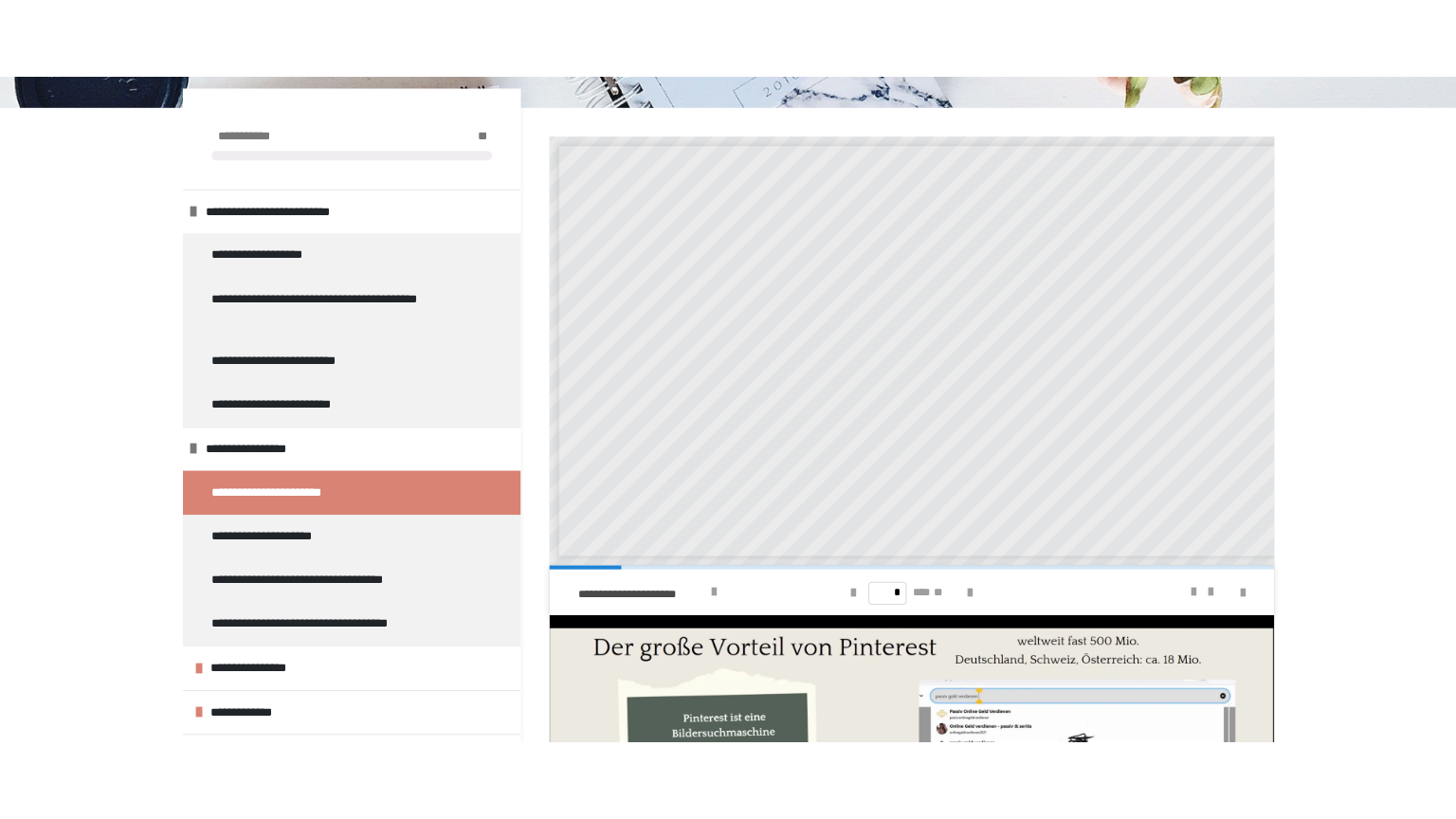 scroll, scrollTop: 248, scrollLeft: 0, axis: vertical 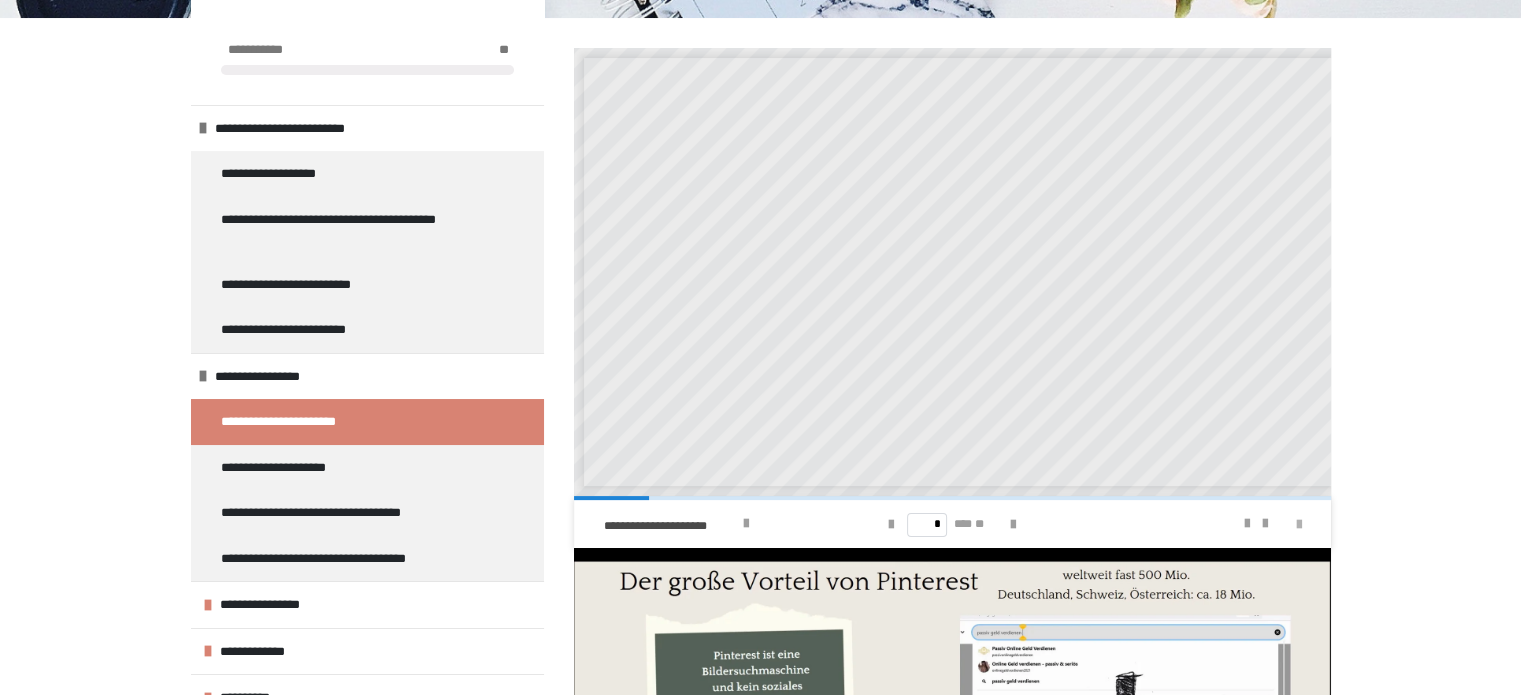 click at bounding box center [1299, 525] 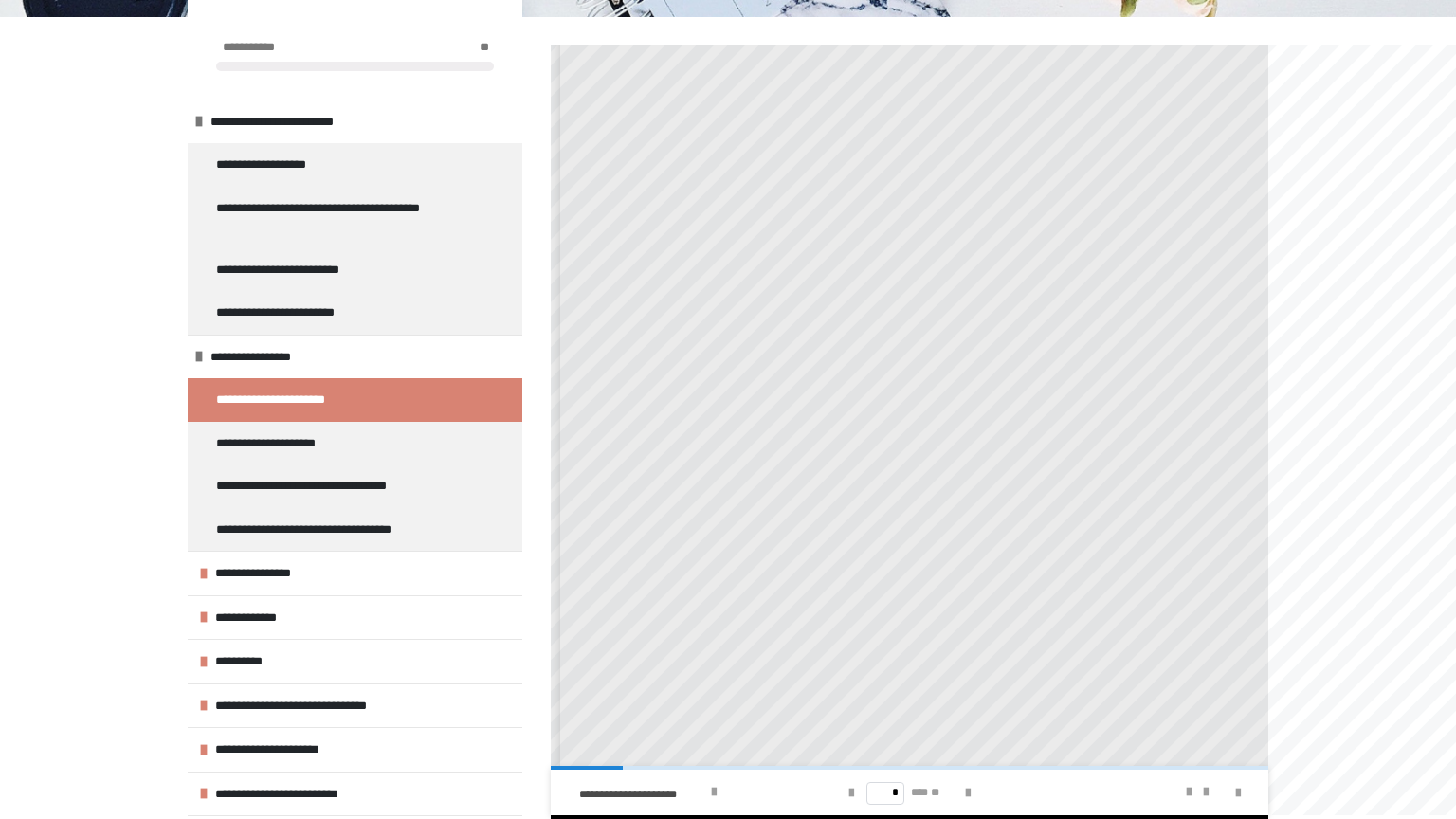 scroll, scrollTop: 32, scrollLeft: 0, axis: vertical 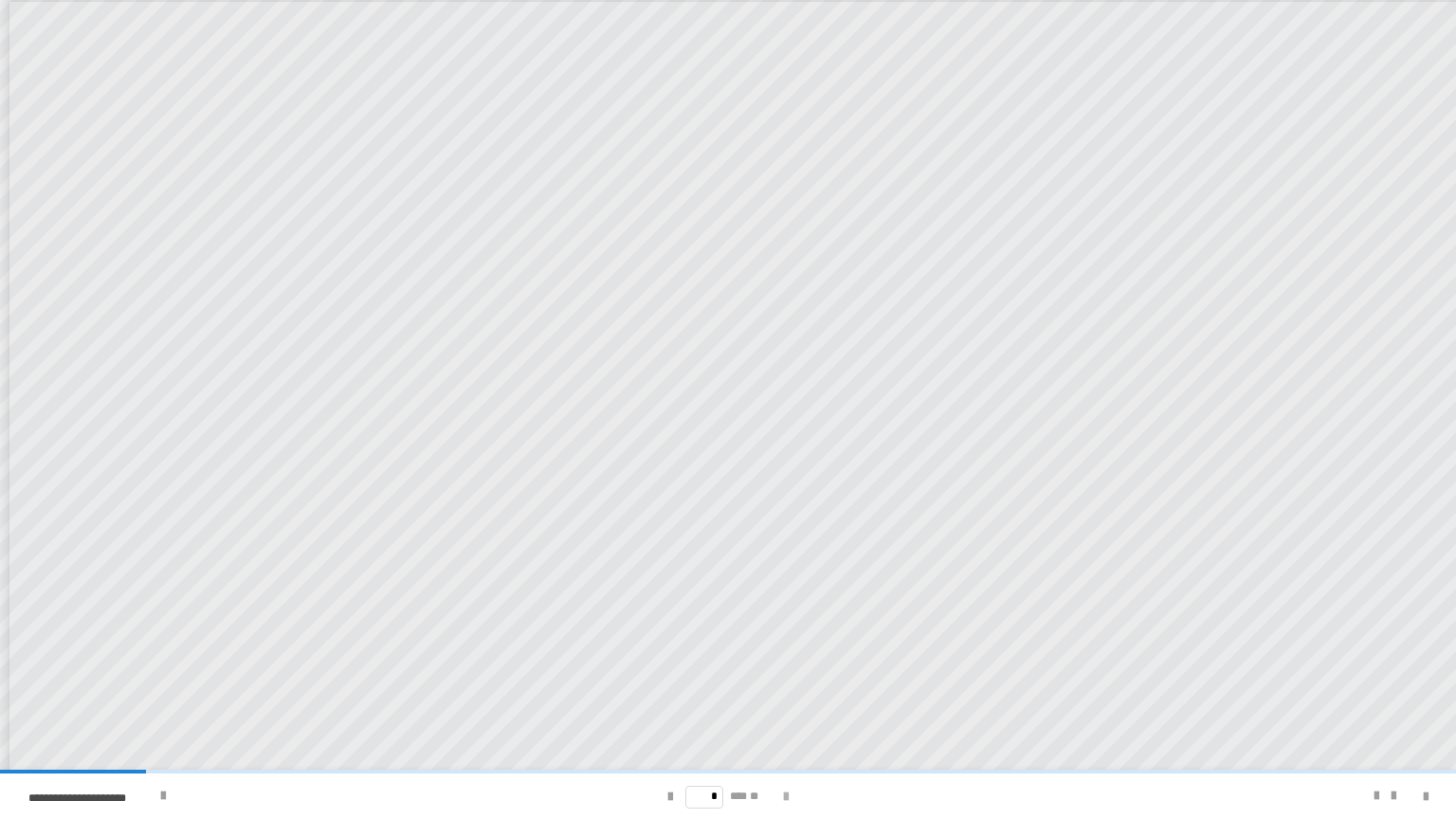 click at bounding box center [786, 797] 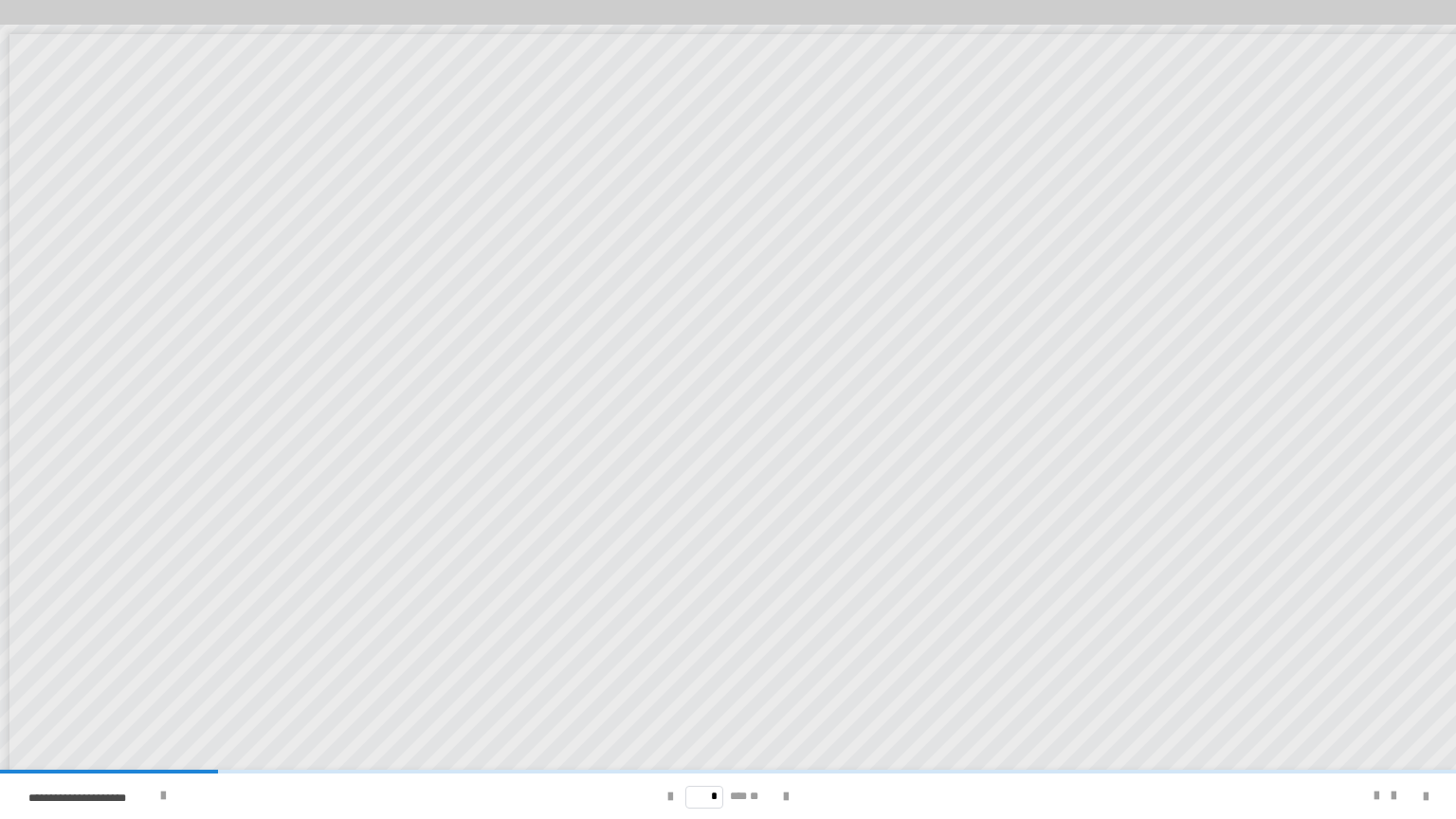 scroll, scrollTop: 62, scrollLeft: 0, axis: vertical 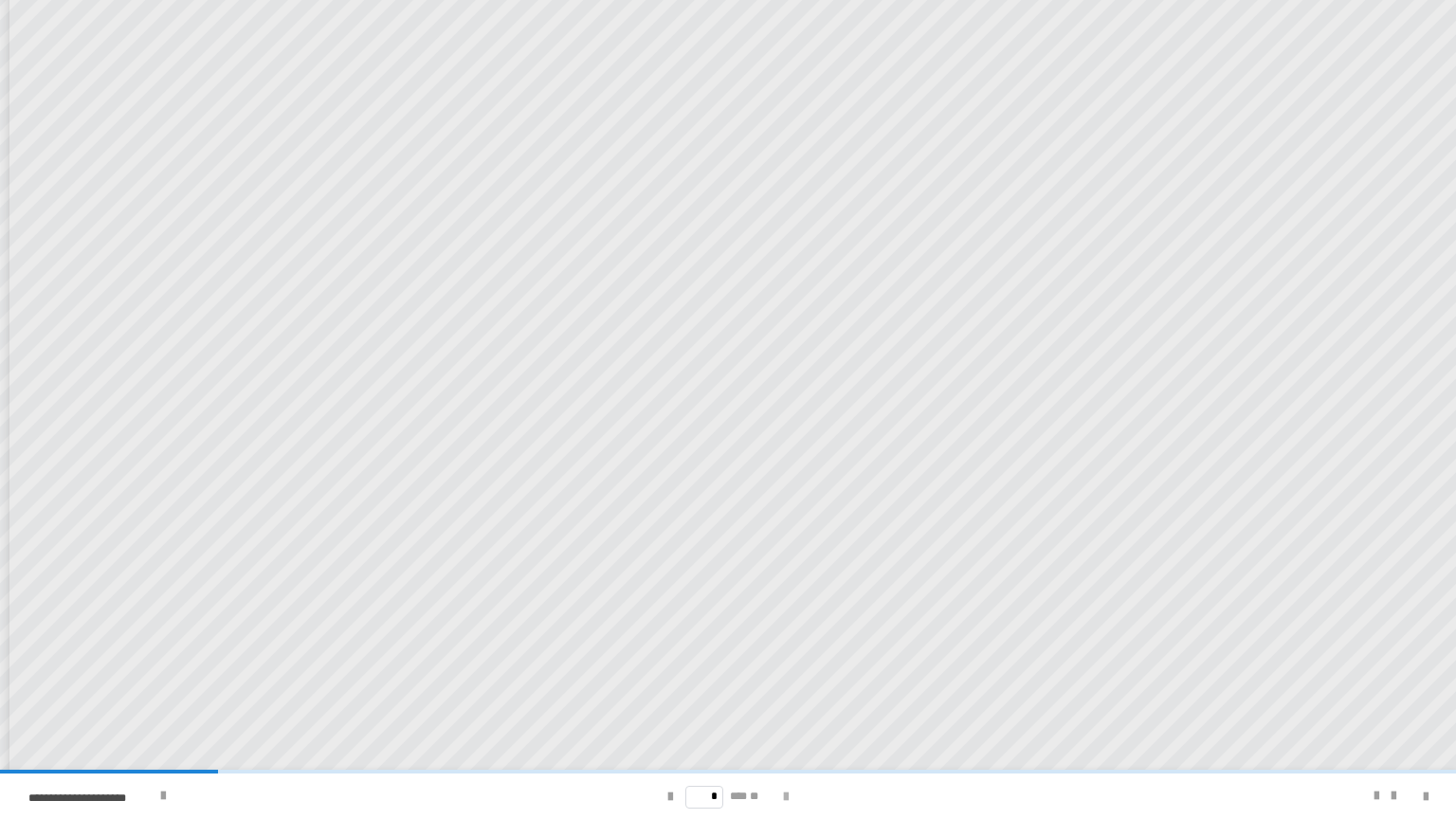 click at bounding box center (786, 797) 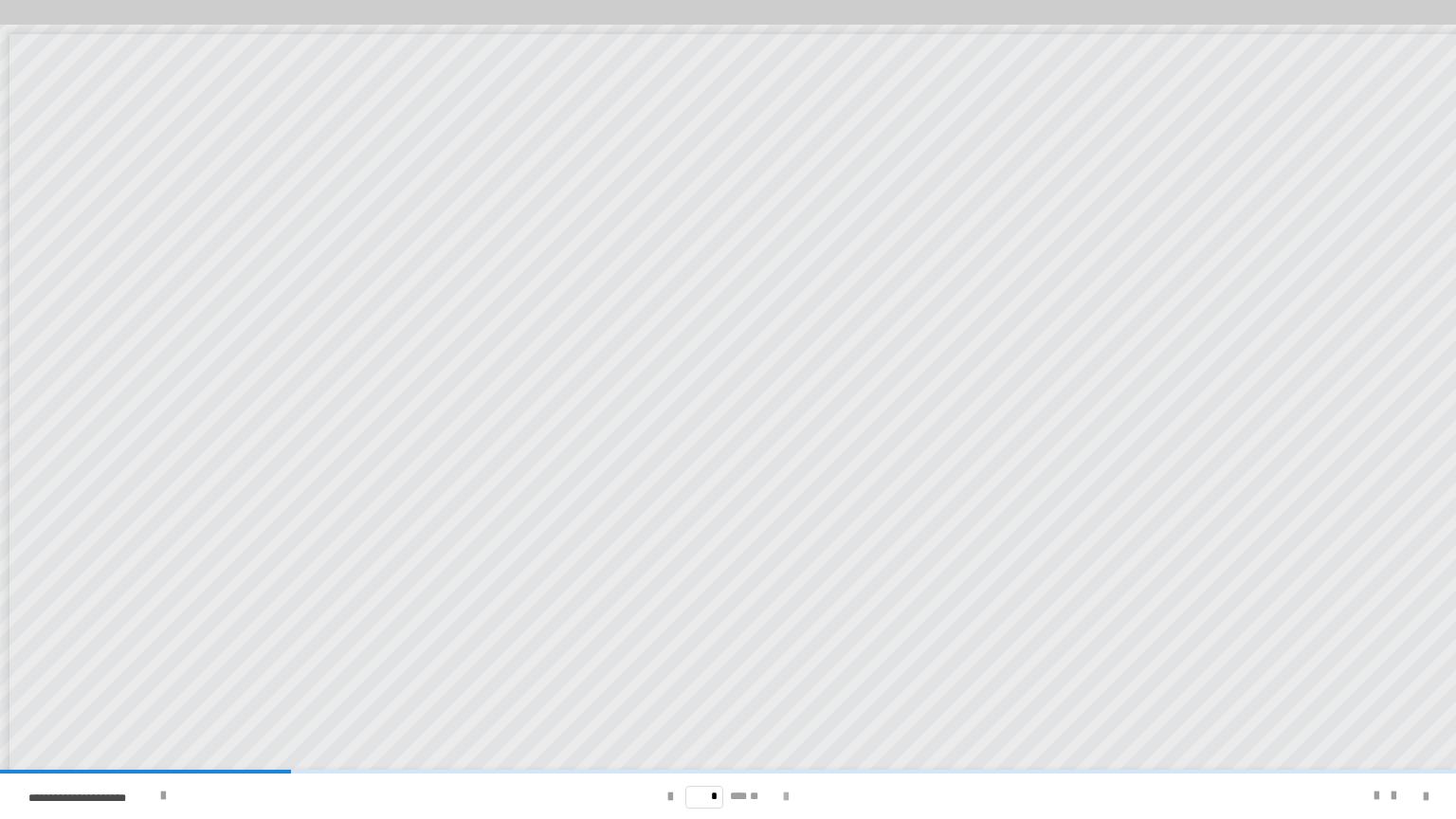 click at bounding box center [786, 797] 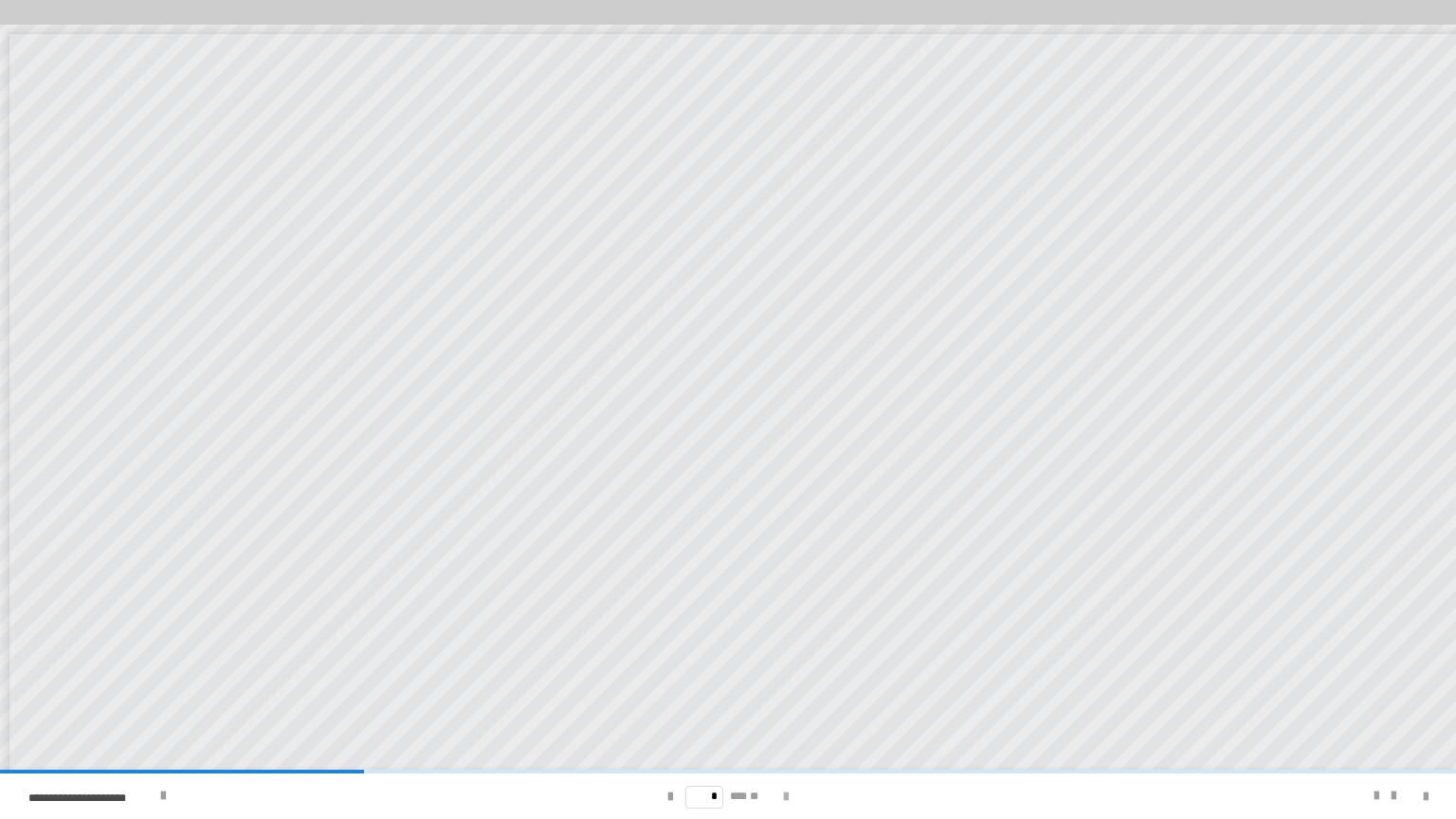 click at bounding box center (786, 797) 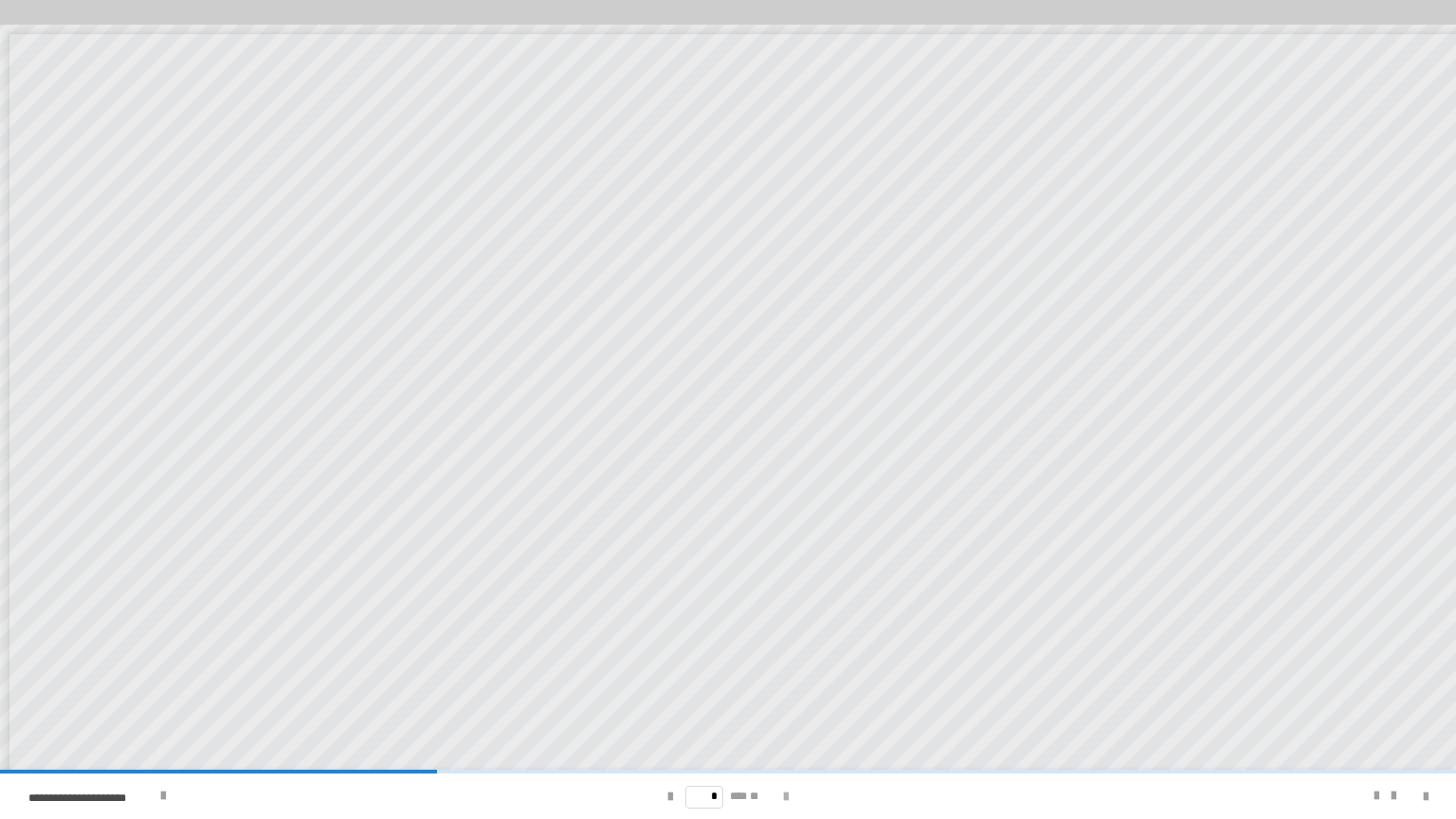 click at bounding box center (786, 797) 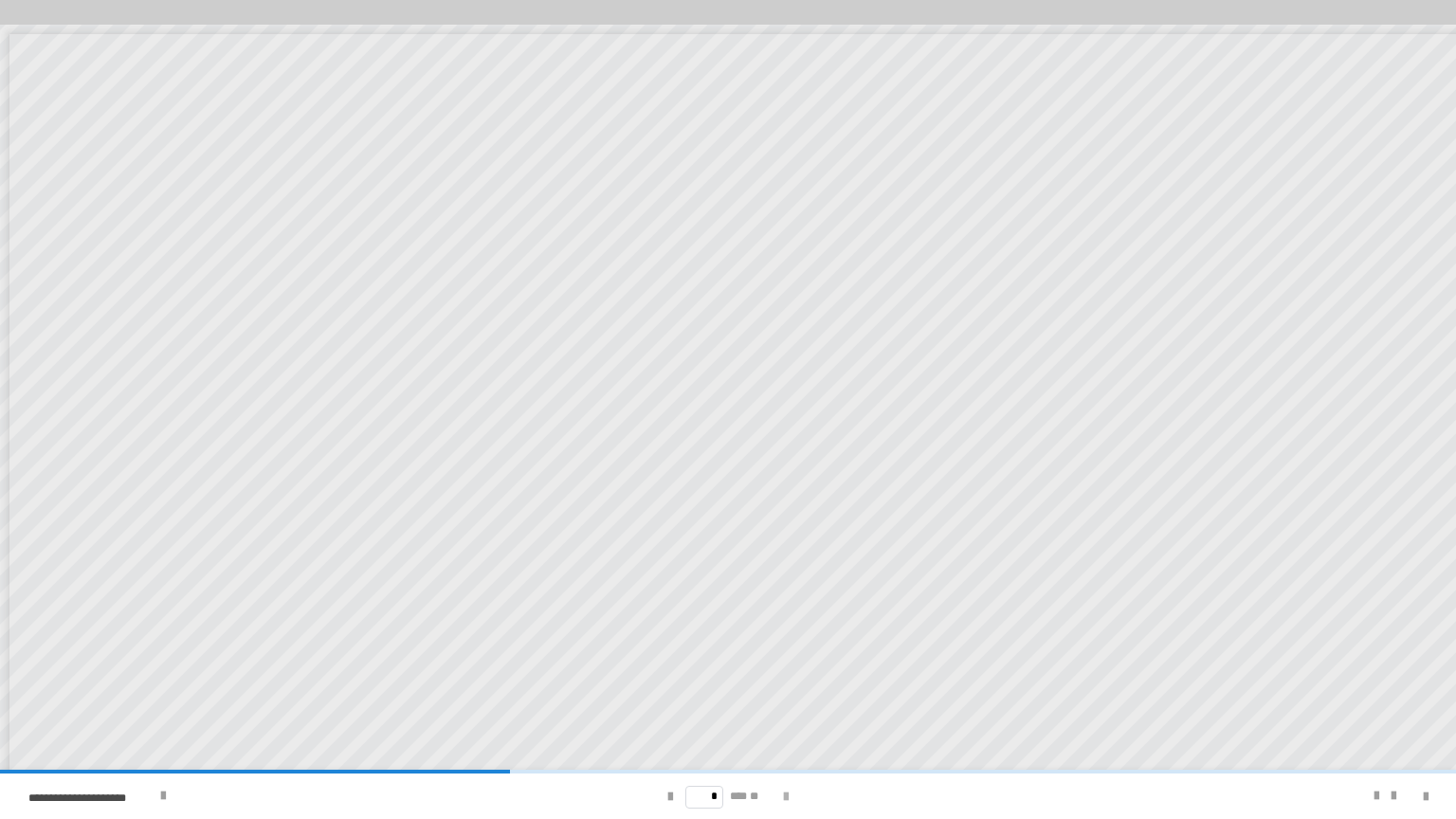 click at bounding box center [786, 797] 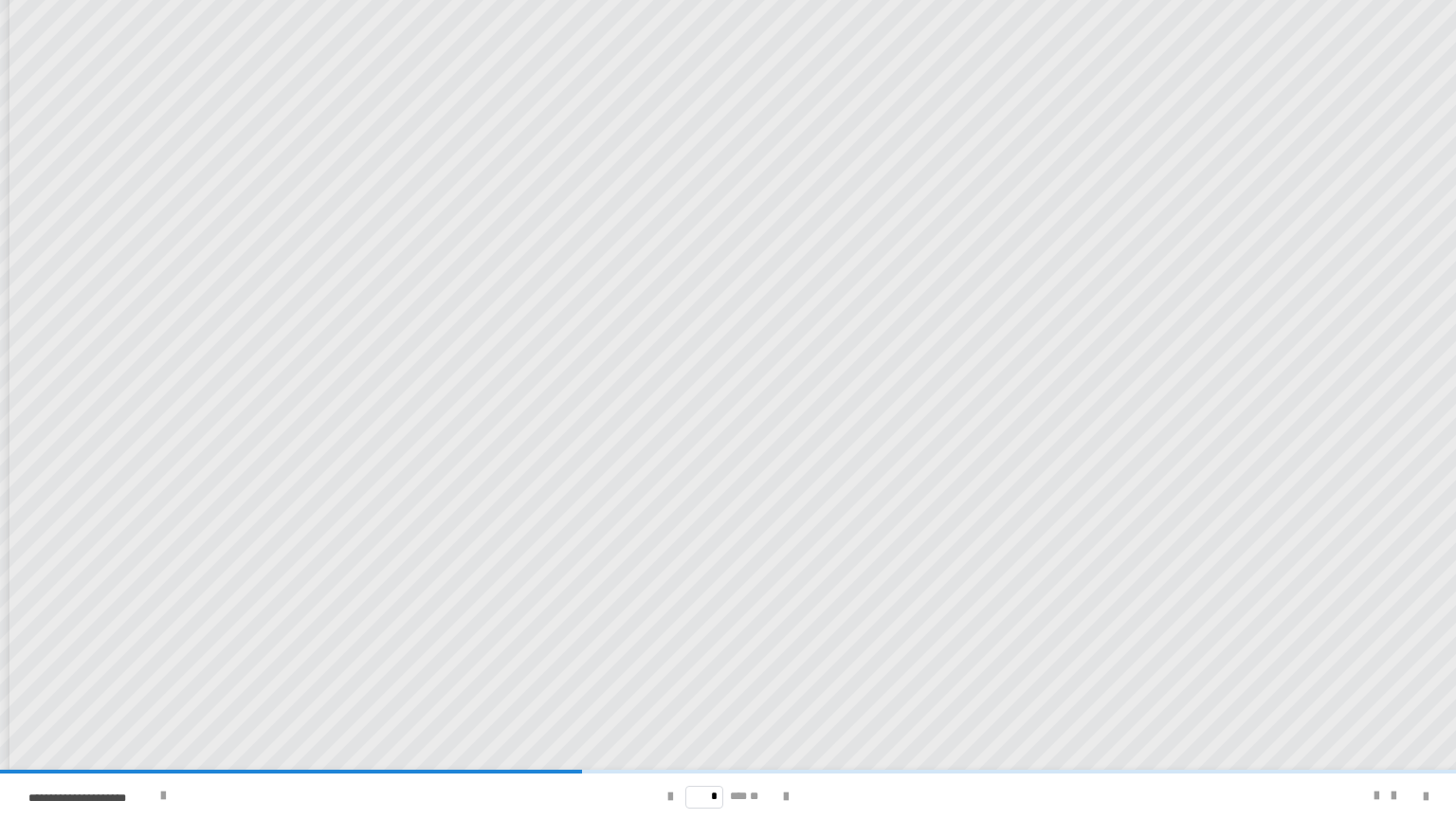 scroll, scrollTop: 38, scrollLeft: 0, axis: vertical 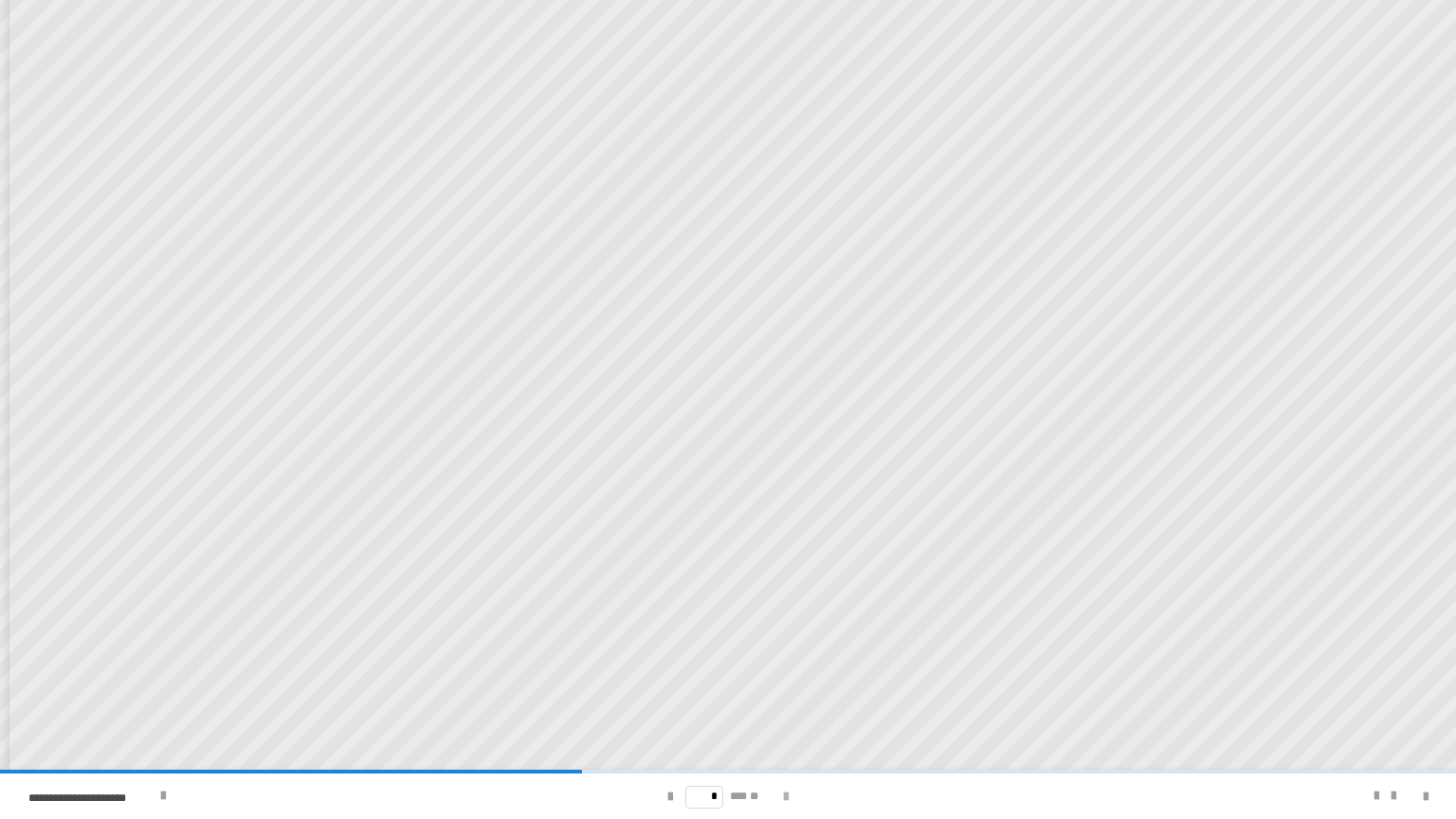 click at bounding box center [786, 797] 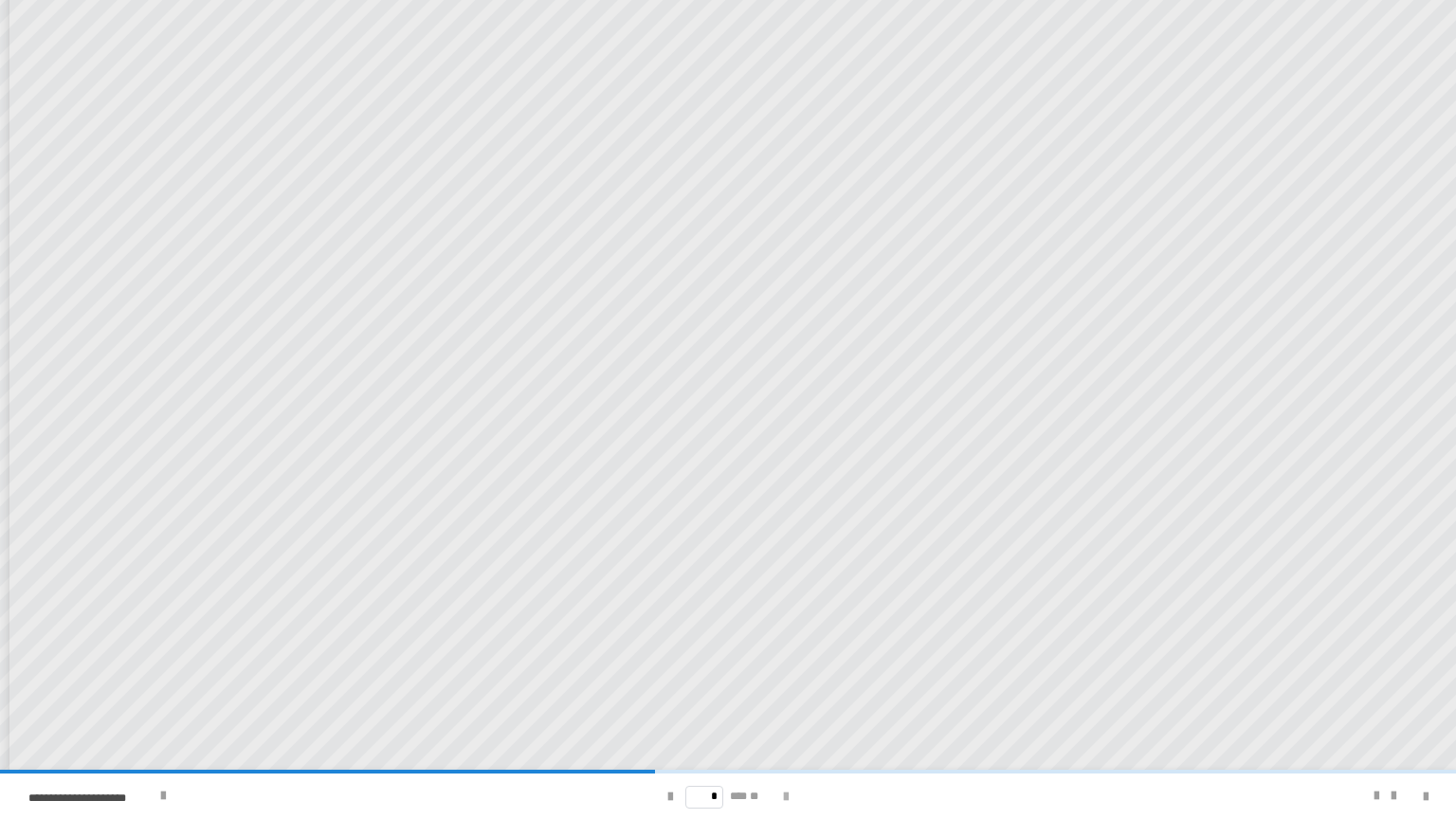 scroll, scrollTop: 0, scrollLeft: 0, axis: both 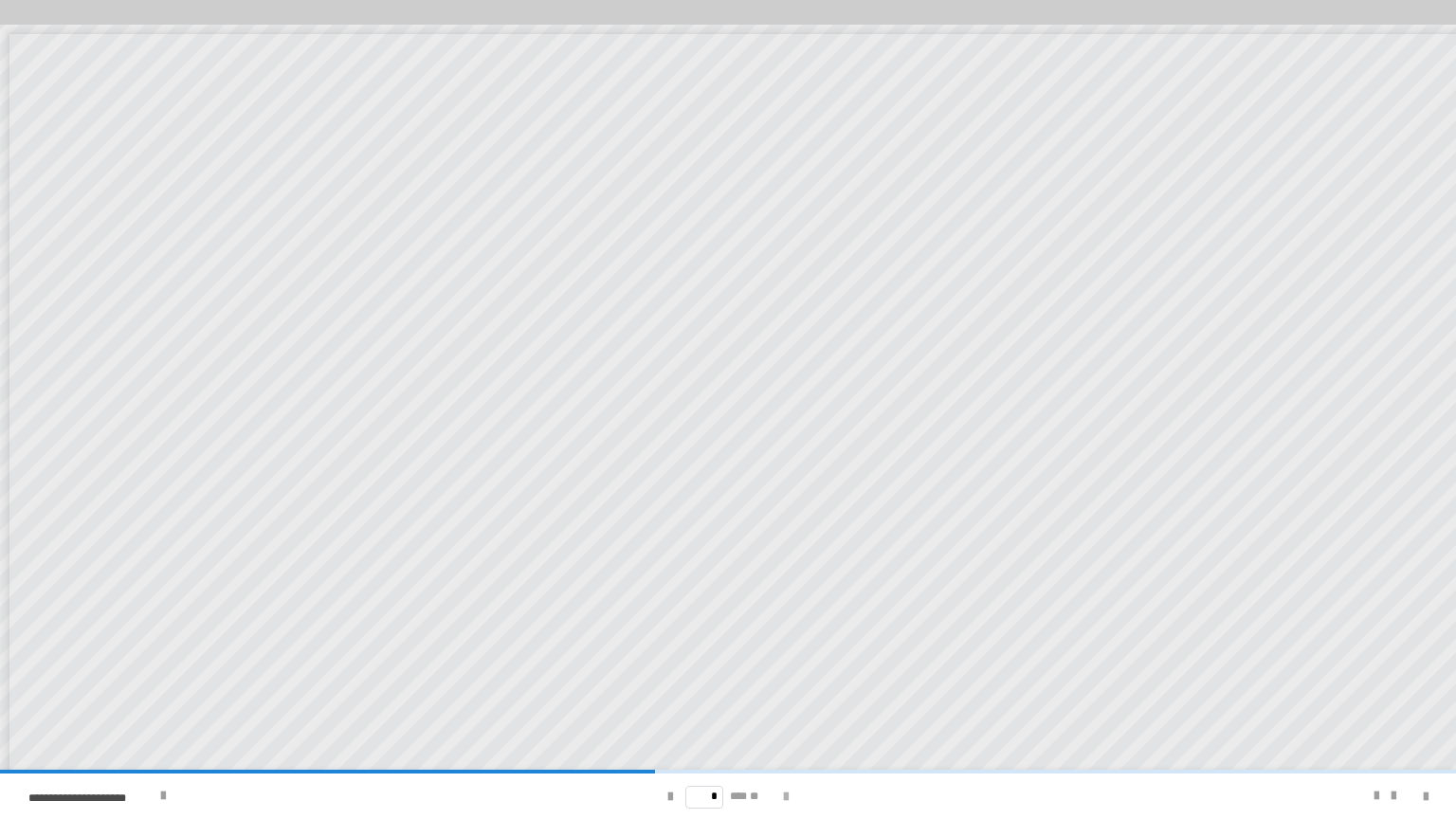 click at bounding box center (786, 797) 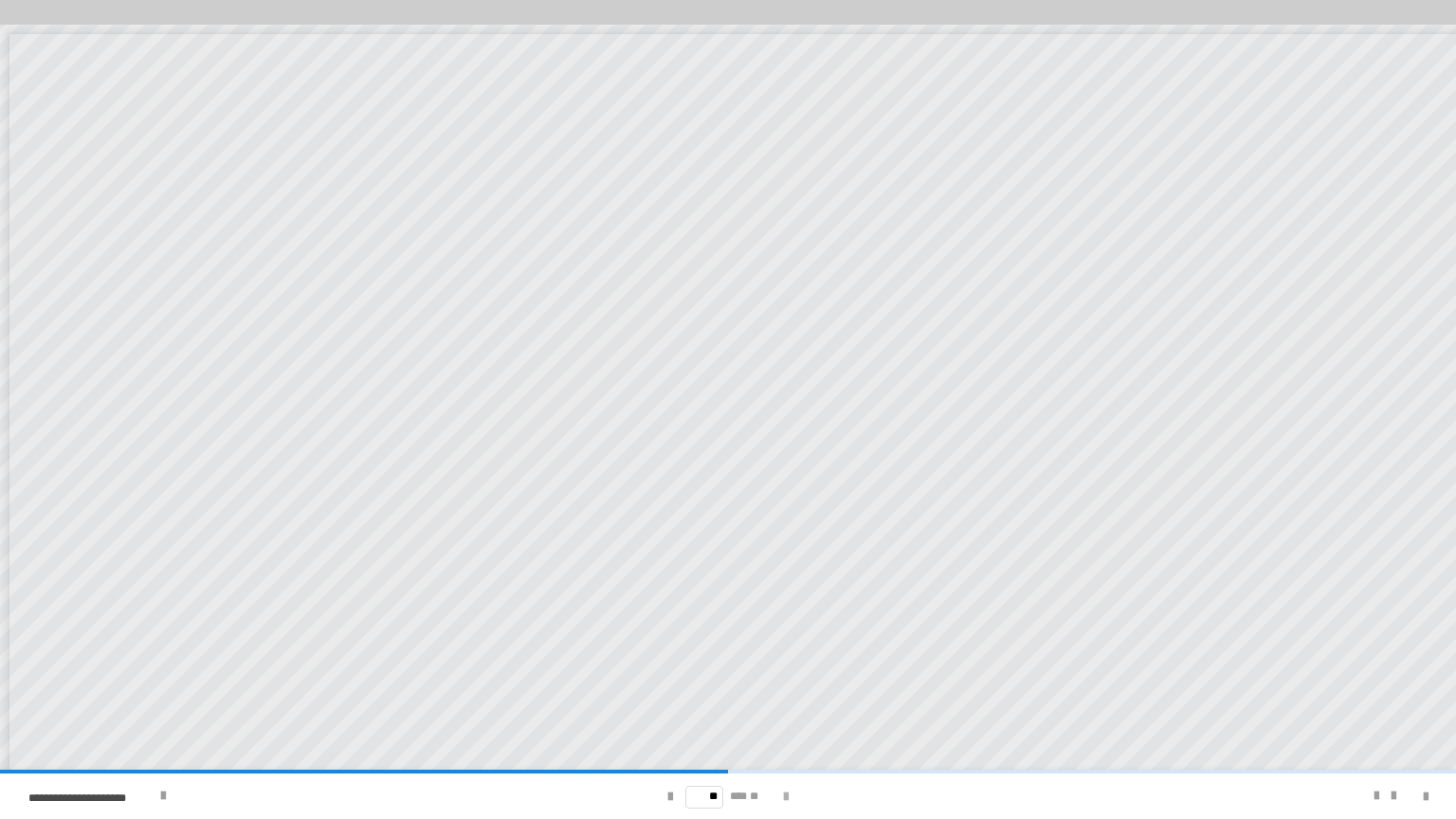 click at bounding box center (786, 797) 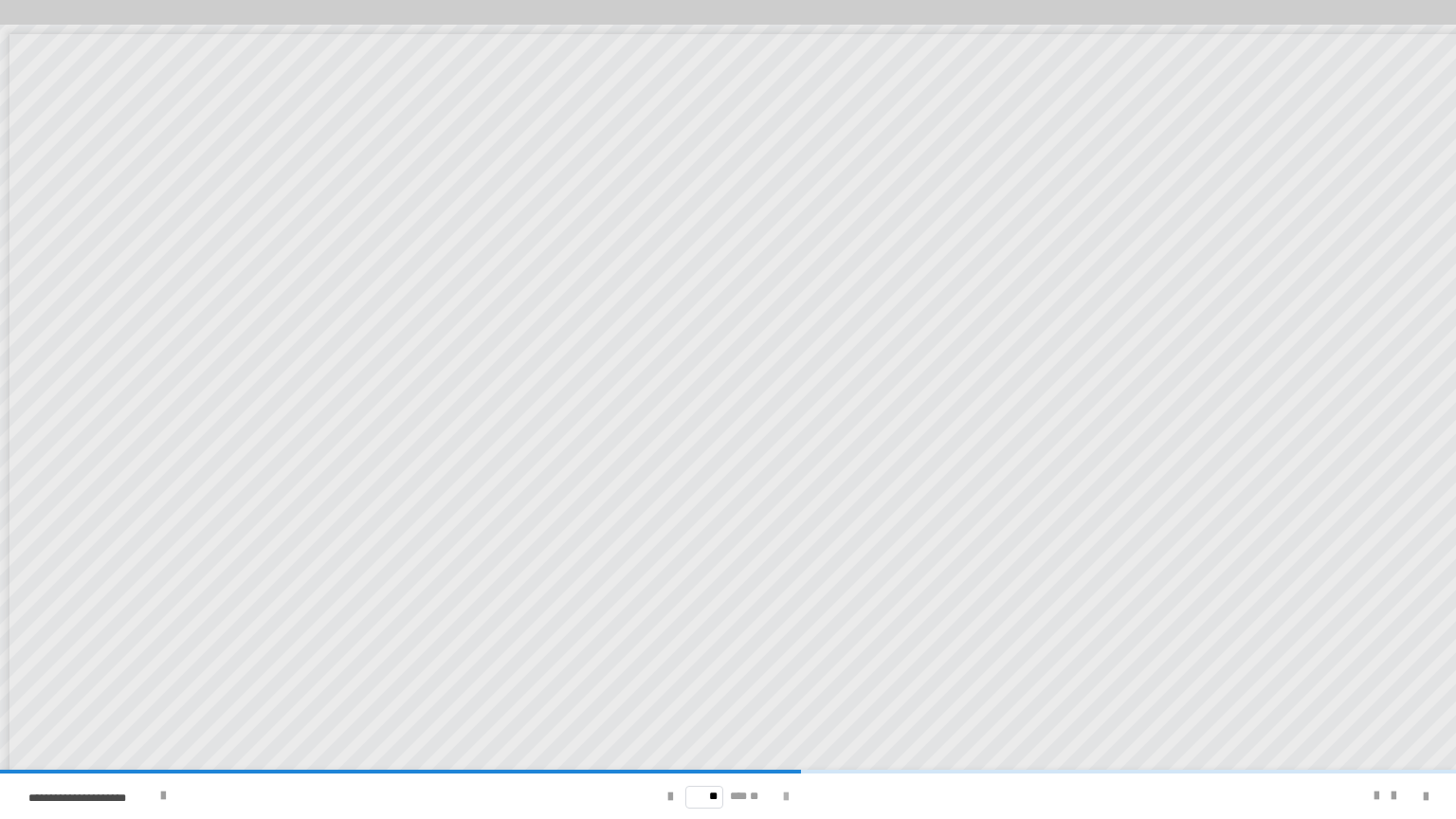 click at bounding box center [786, 797] 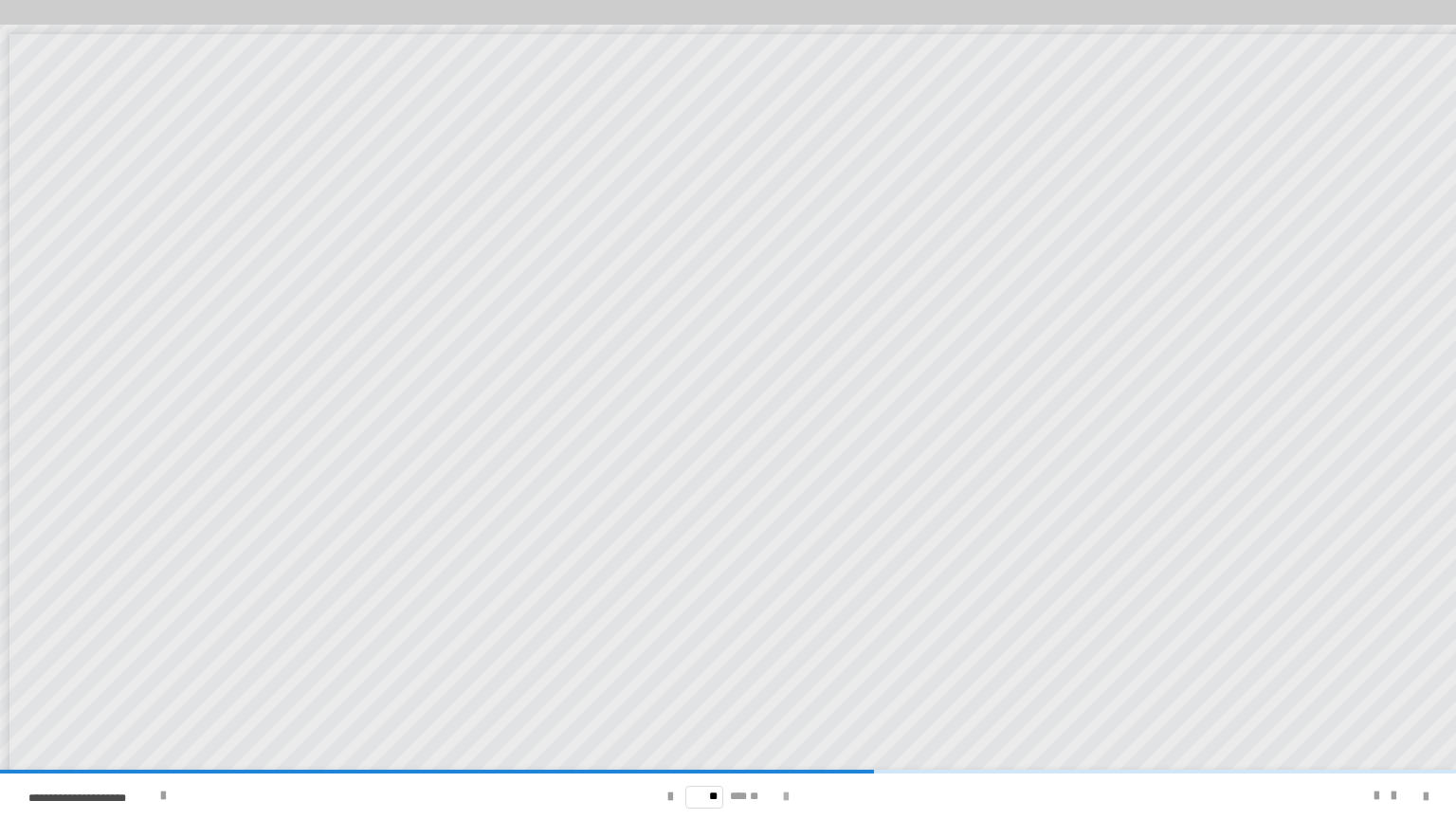 click at bounding box center (786, 797) 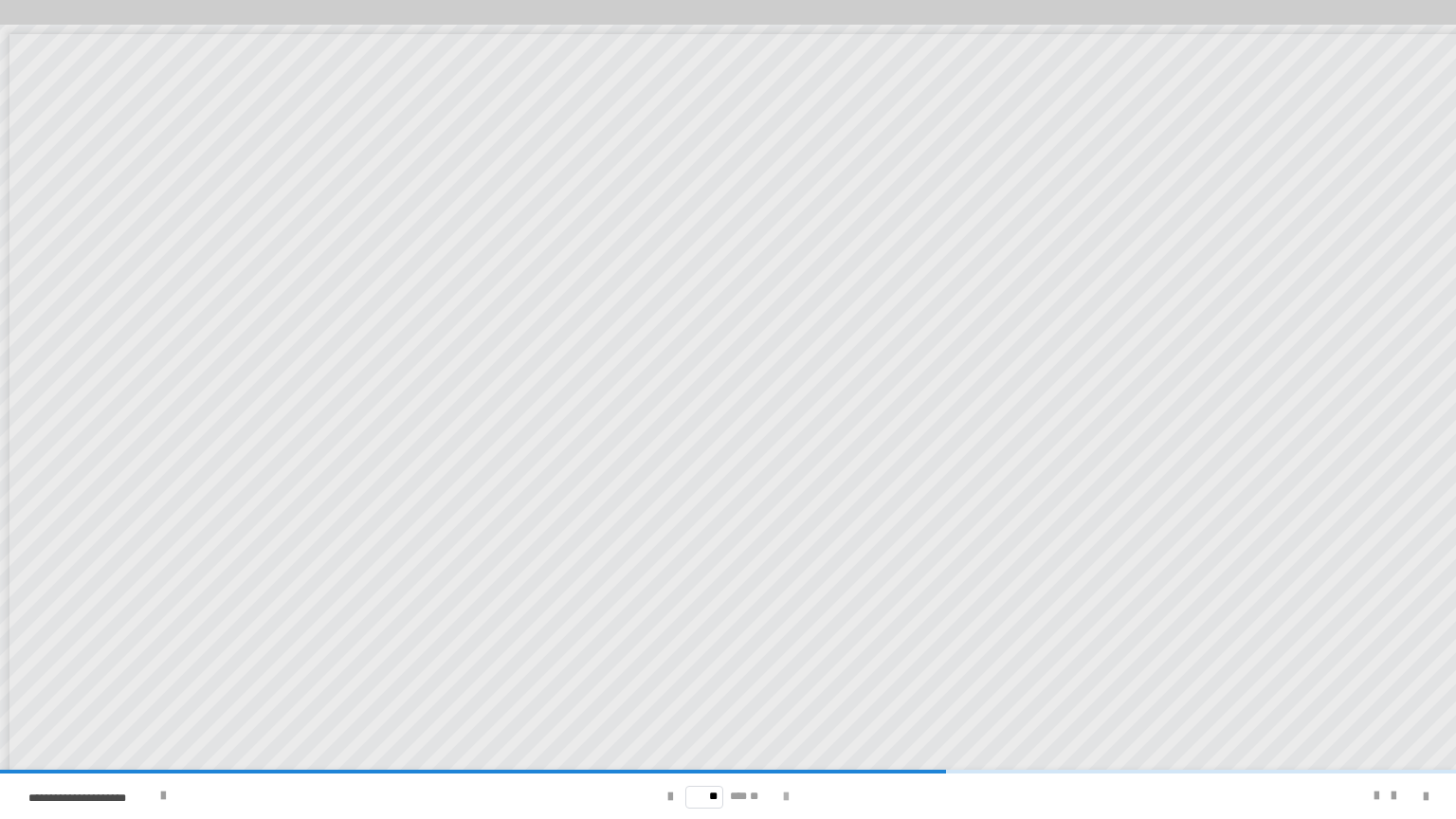 click at bounding box center [786, 797] 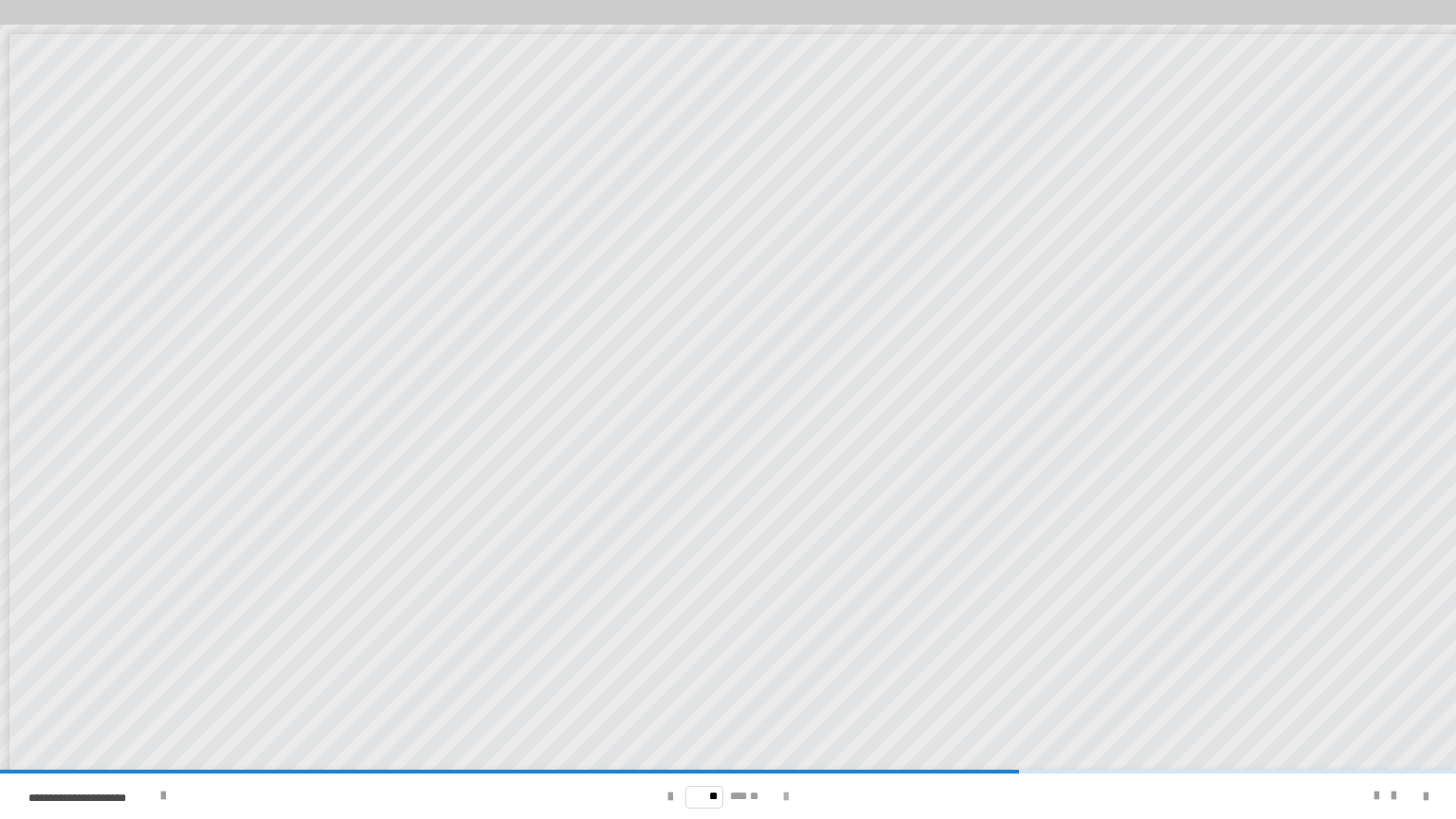 click at bounding box center (786, 797) 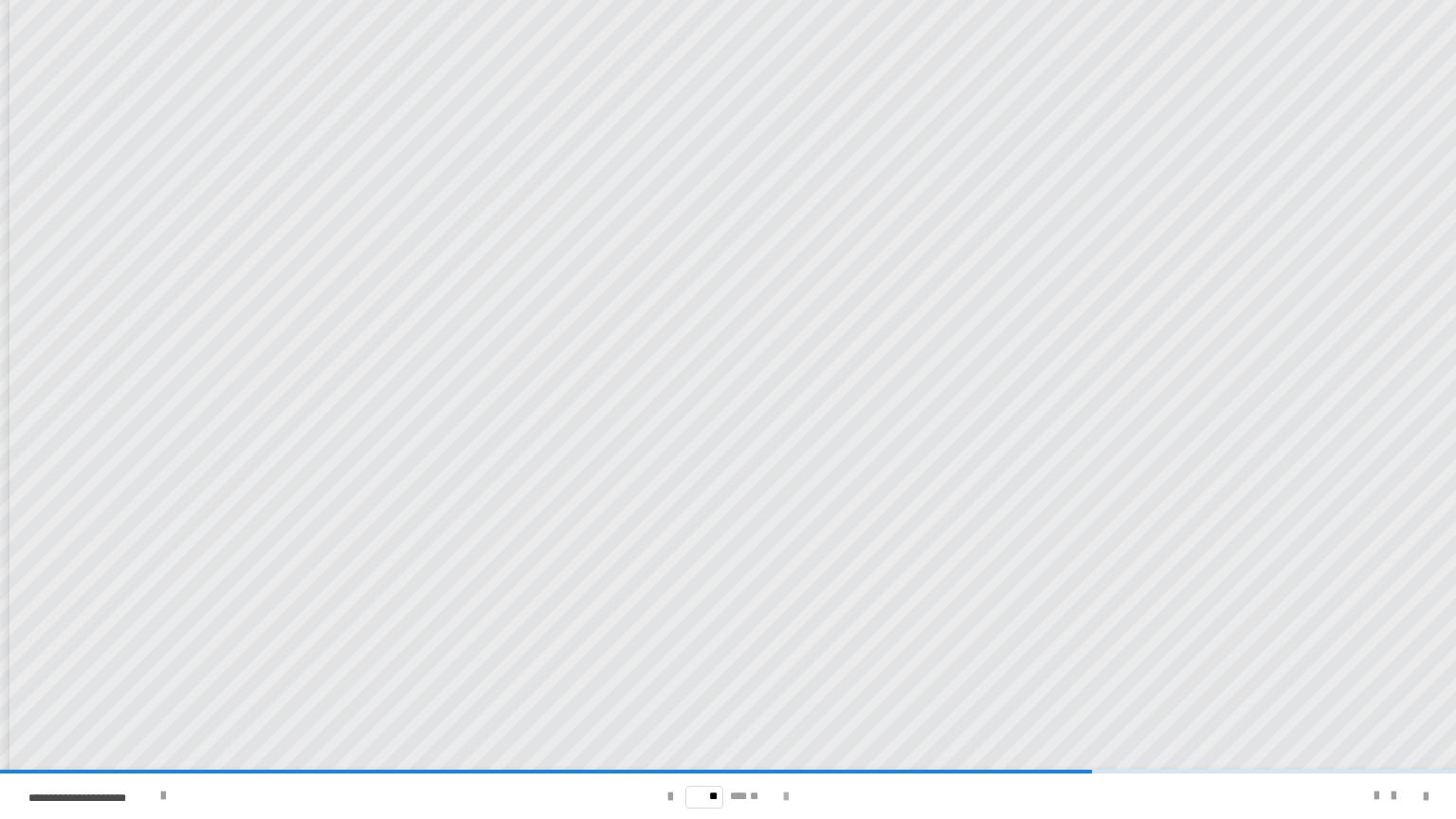 scroll, scrollTop: 0, scrollLeft: 0, axis: both 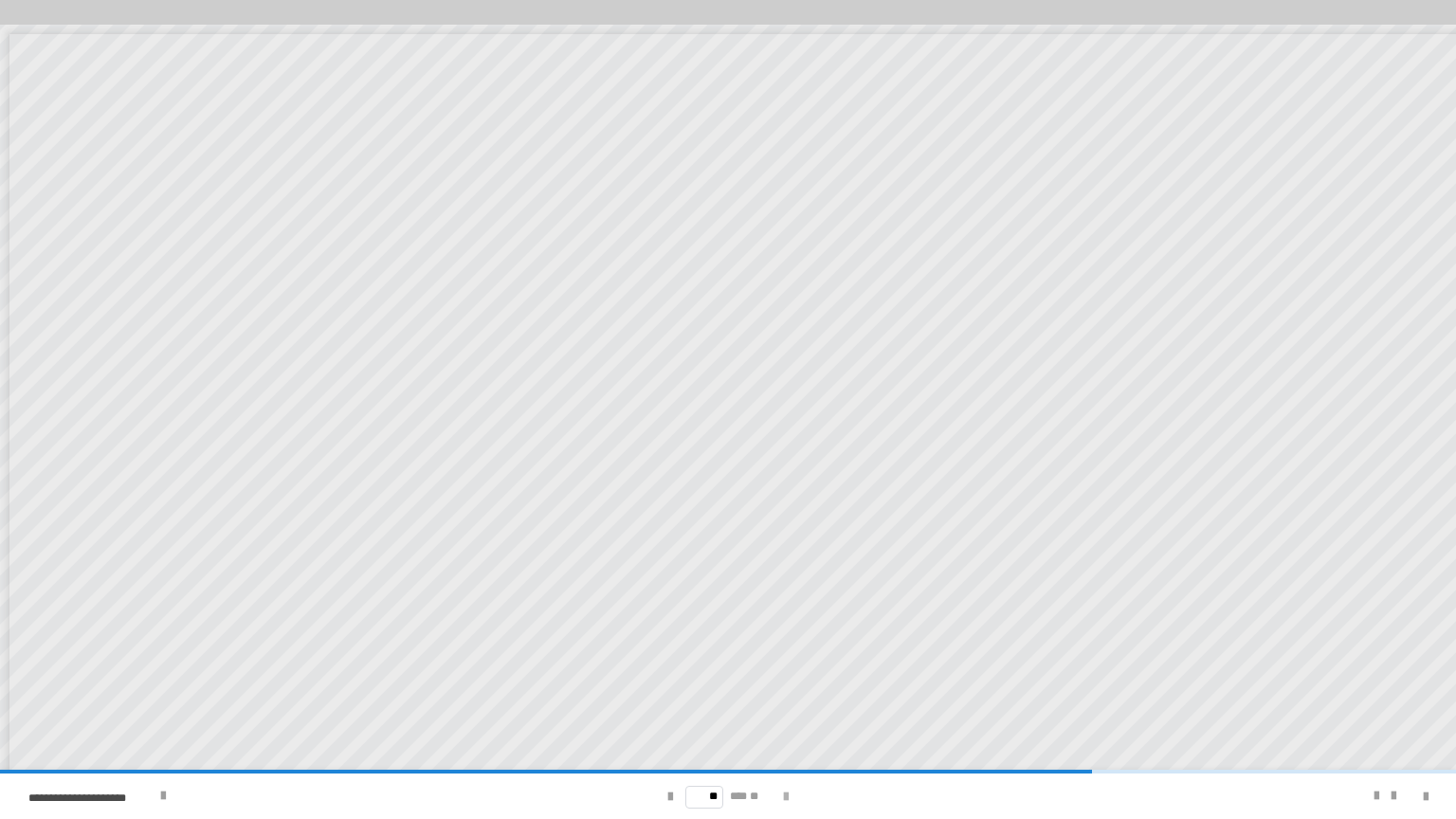 click at bounding box center [786, 797] 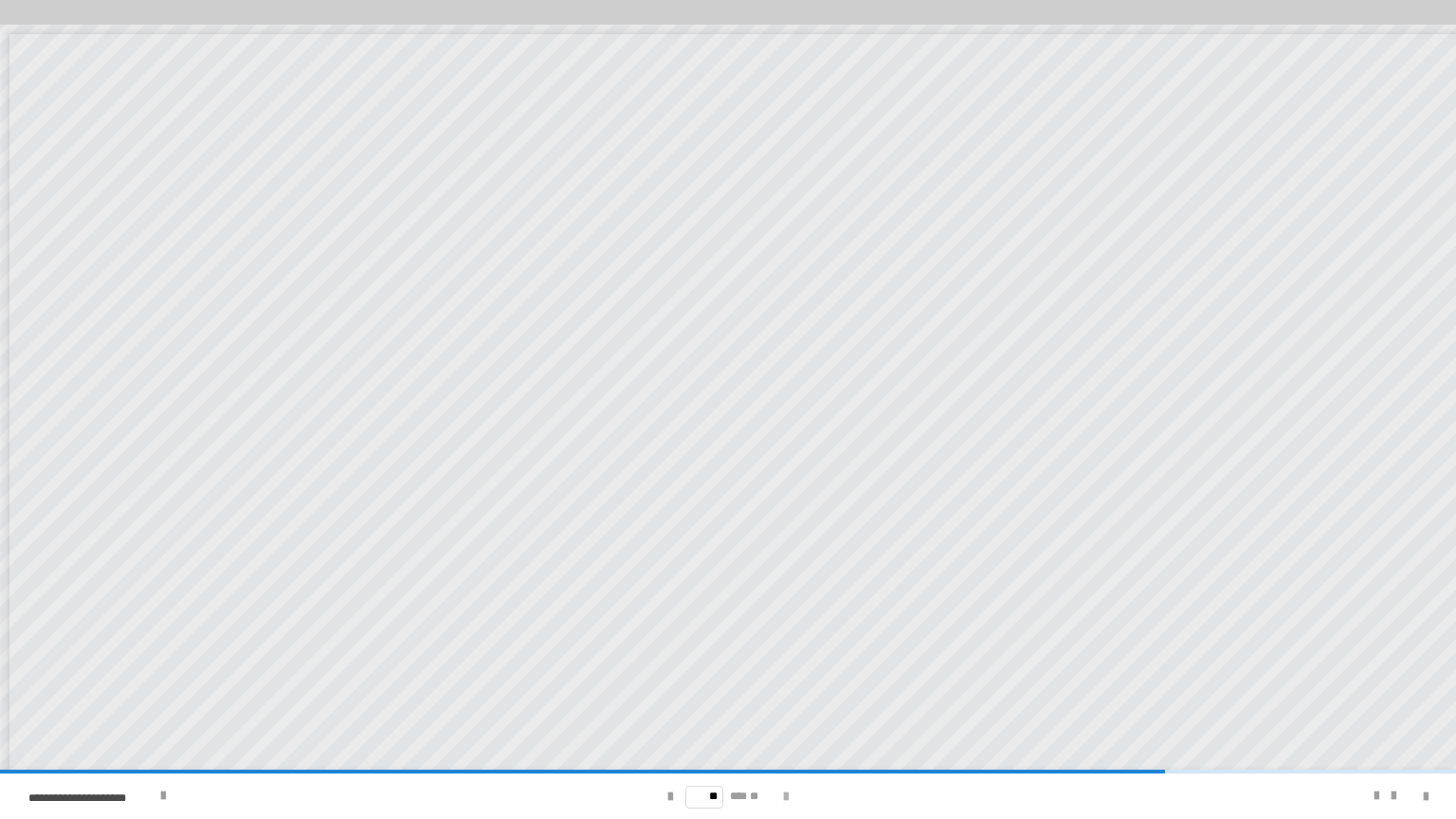 click at bounding box center (786, 797) 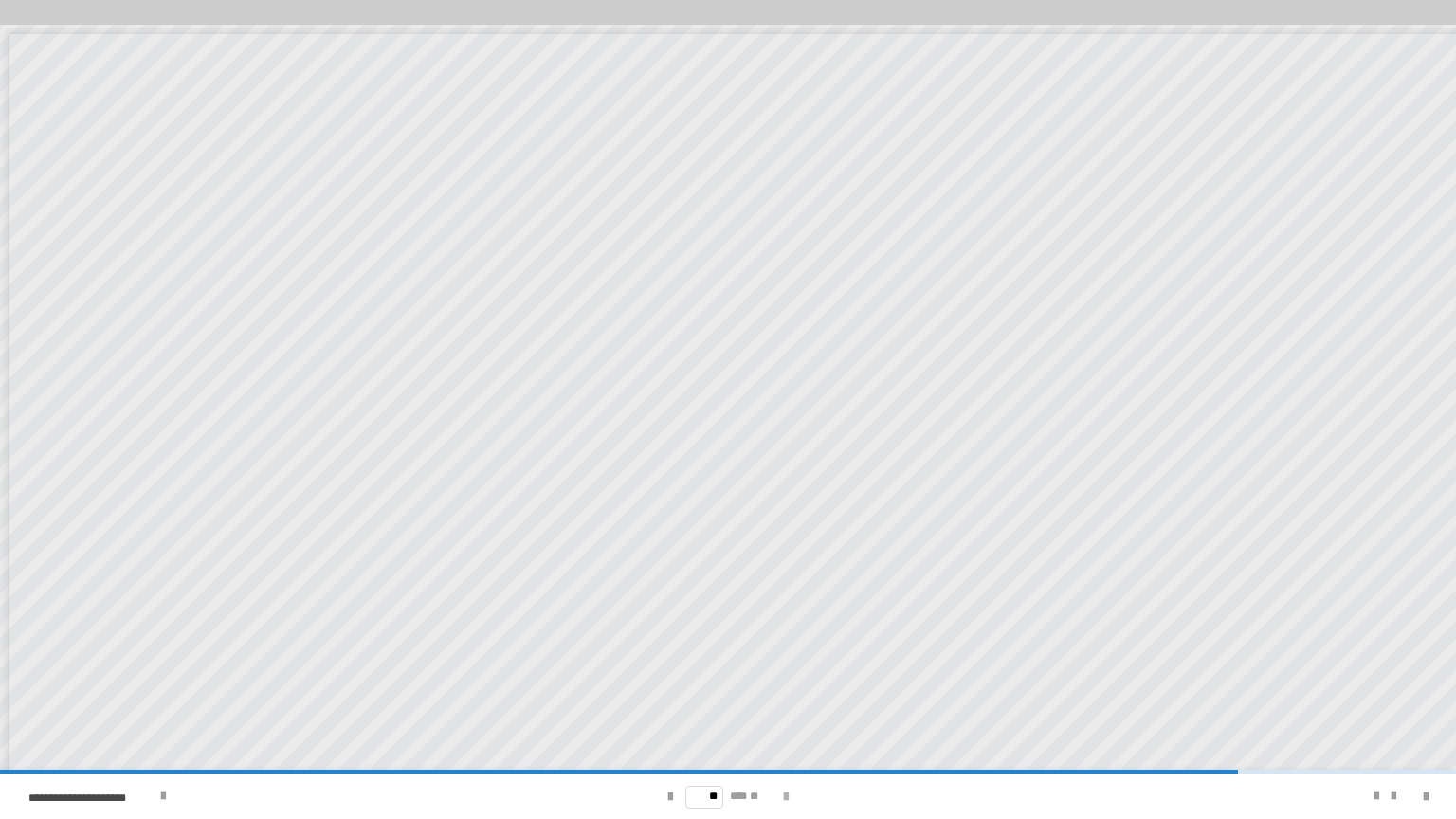 click at bounding box center [786, 797] 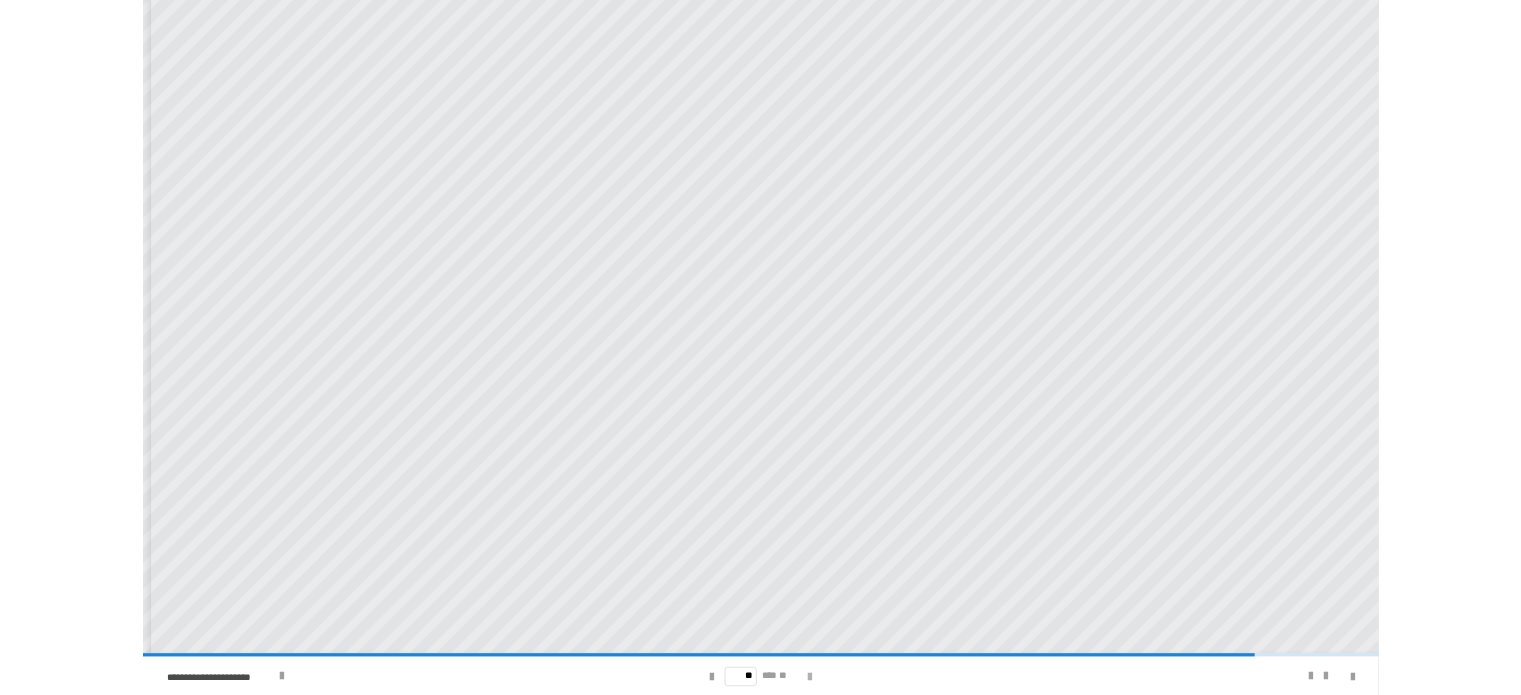 scroll, scrollTop: 0, scrollLeft: 0, axis: both 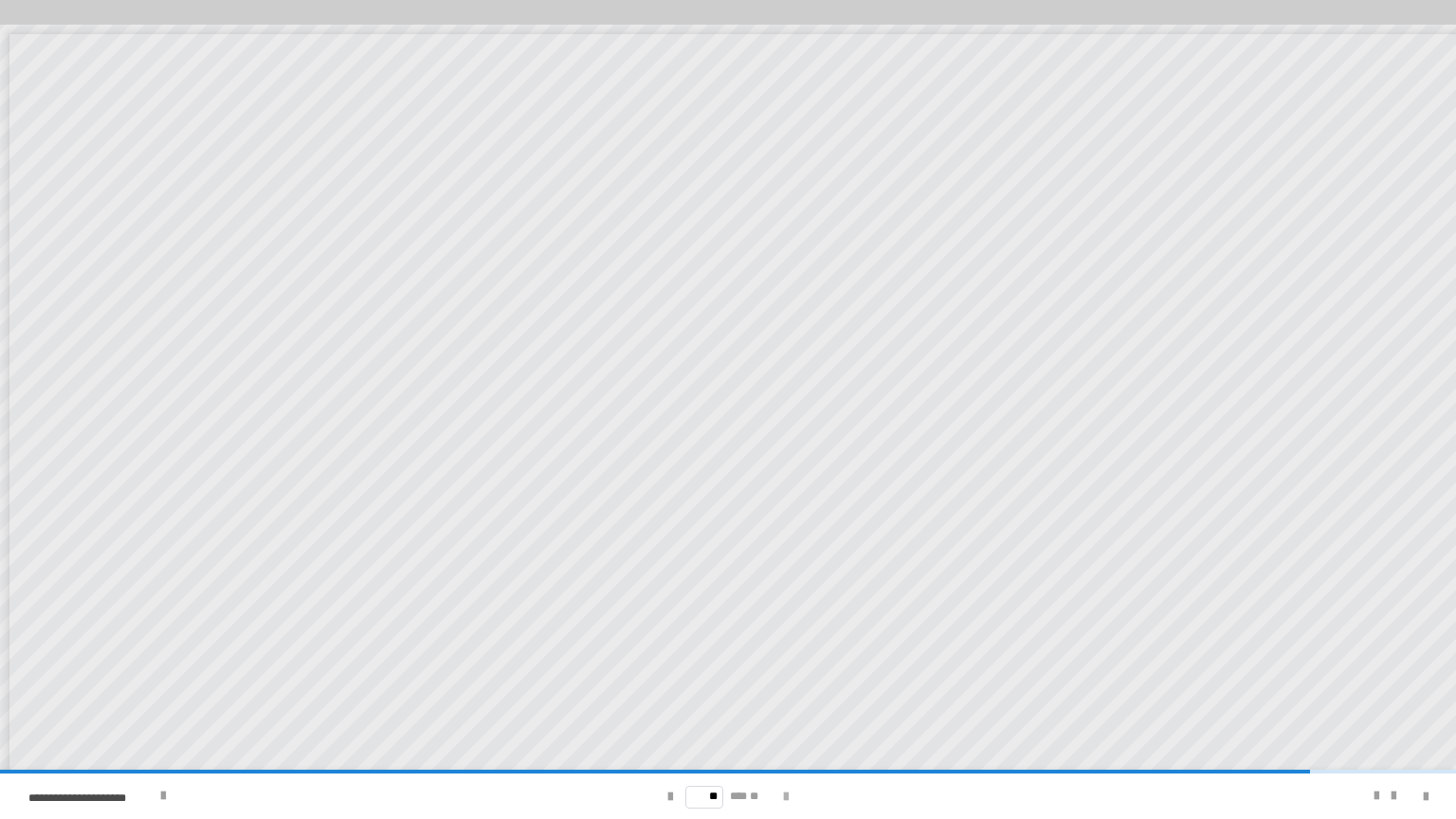 click at bounding box center (786, 797) 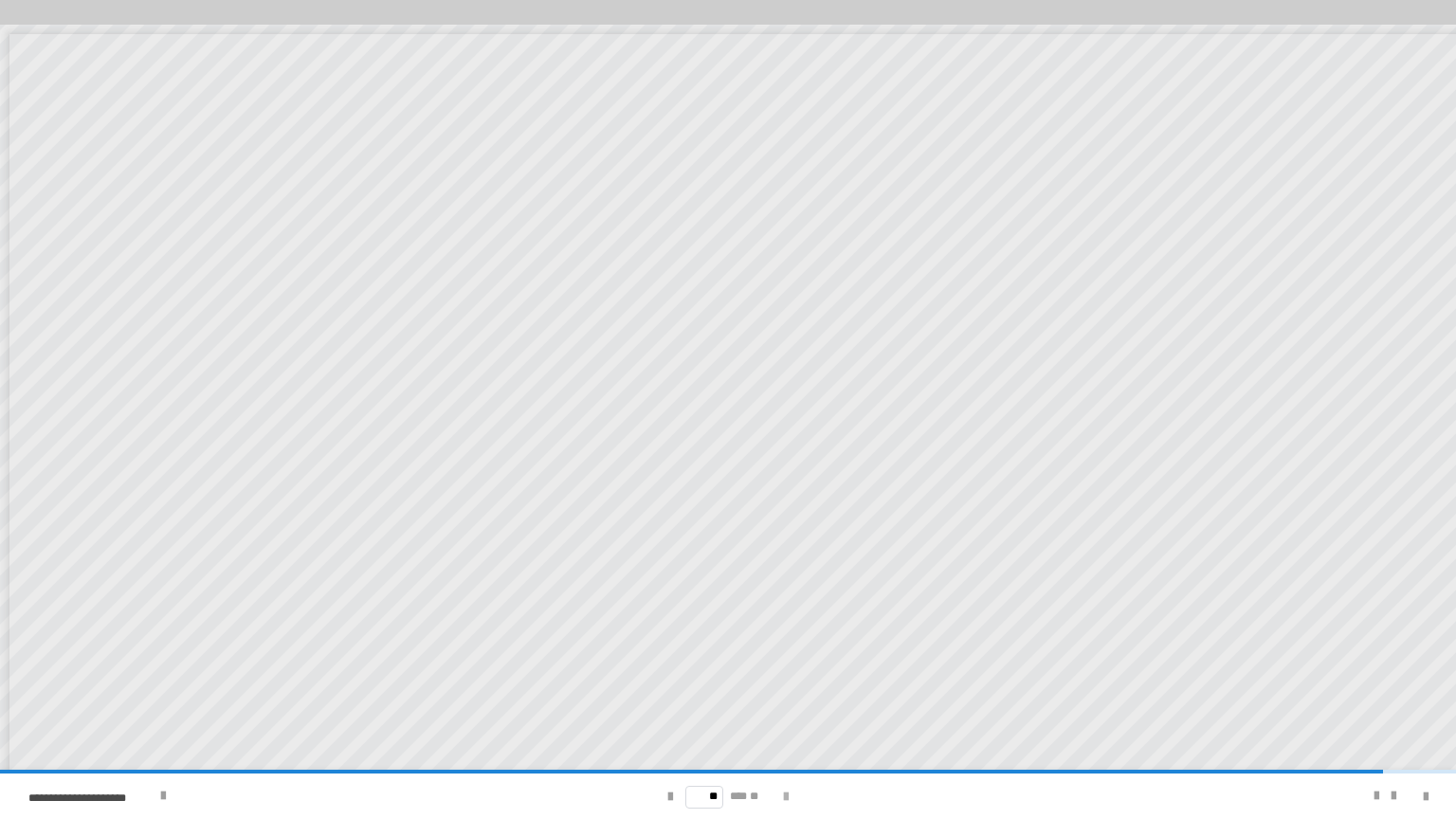click at bounding box center (786, 797) 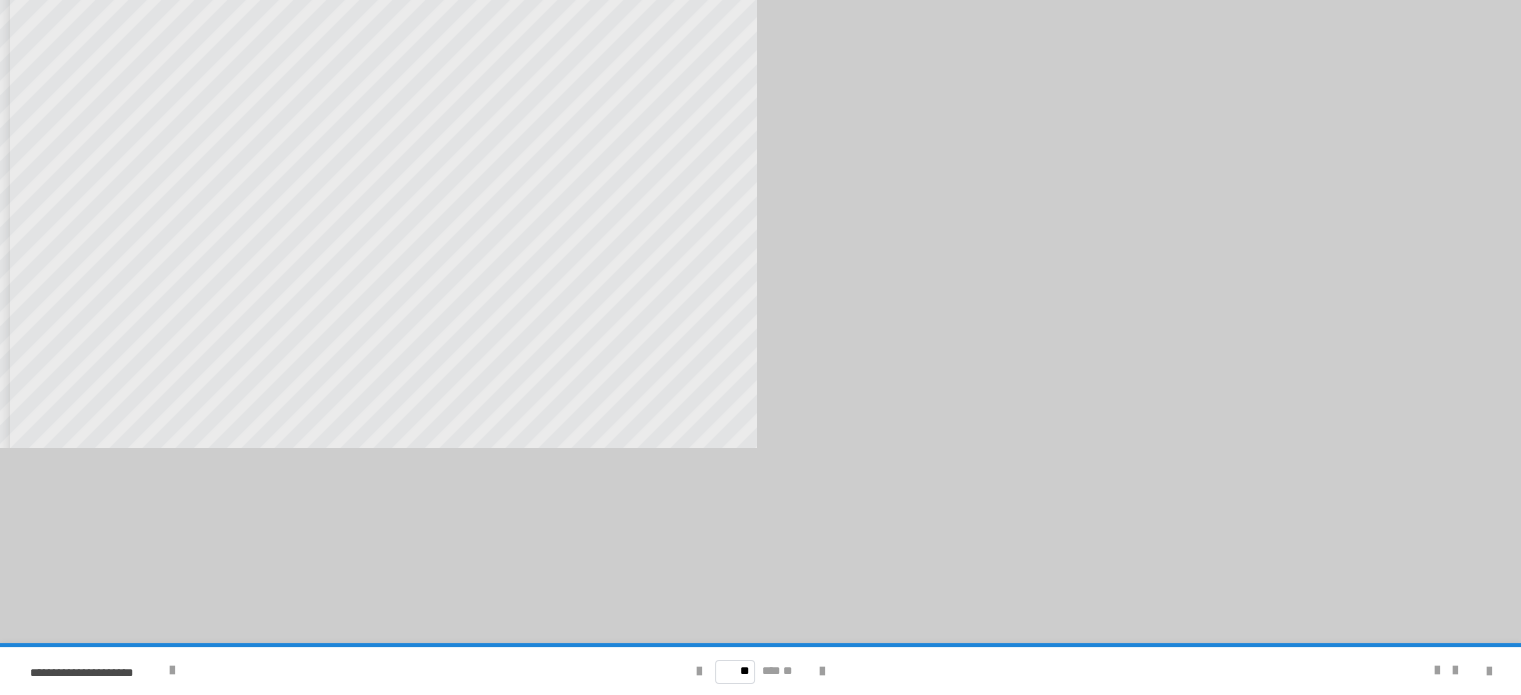 scroll, scrollTop: 509, scrollLeft: 0, axis: vertical 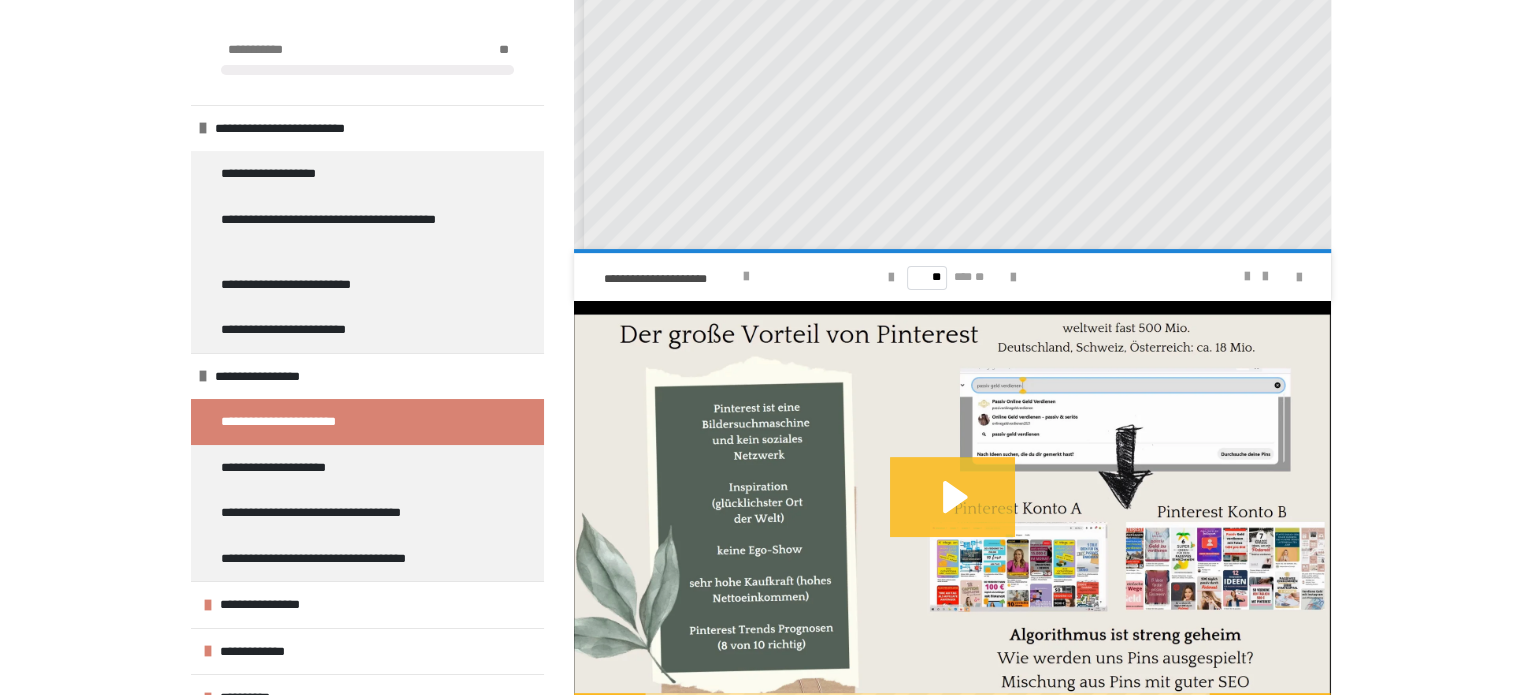 click 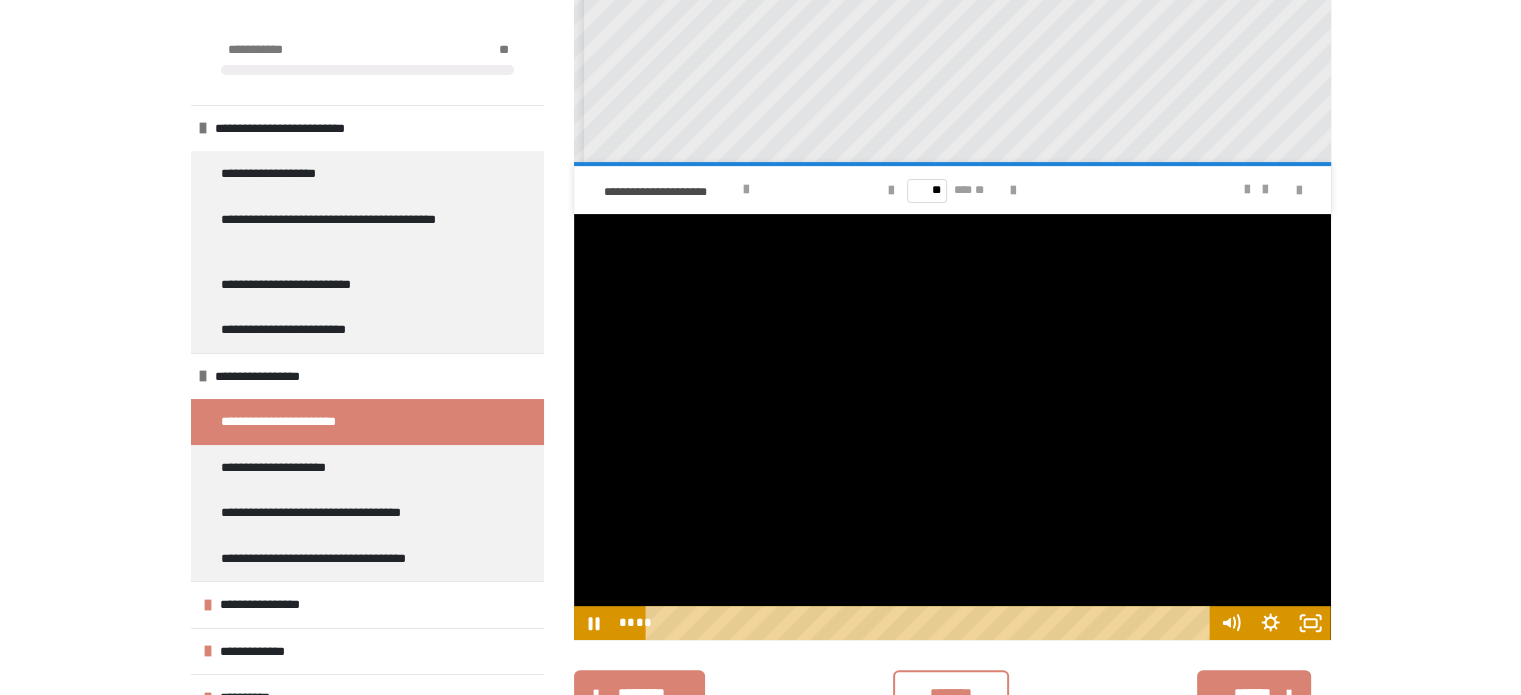 scroll, scrollTop: 597, scrollLeft: 0, axis: vertical 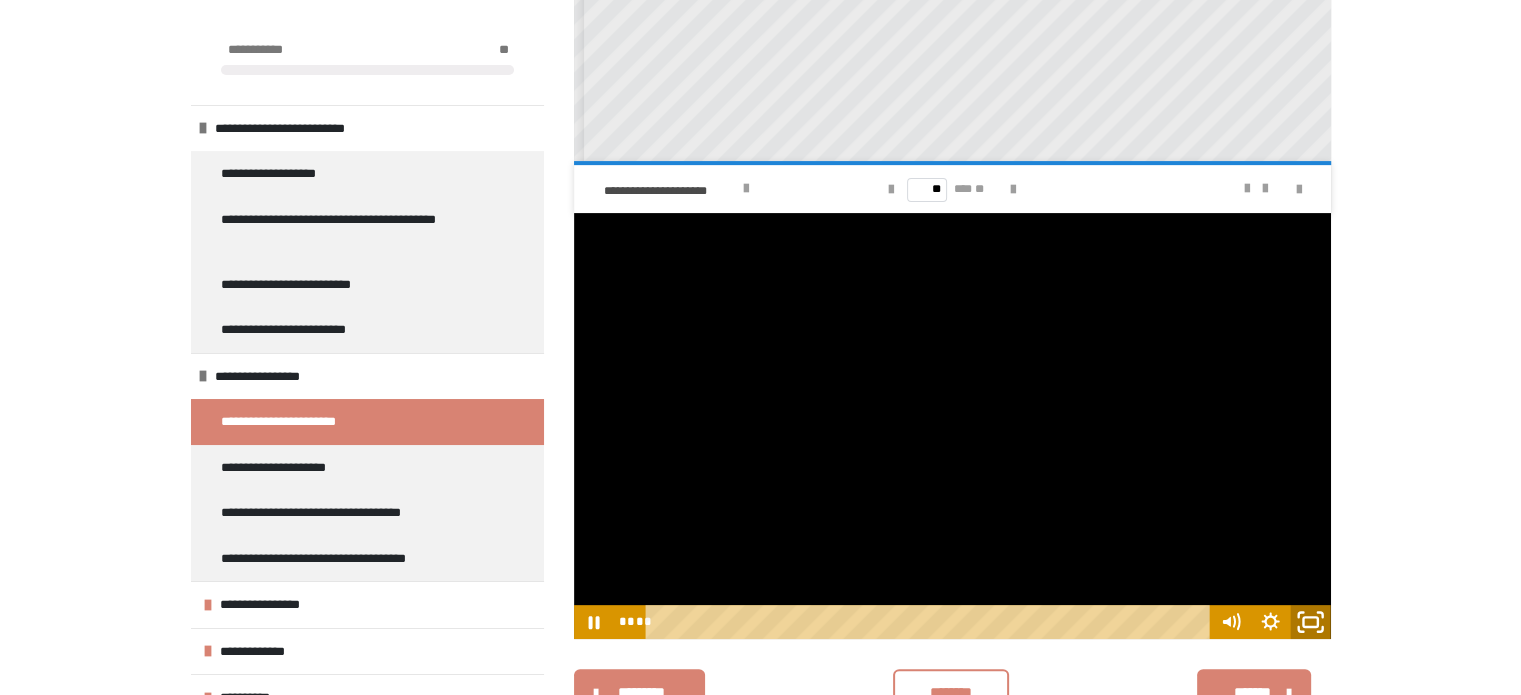 click 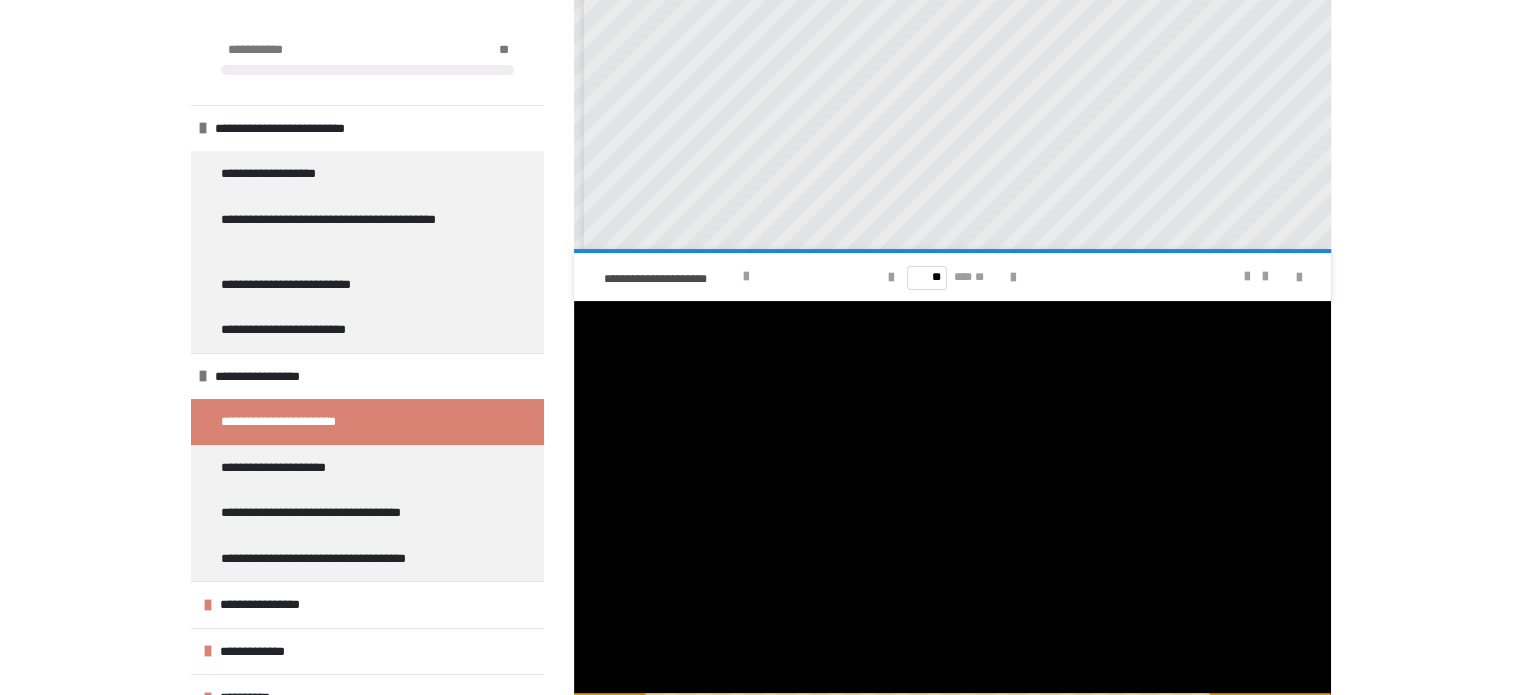 scroll, scrollTop: 678, scrollLeft: 0, axis: vertical 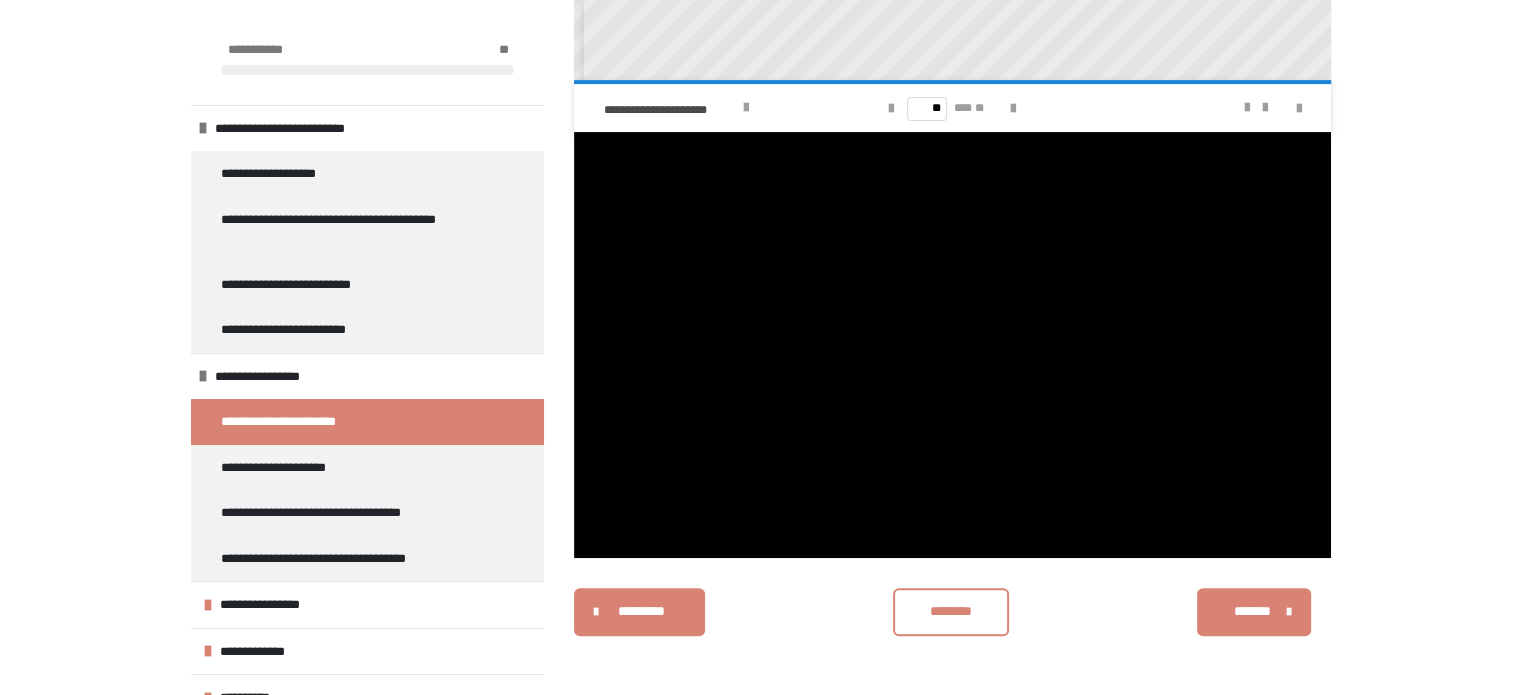 click on "*******" at bounding box center [1253, 612] 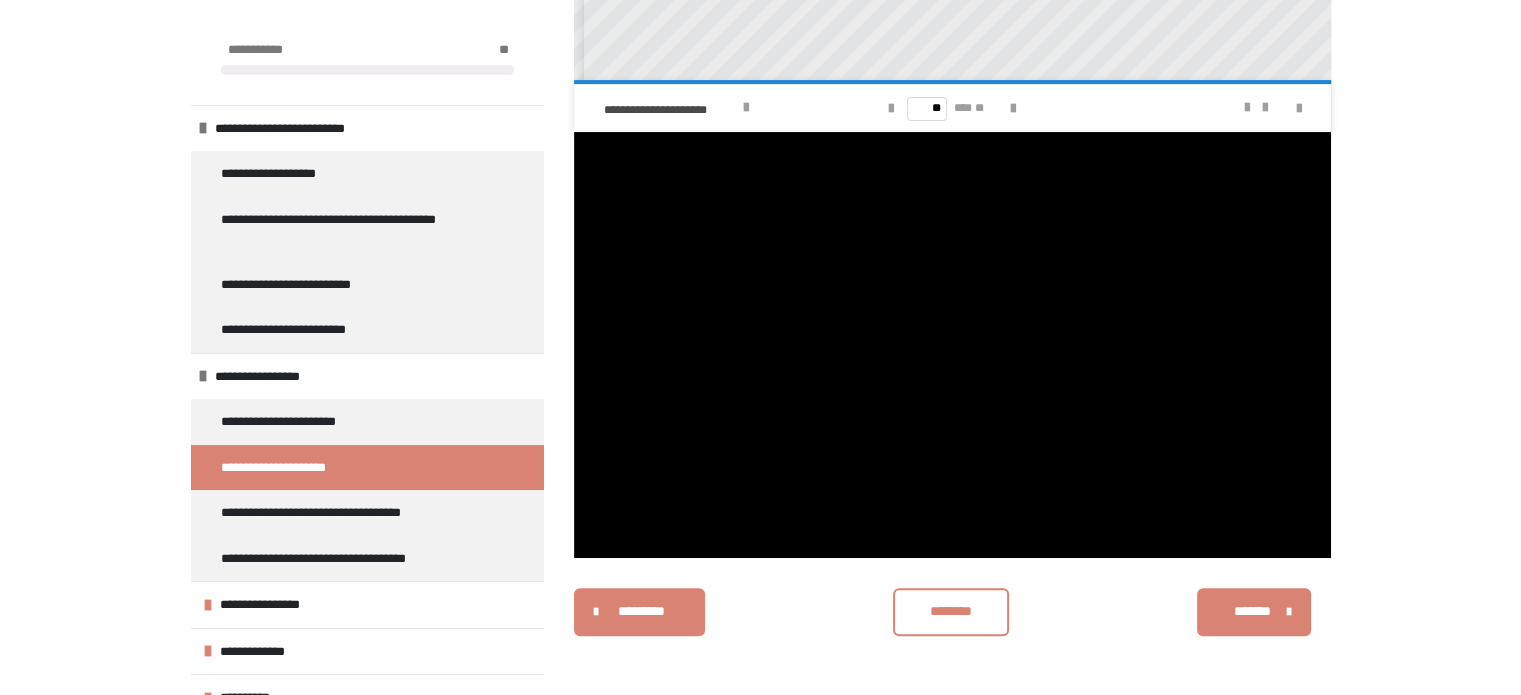 scroll, scrollTop: 340, scrollLeft: 0, axis: vertical 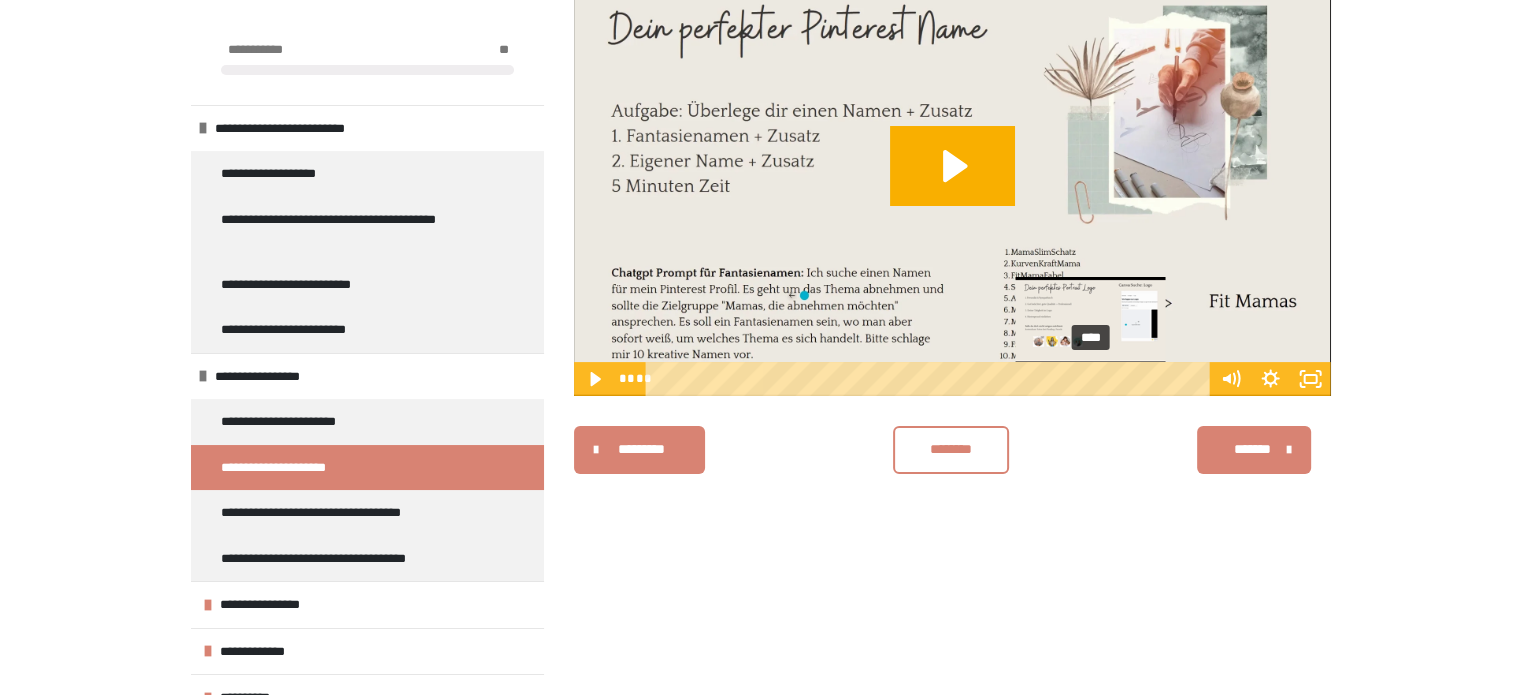 click on "****" at bounding box center [930, 379] 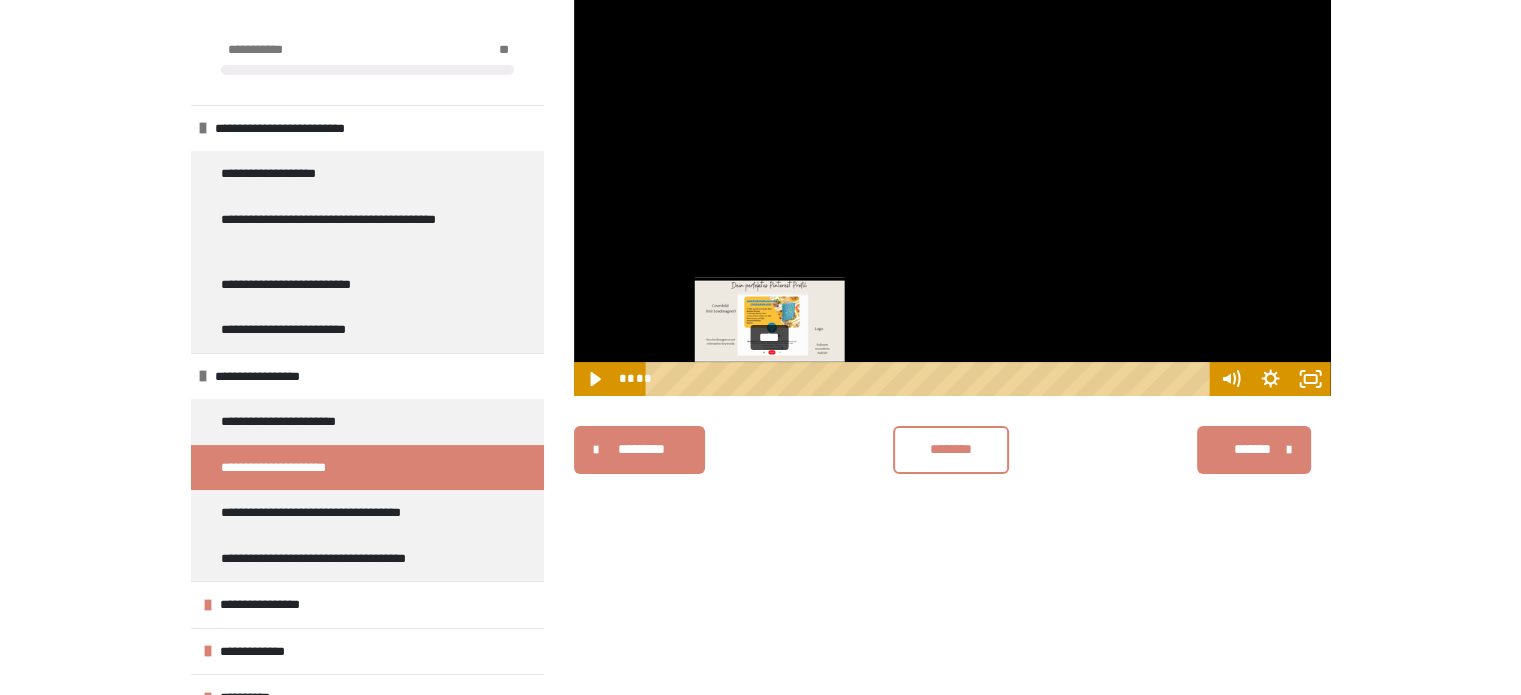click on "****" at bounding box center [930, 379] 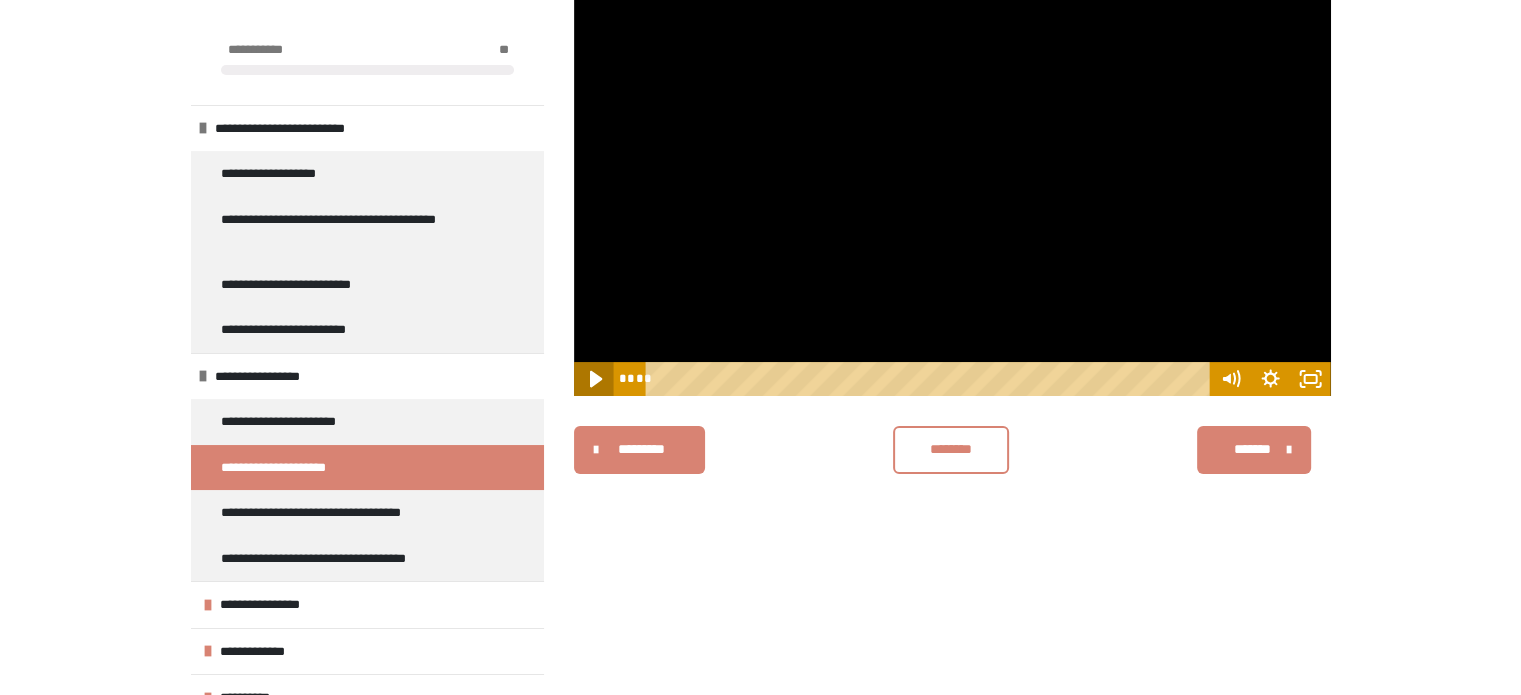 click 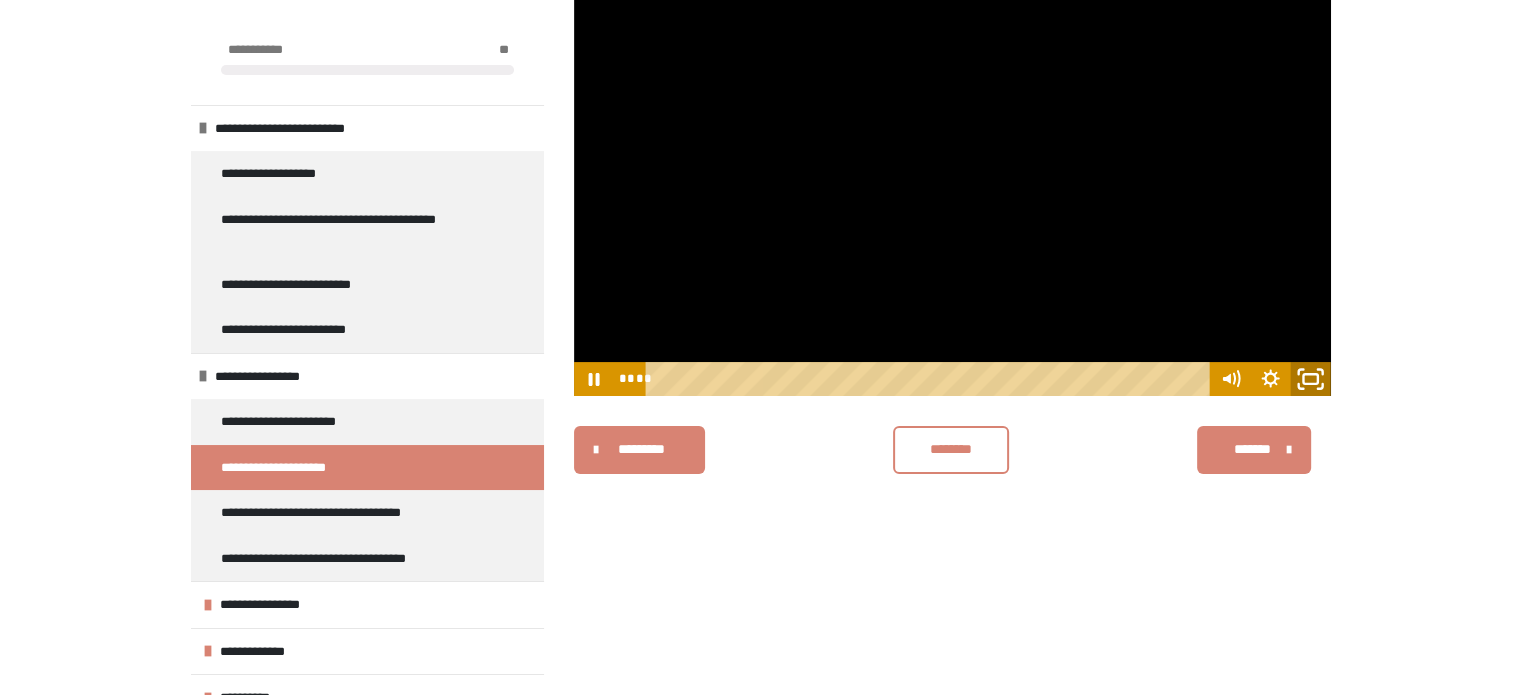 click 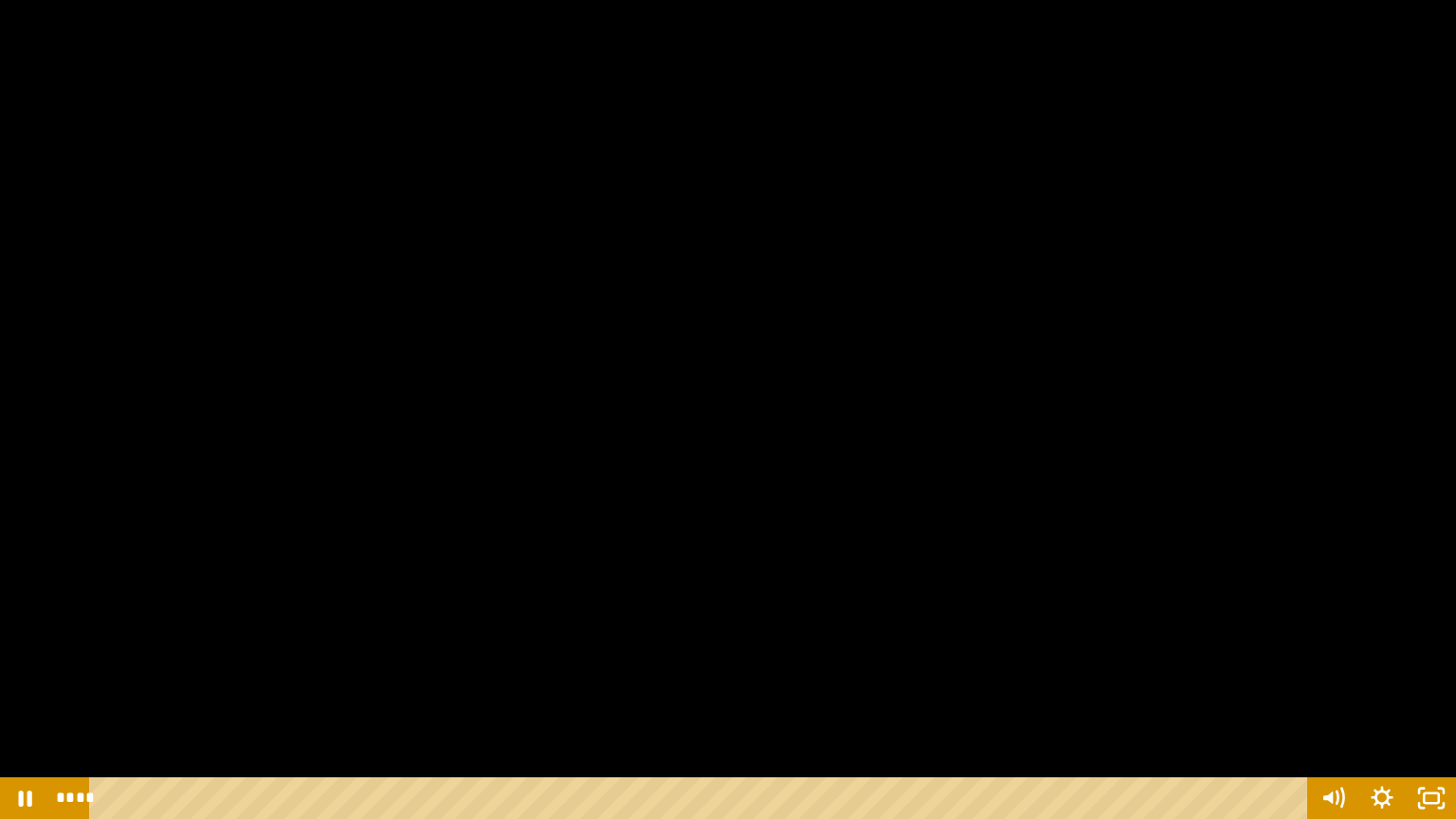 click at bounding box center [728, 410] 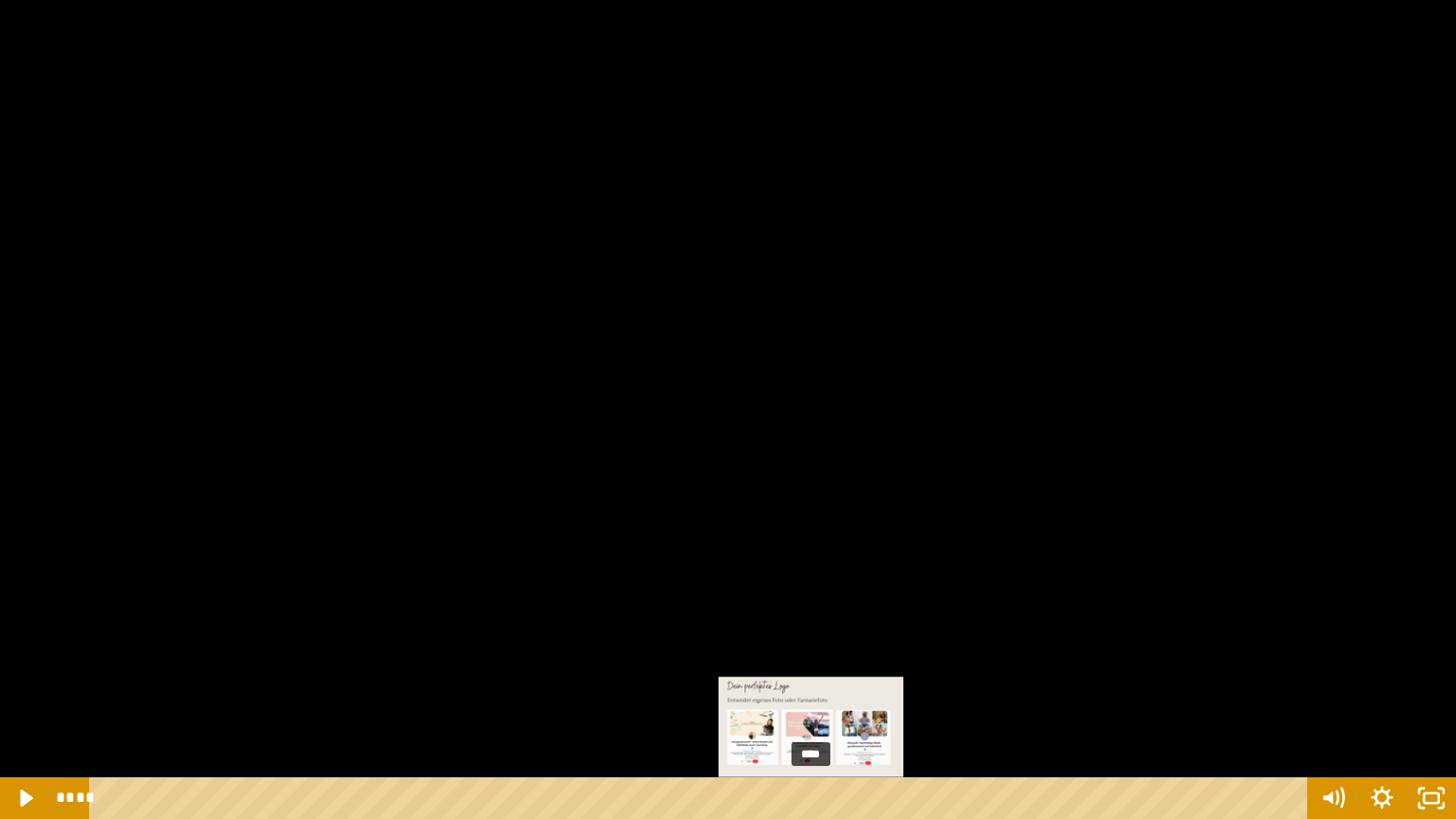 click on "****" at bounding box center (701, 798) 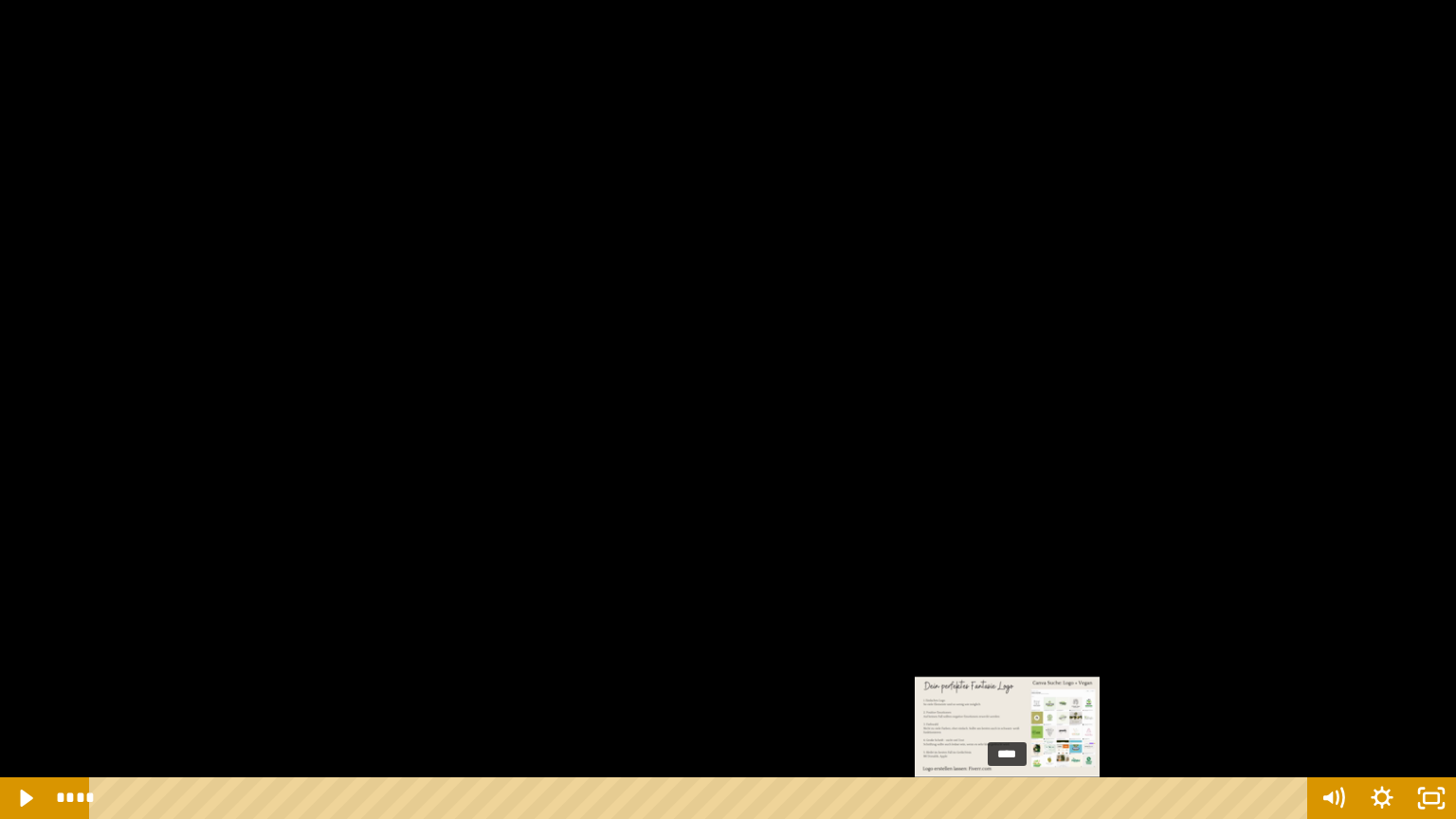 click on "****" at bounding box center (701, 798) 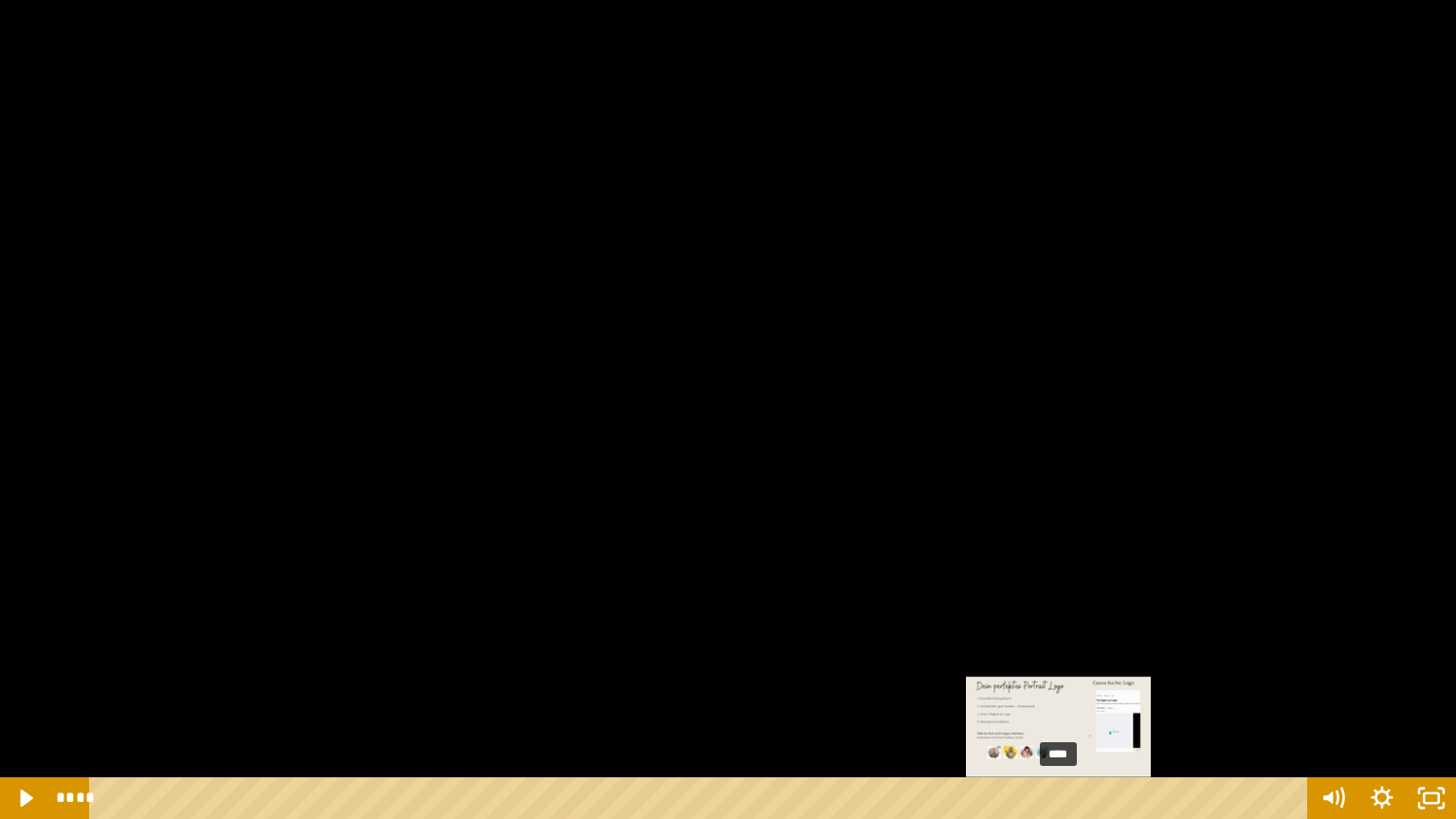 click on "****" at bounding box center (701, 798) 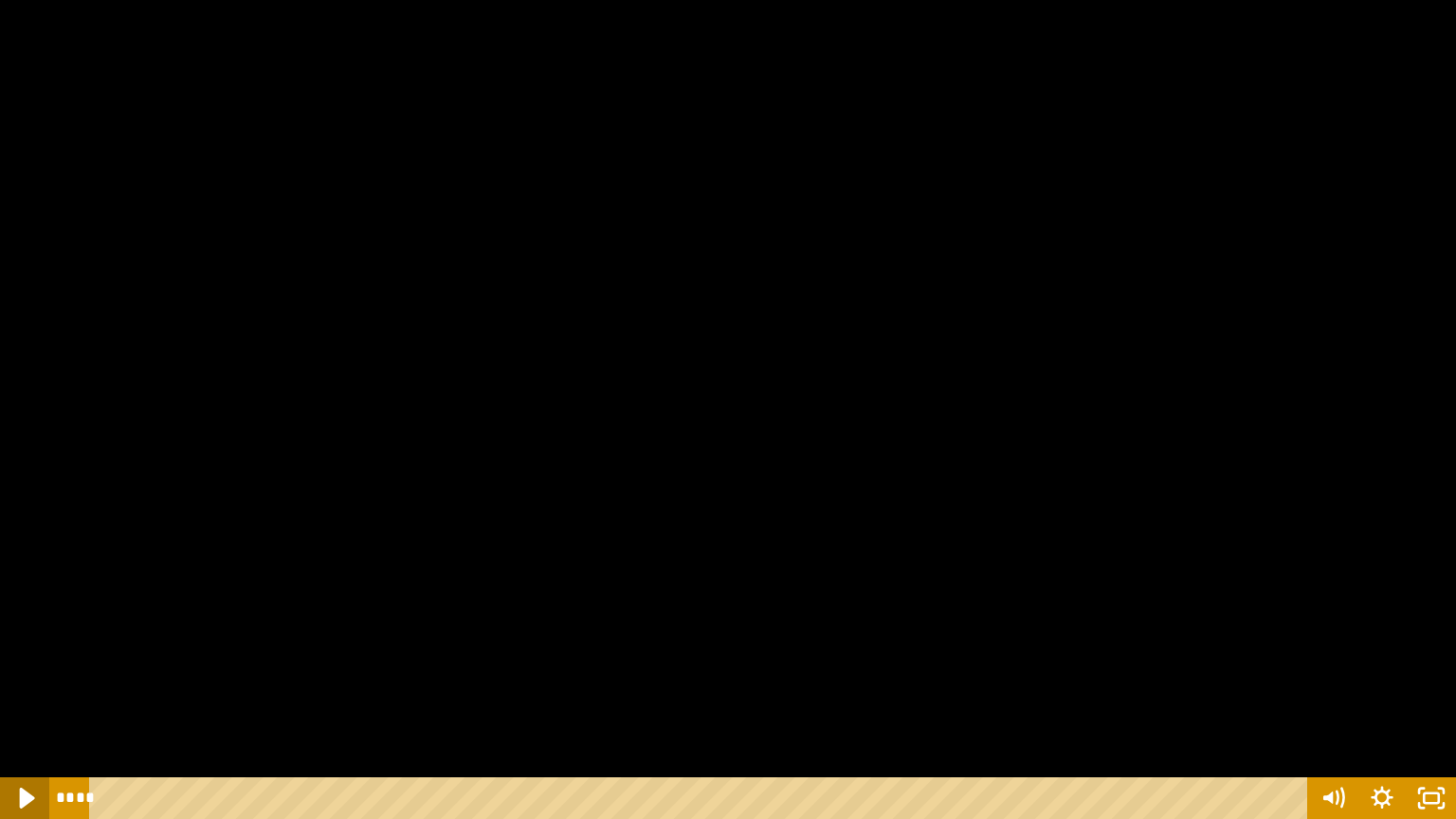click 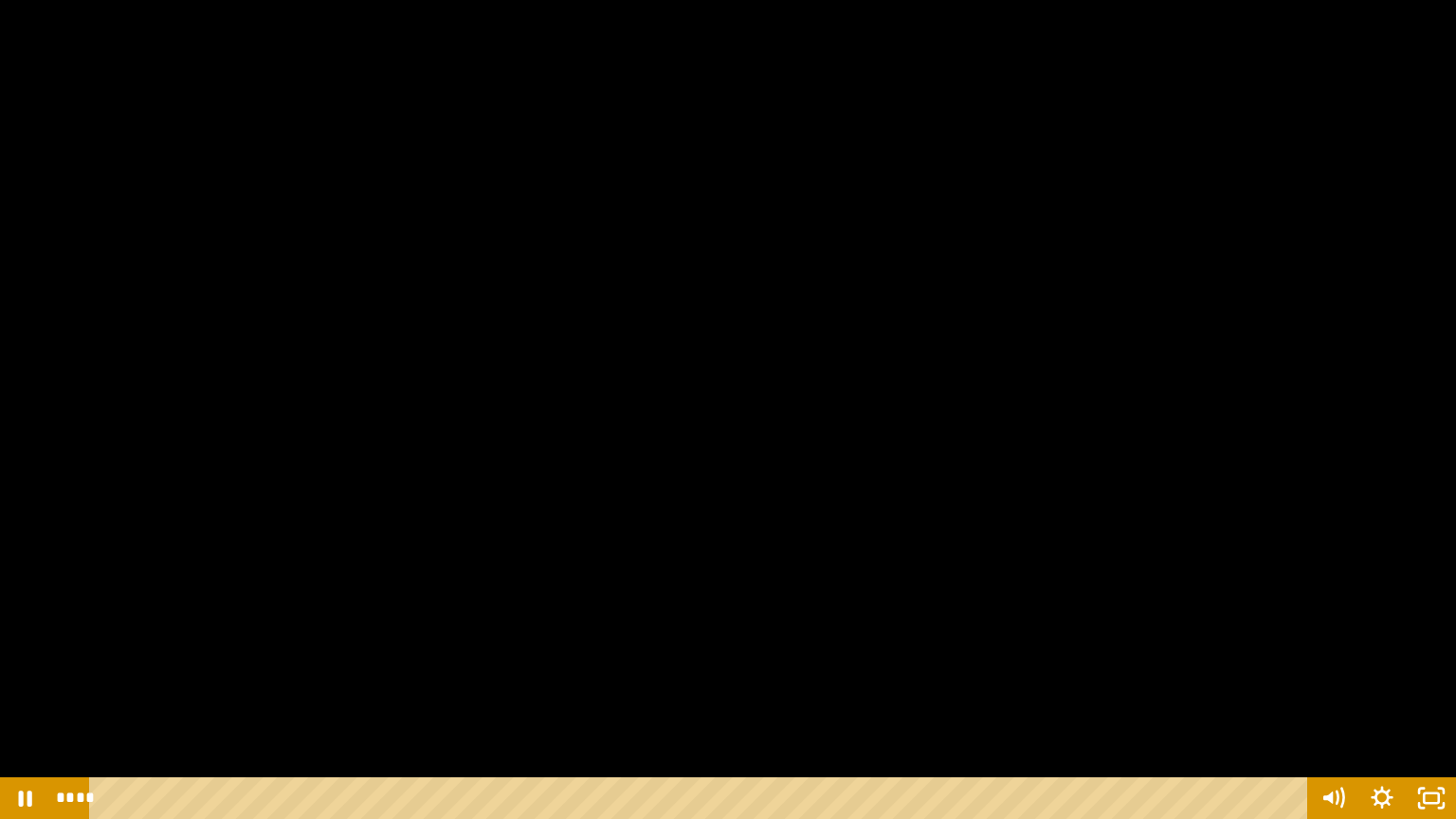 click at bounding box center (728, 410) 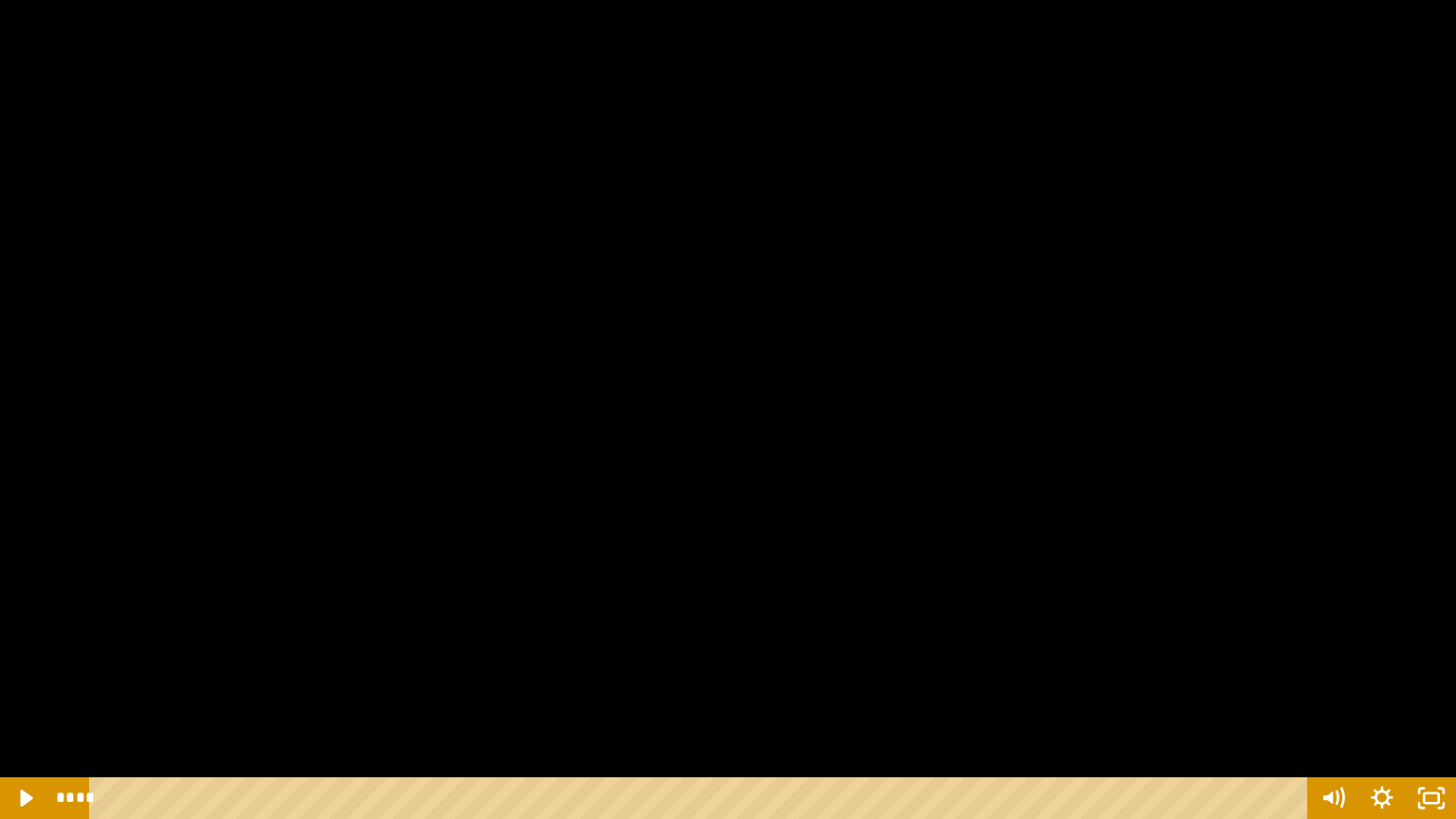 click at bounding box center (728, 410) 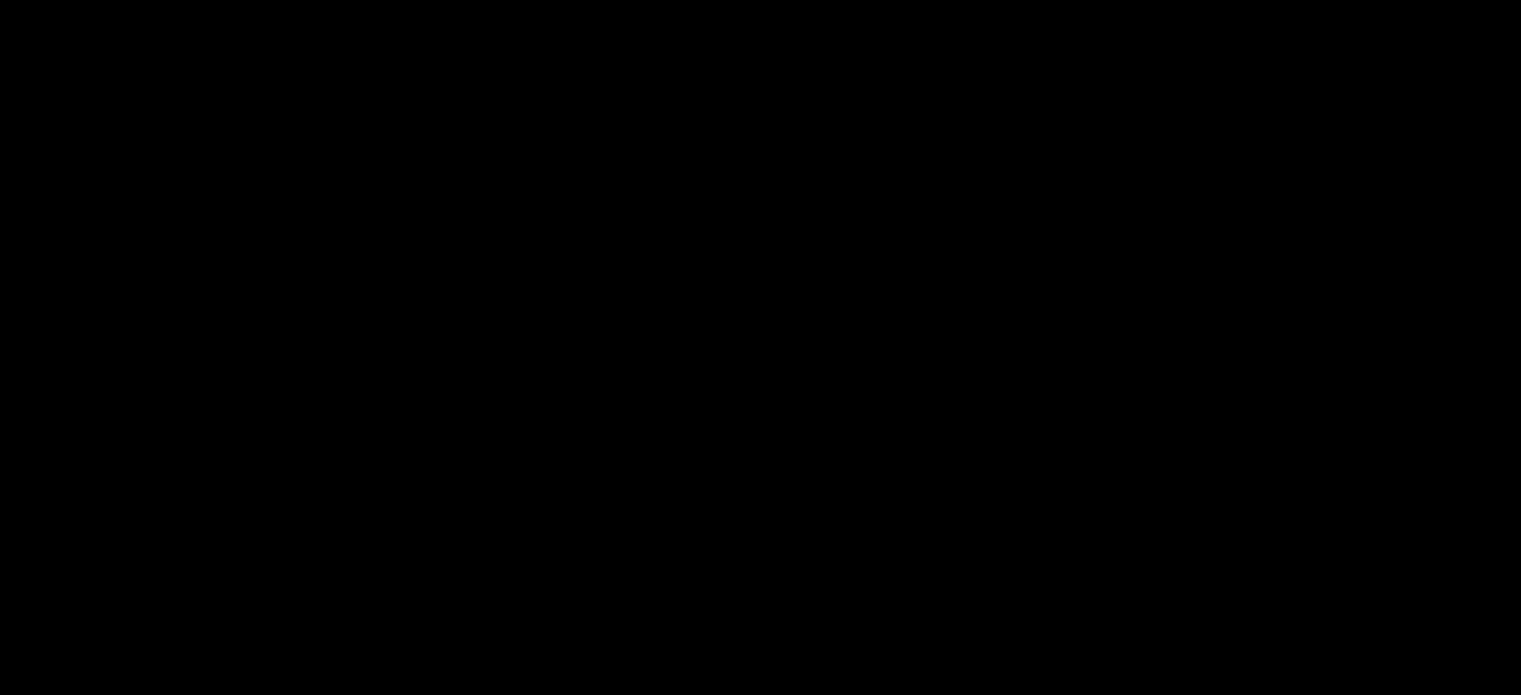 scroll, scrollTop: 276, scrollLeft: 0, axis: vertical 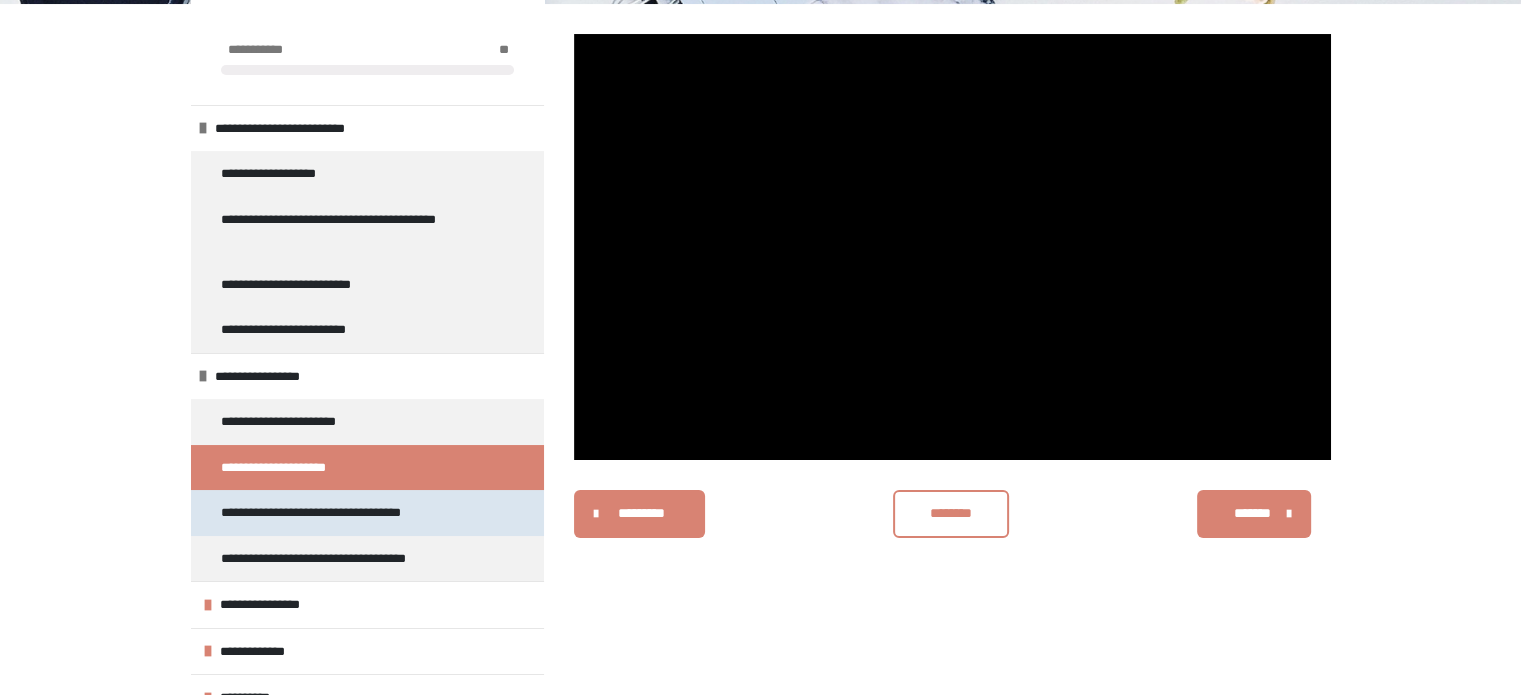 click on "**********" at bounding box center [341, 513] 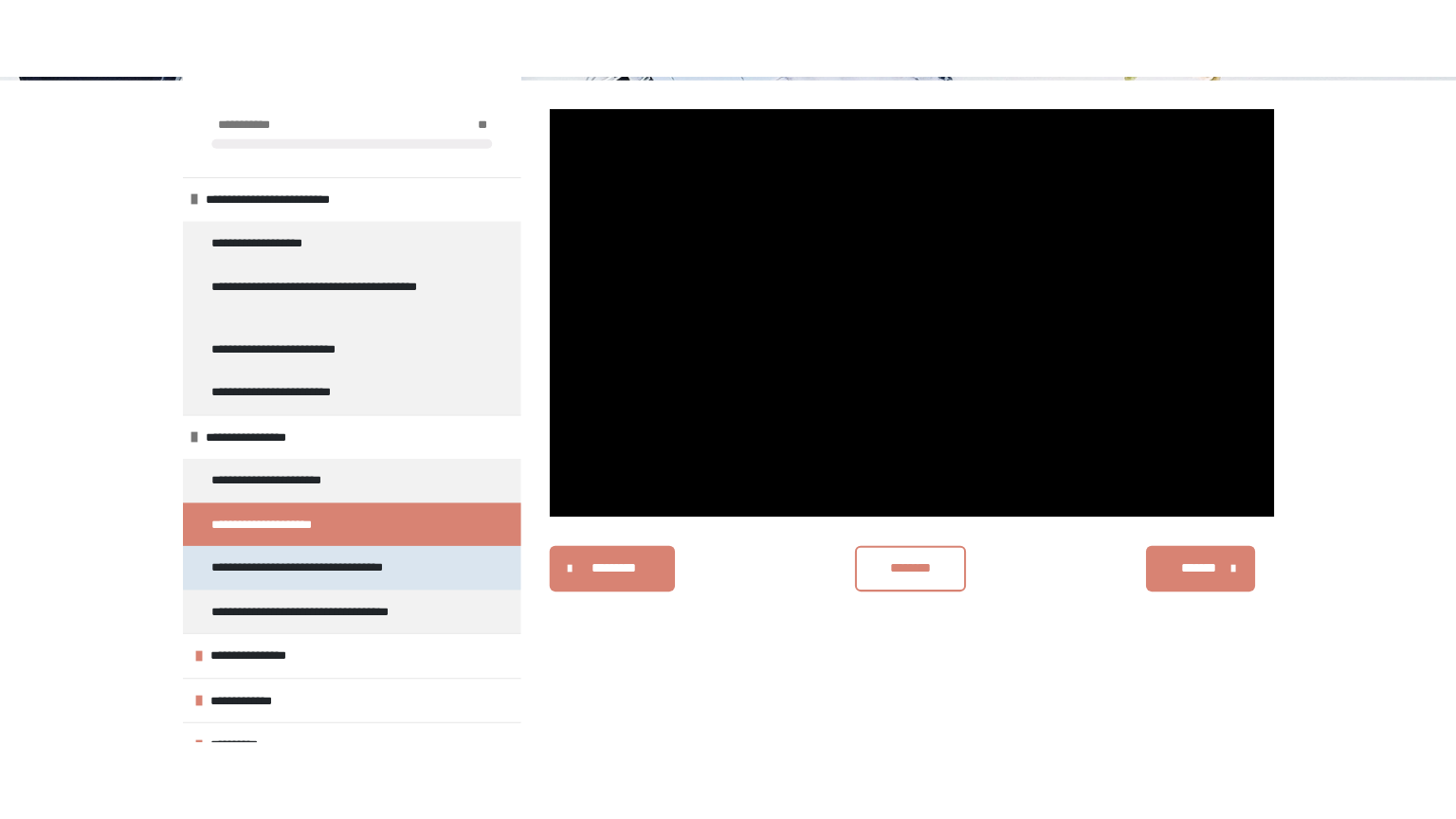 scroll, scrollTop: 256, scrollLeft: 0, axis: vertical 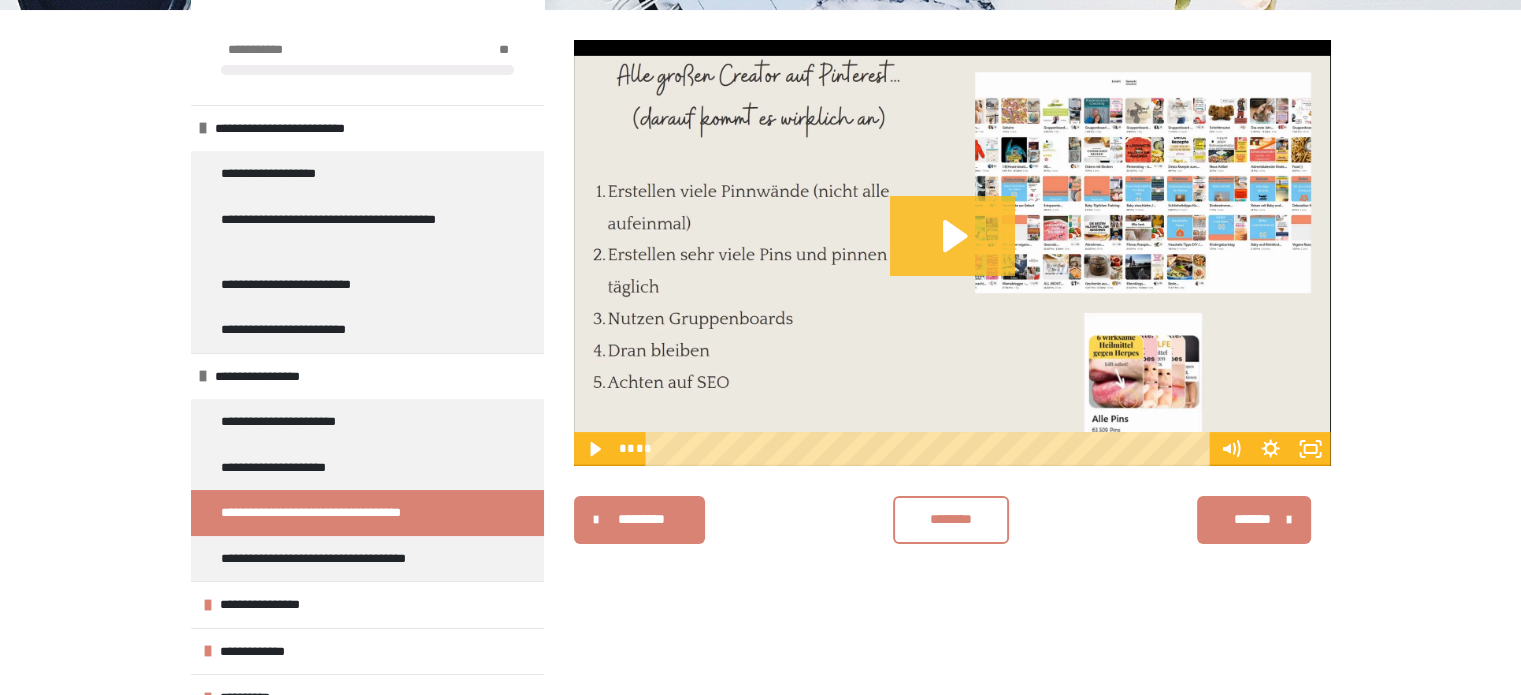 click 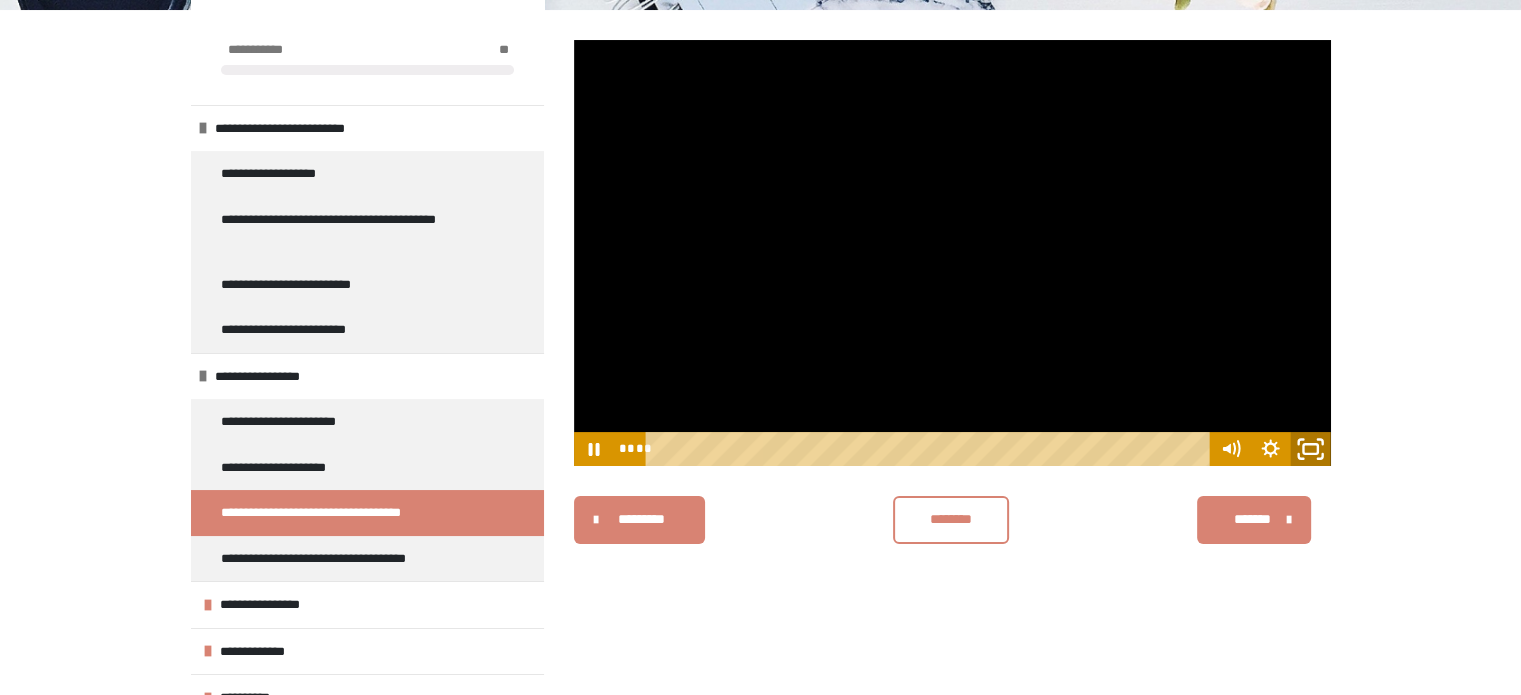 click 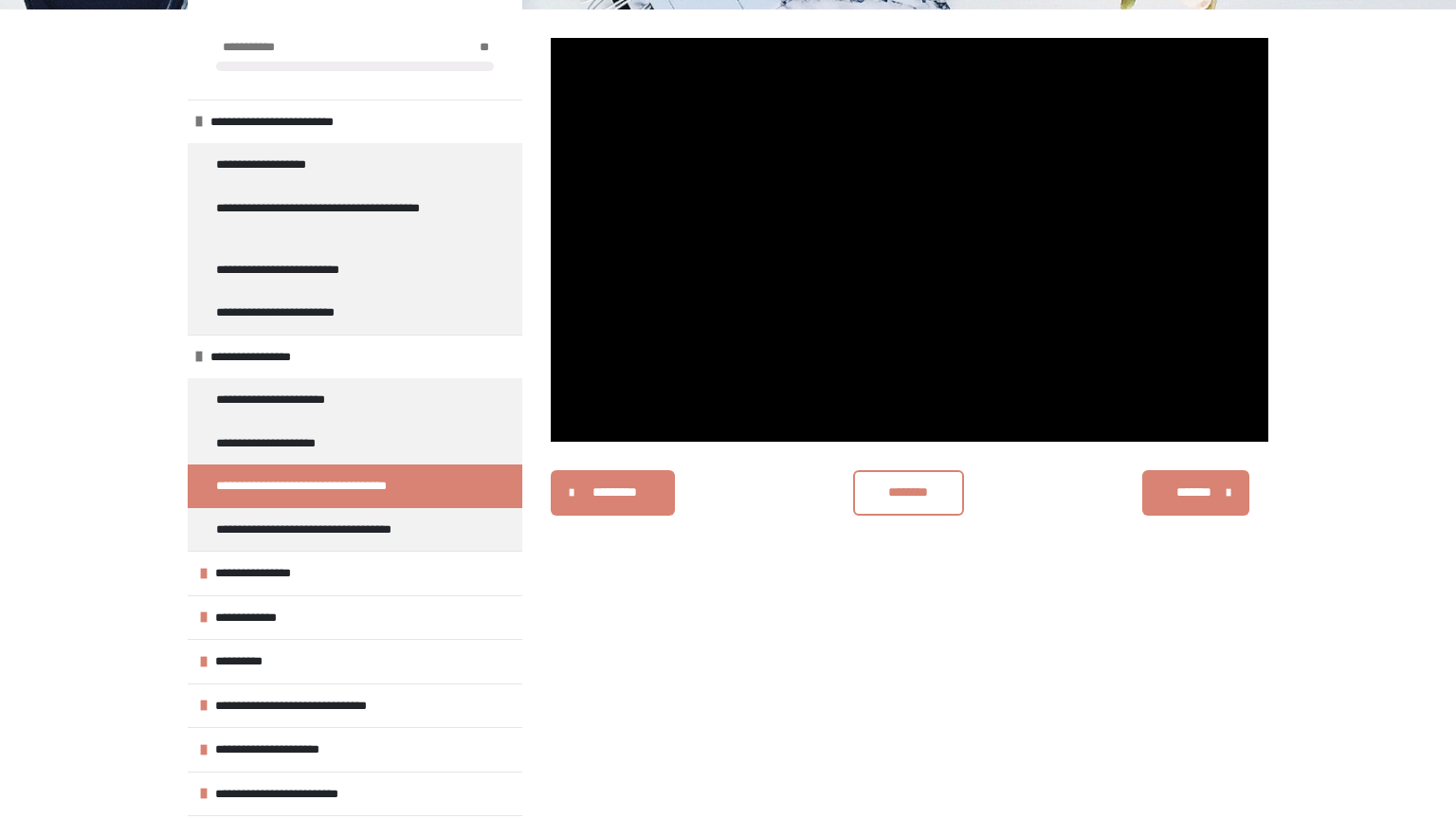type 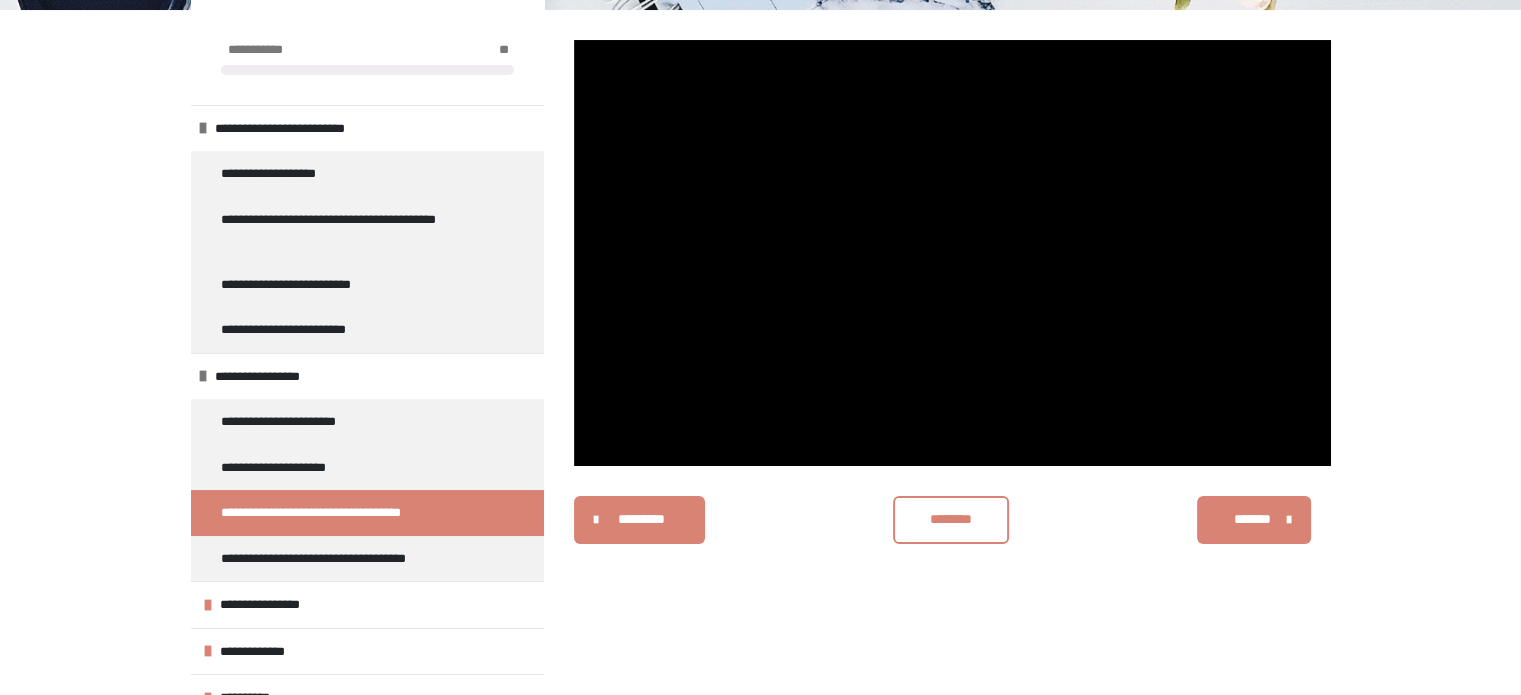 click on "*******" at bounding box center [1253, 520] 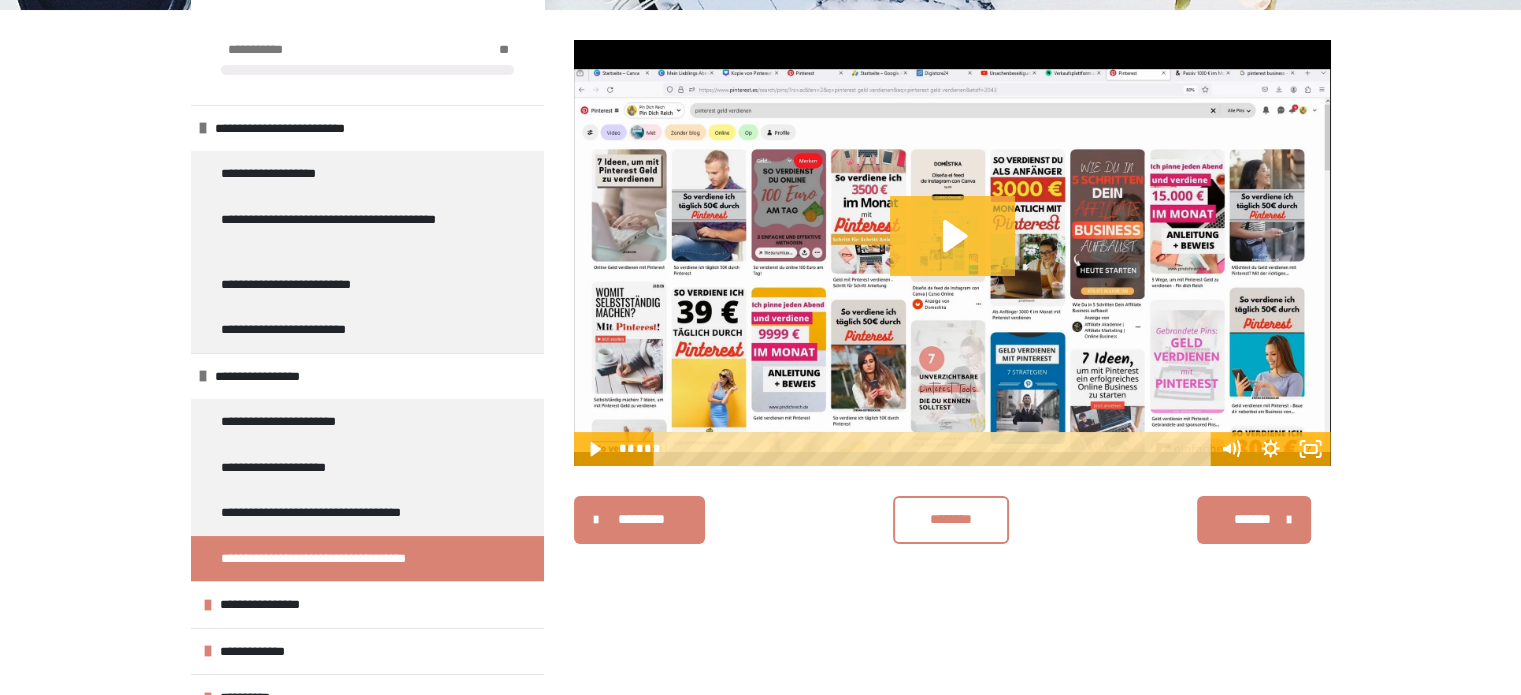 click 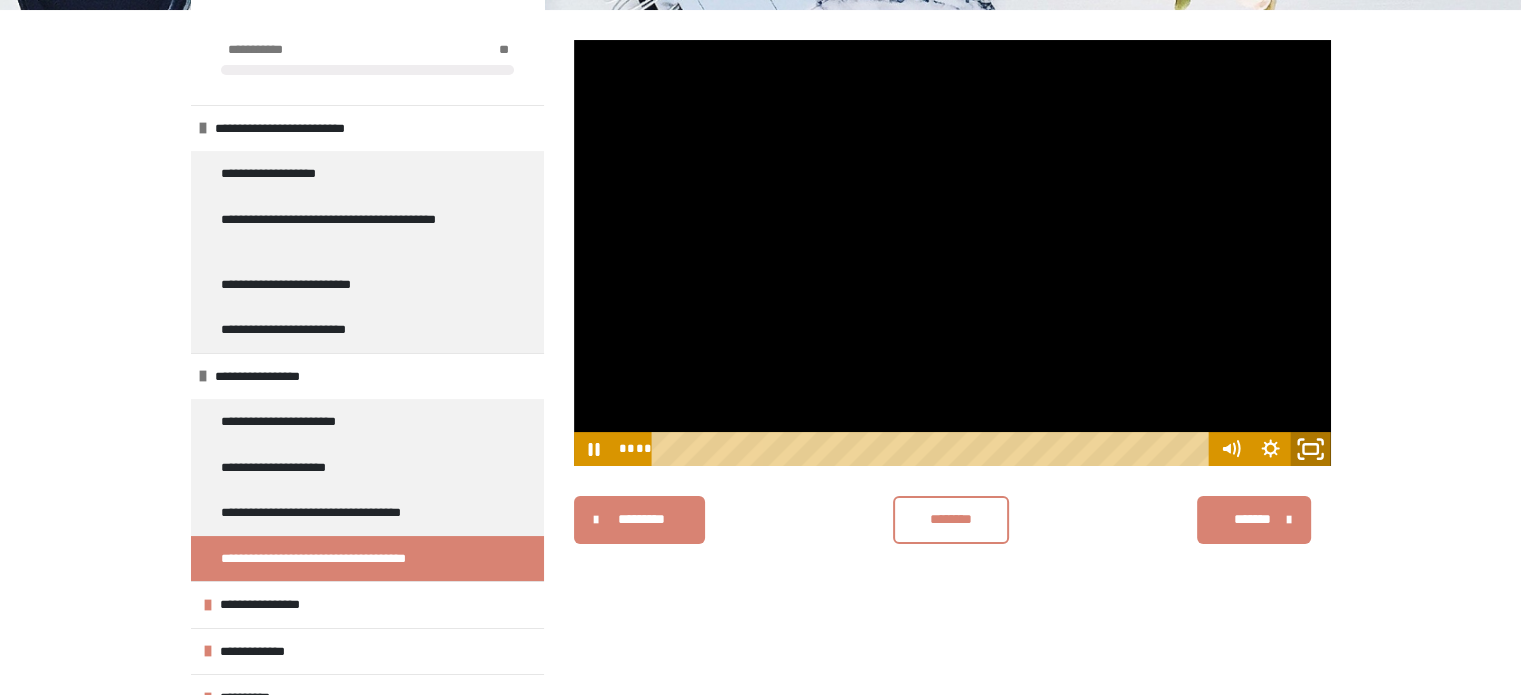 click 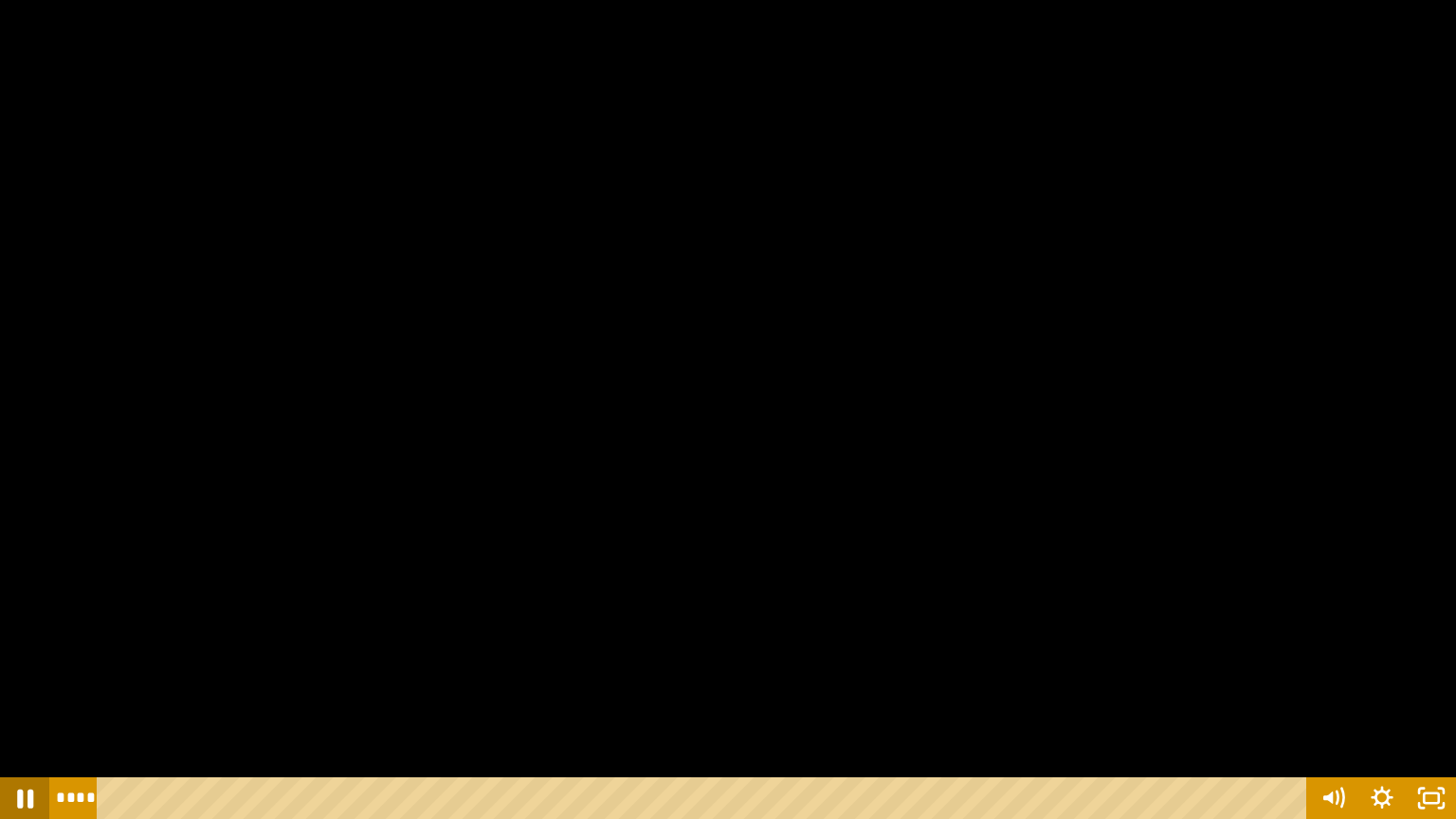 click 